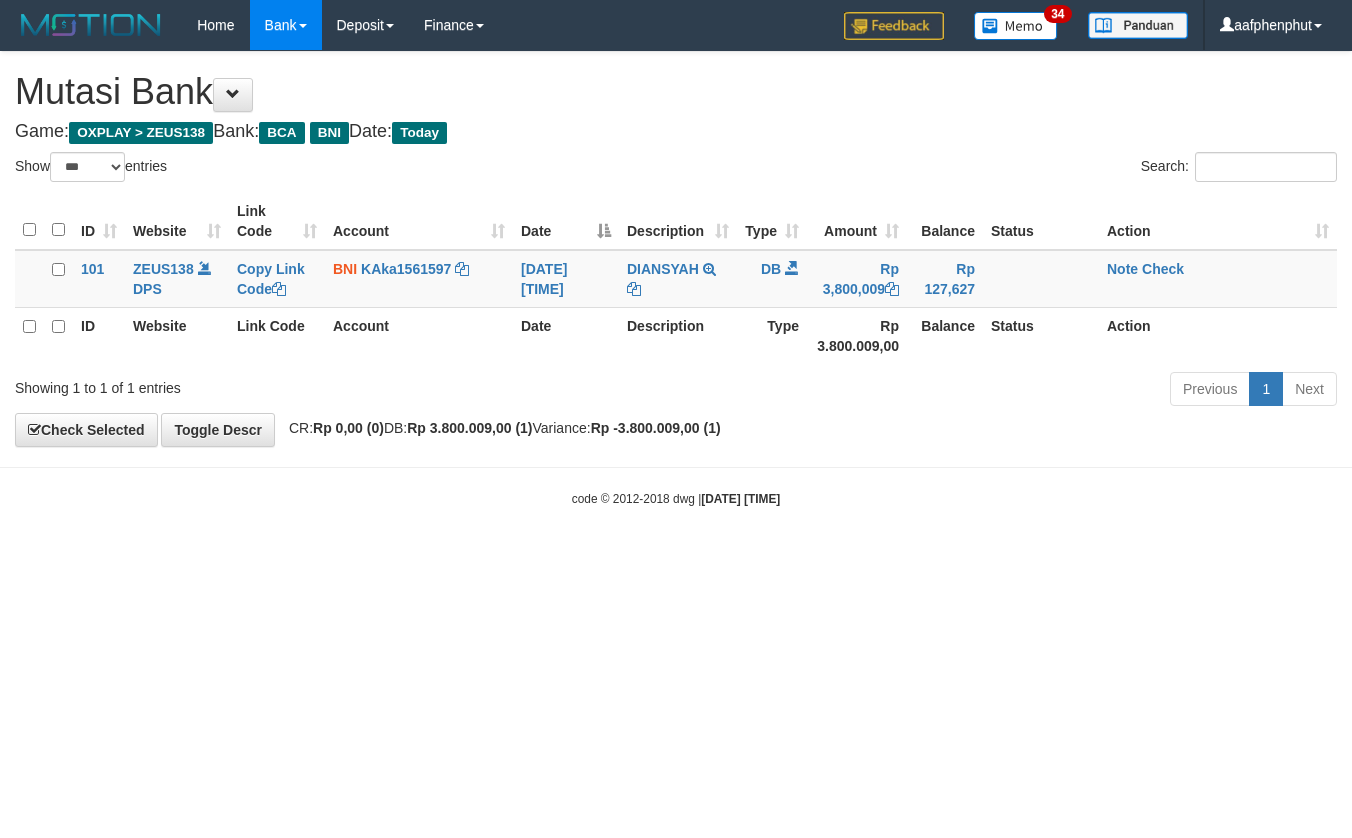 select on "***" 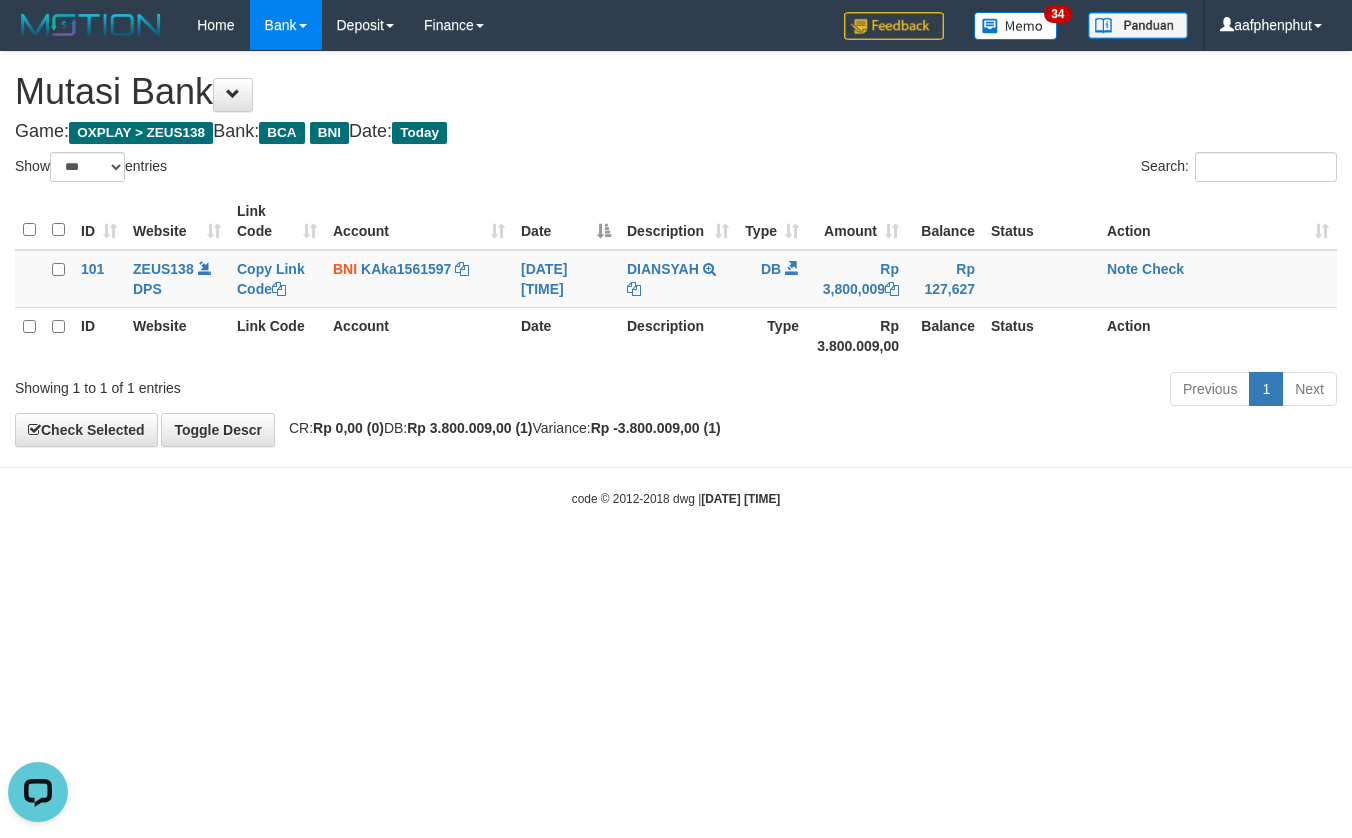 scroll, scrollTop: 0, scrollLeft: 0, axis: both 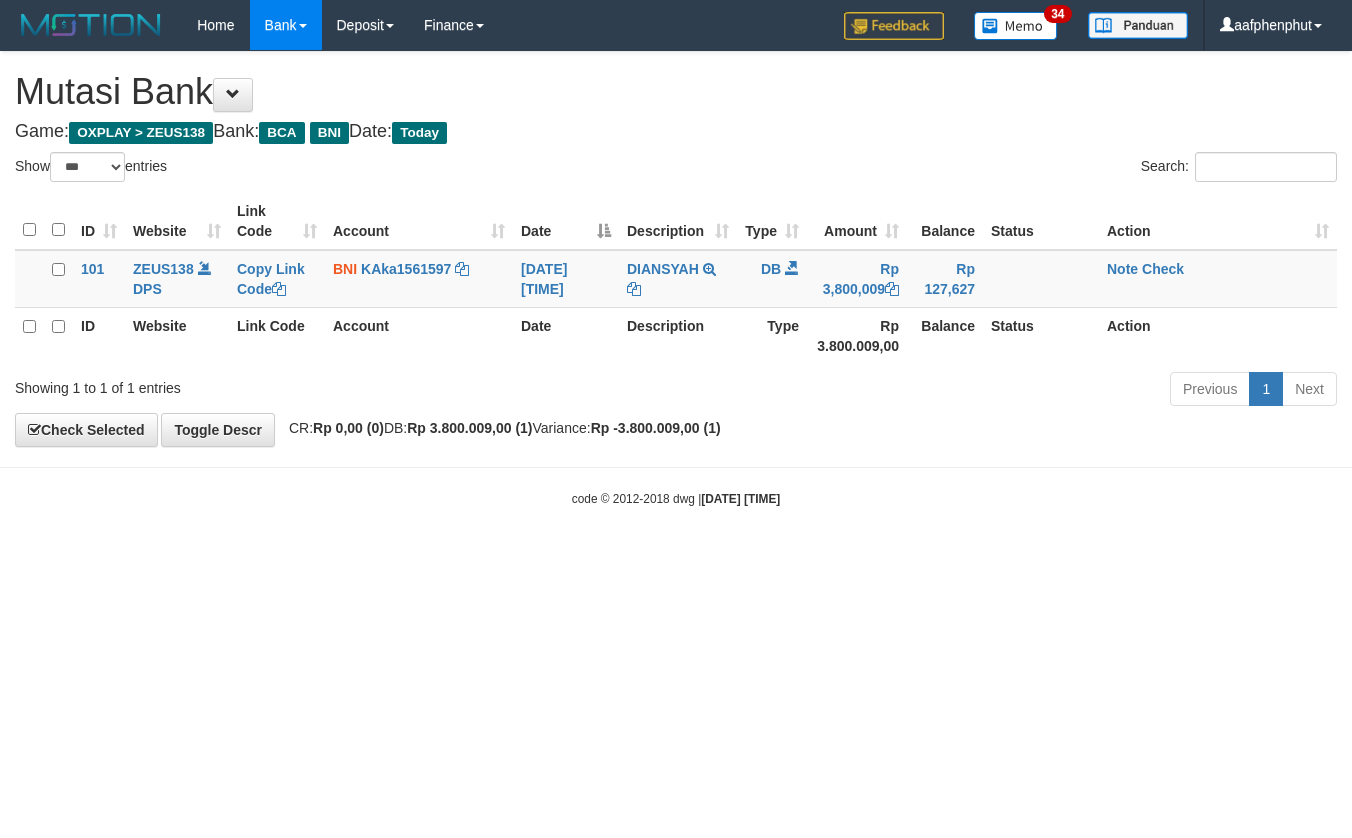 select on "***" 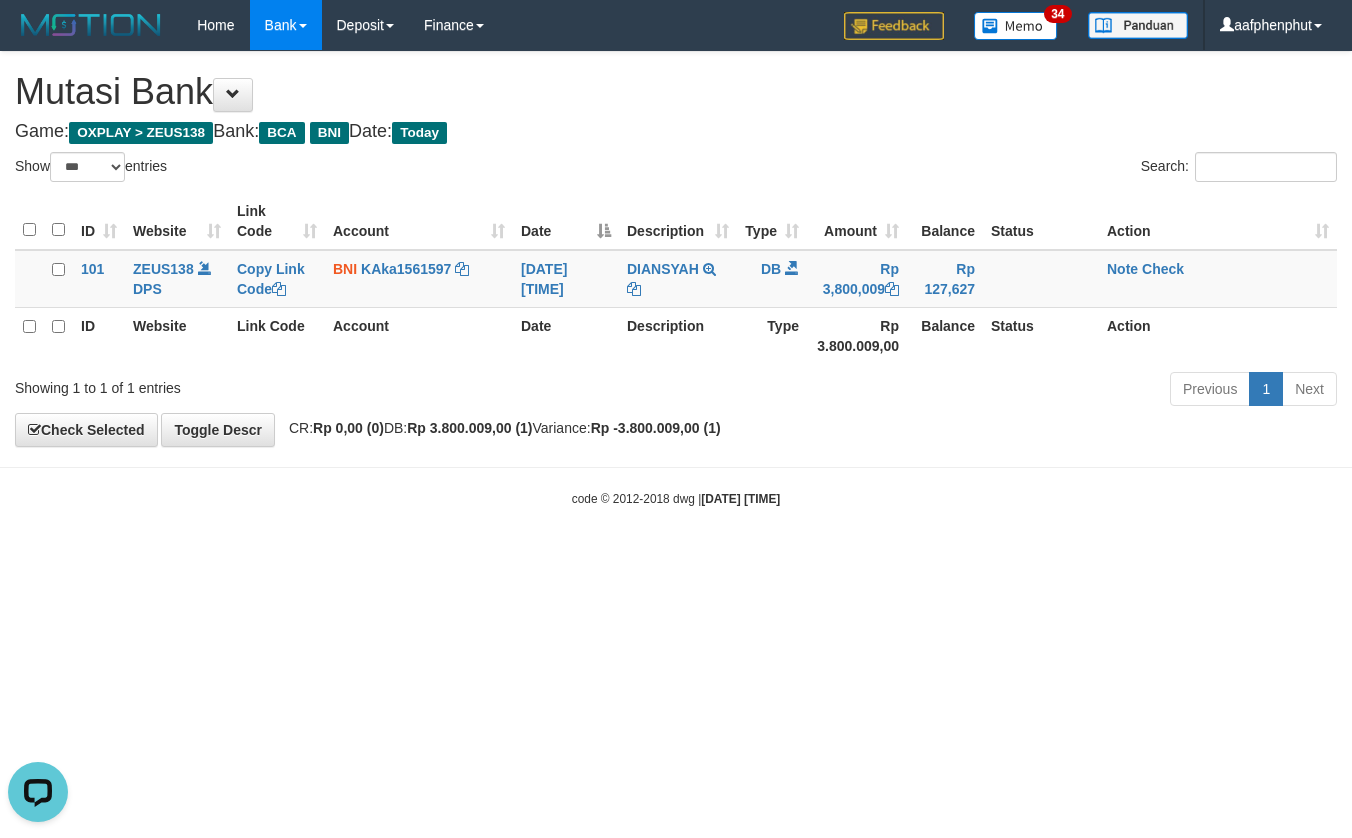scroll, scrollTop: 0, scrollLeft: 0, axis: both 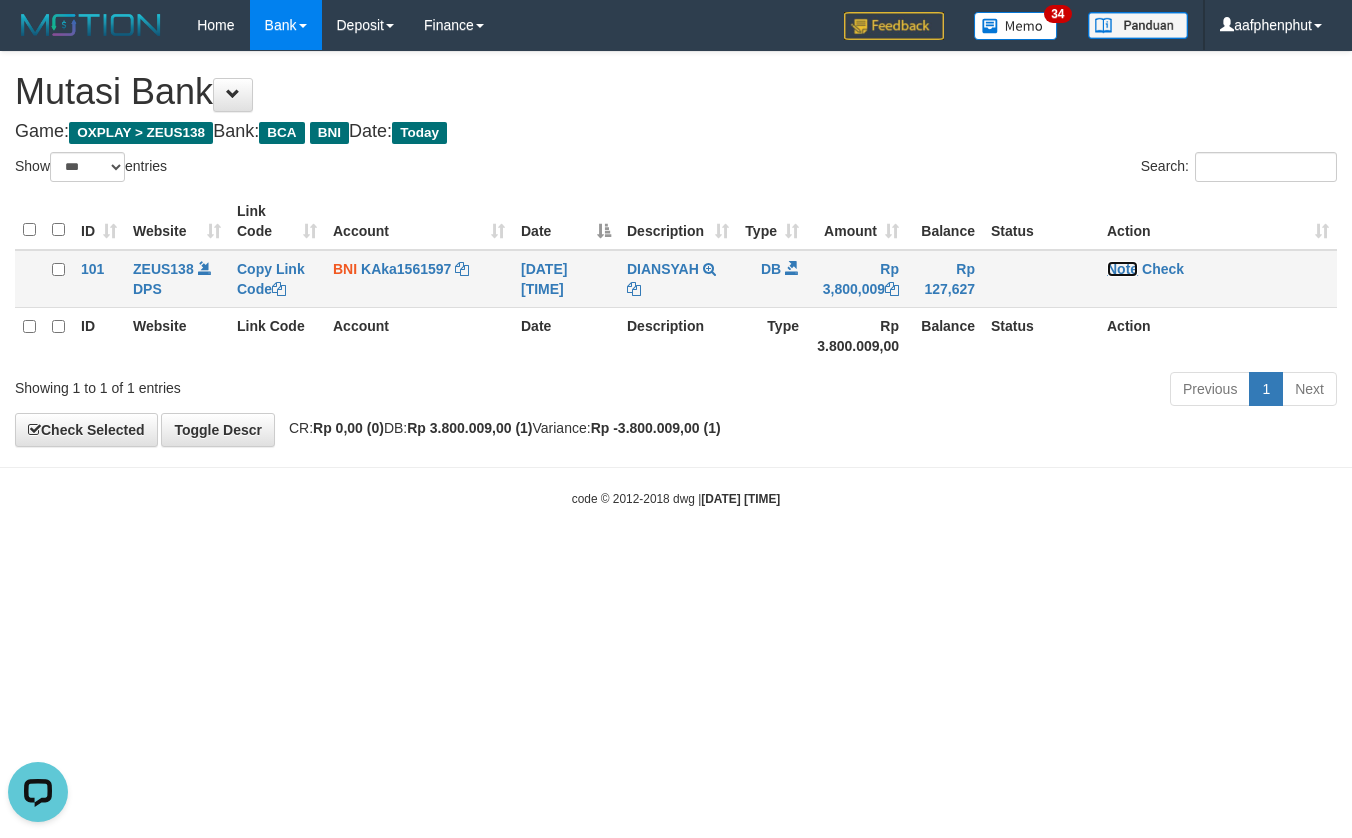 drag, startPoint x: 1113, startPoint y: 265, endPoint x: 1108, endPoint y: 281, distance: 16.763054 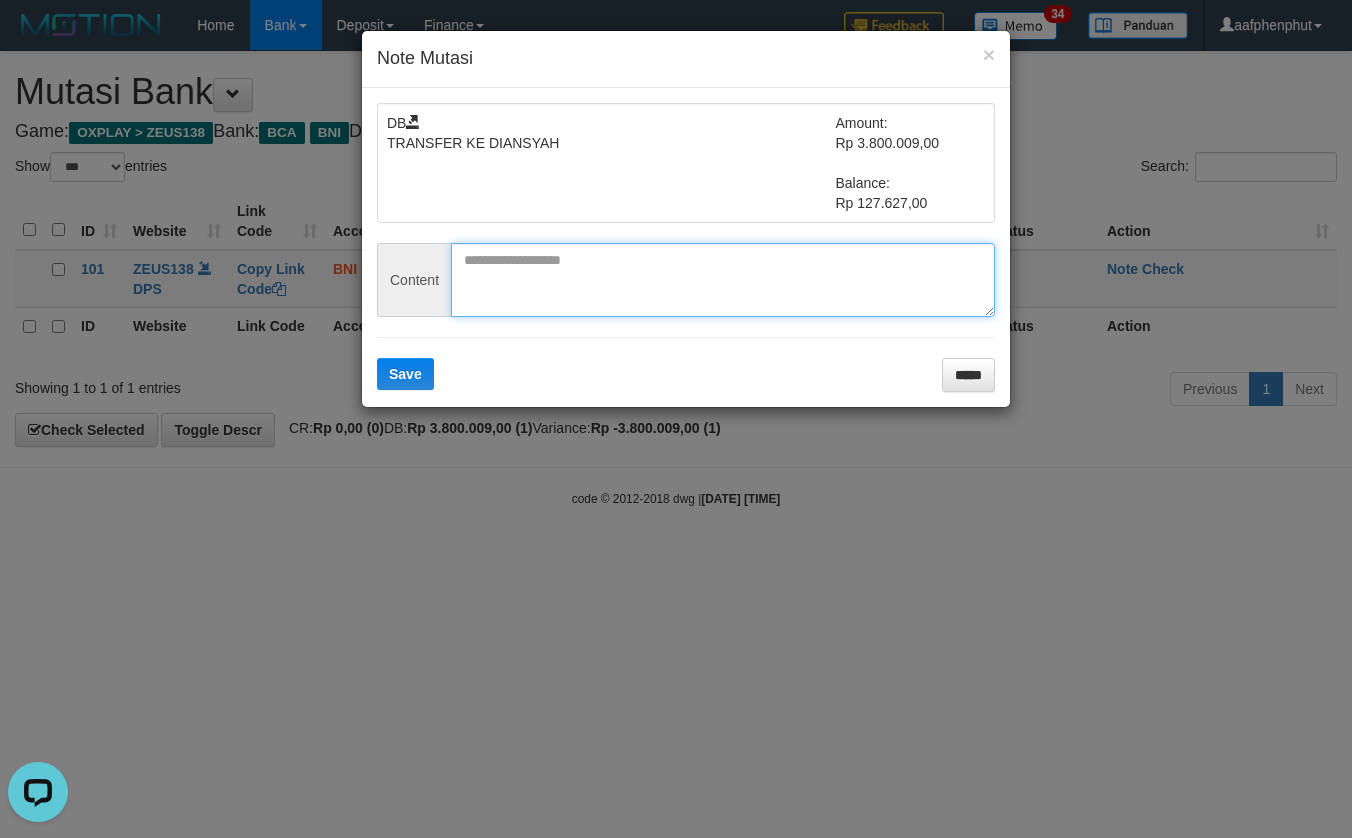 click at bounding box center (723, 280) 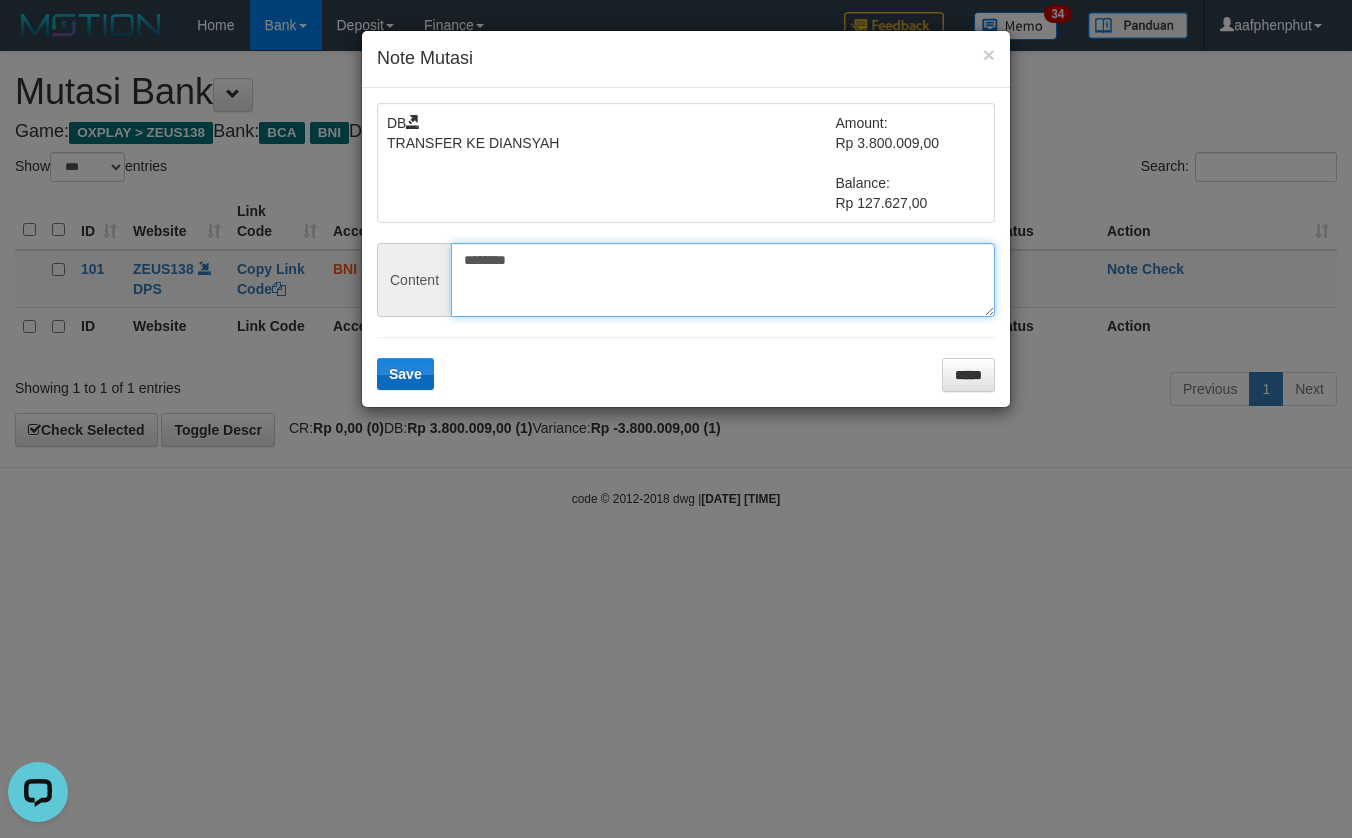 type on "********" 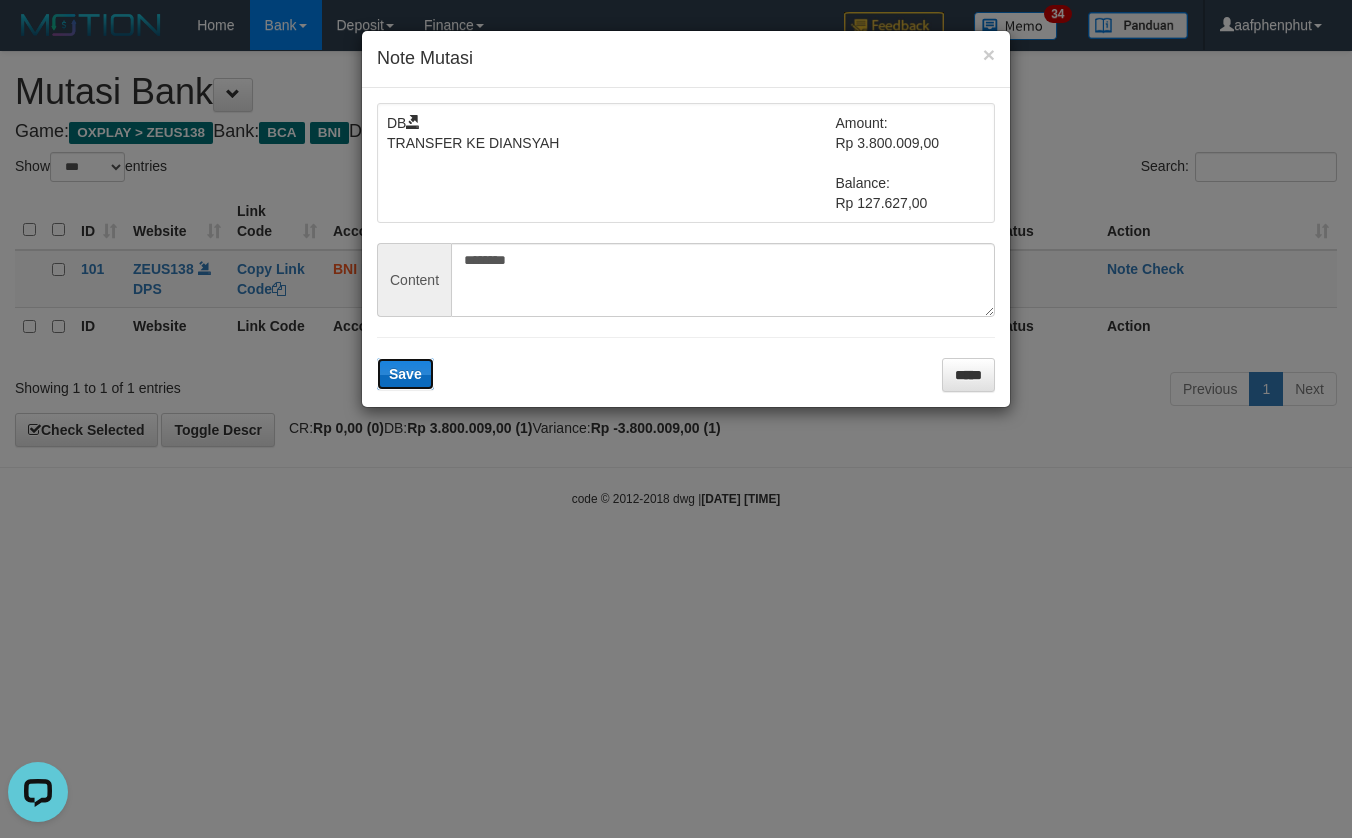 click on "Save" at bounding box center [405, 374] 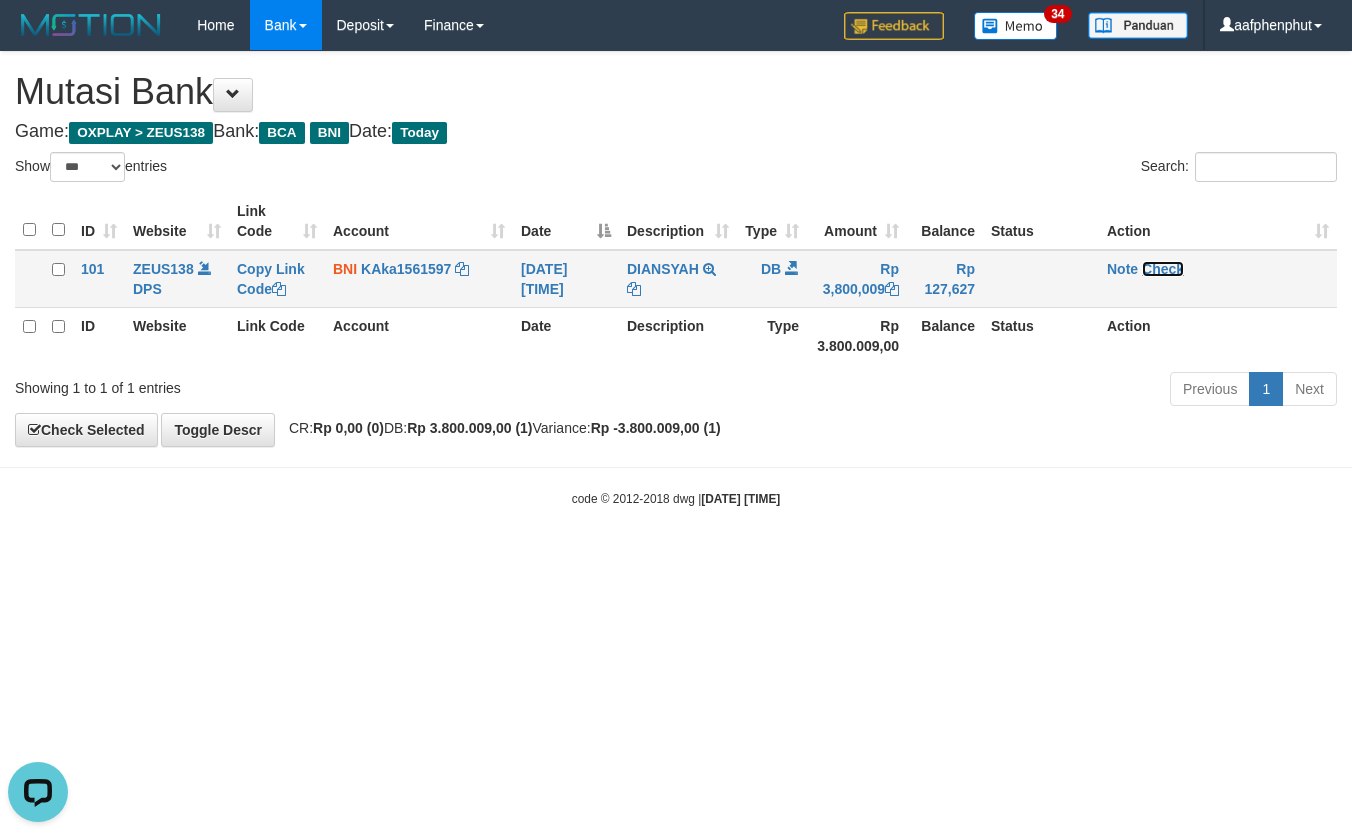 click on "Check" at bounding box center [1163, 269] 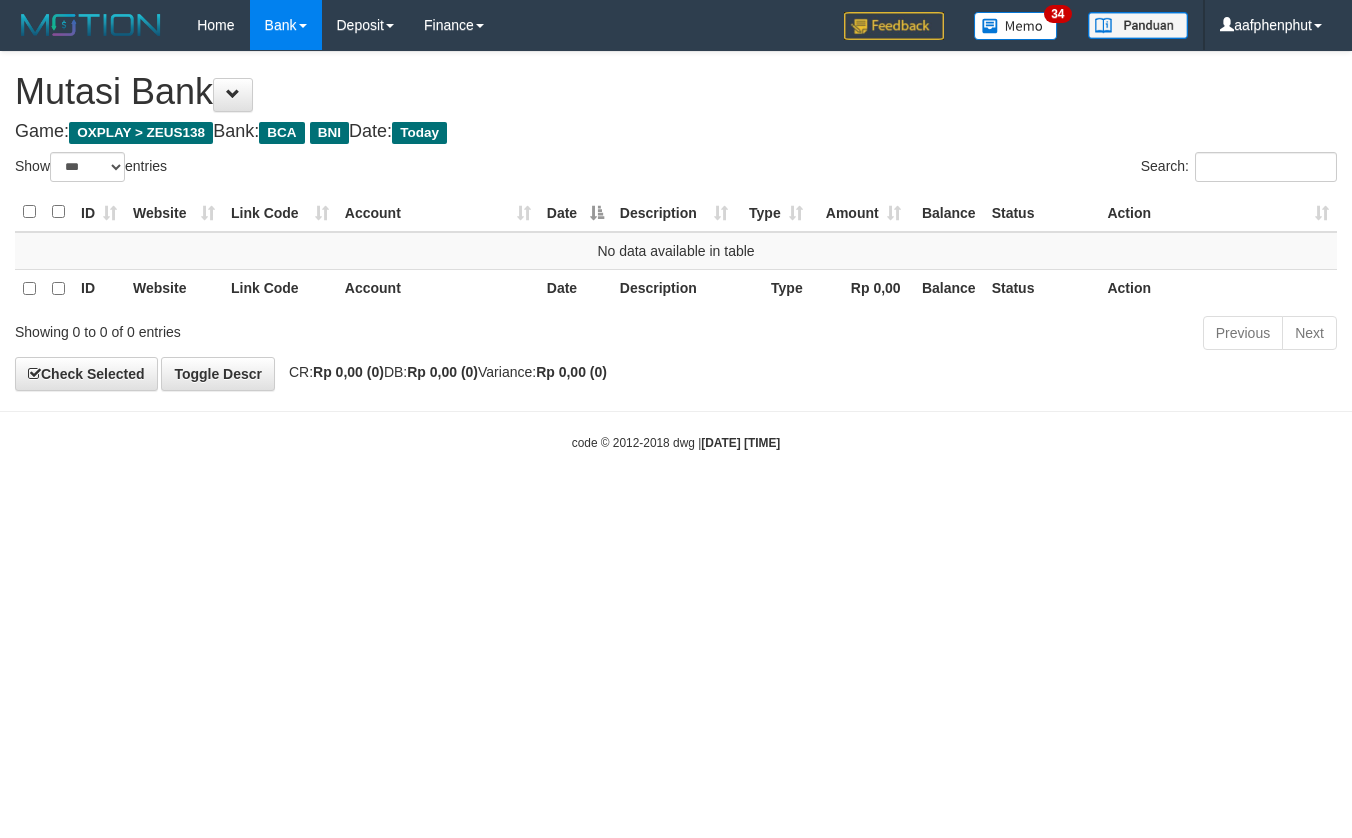 select on "***" 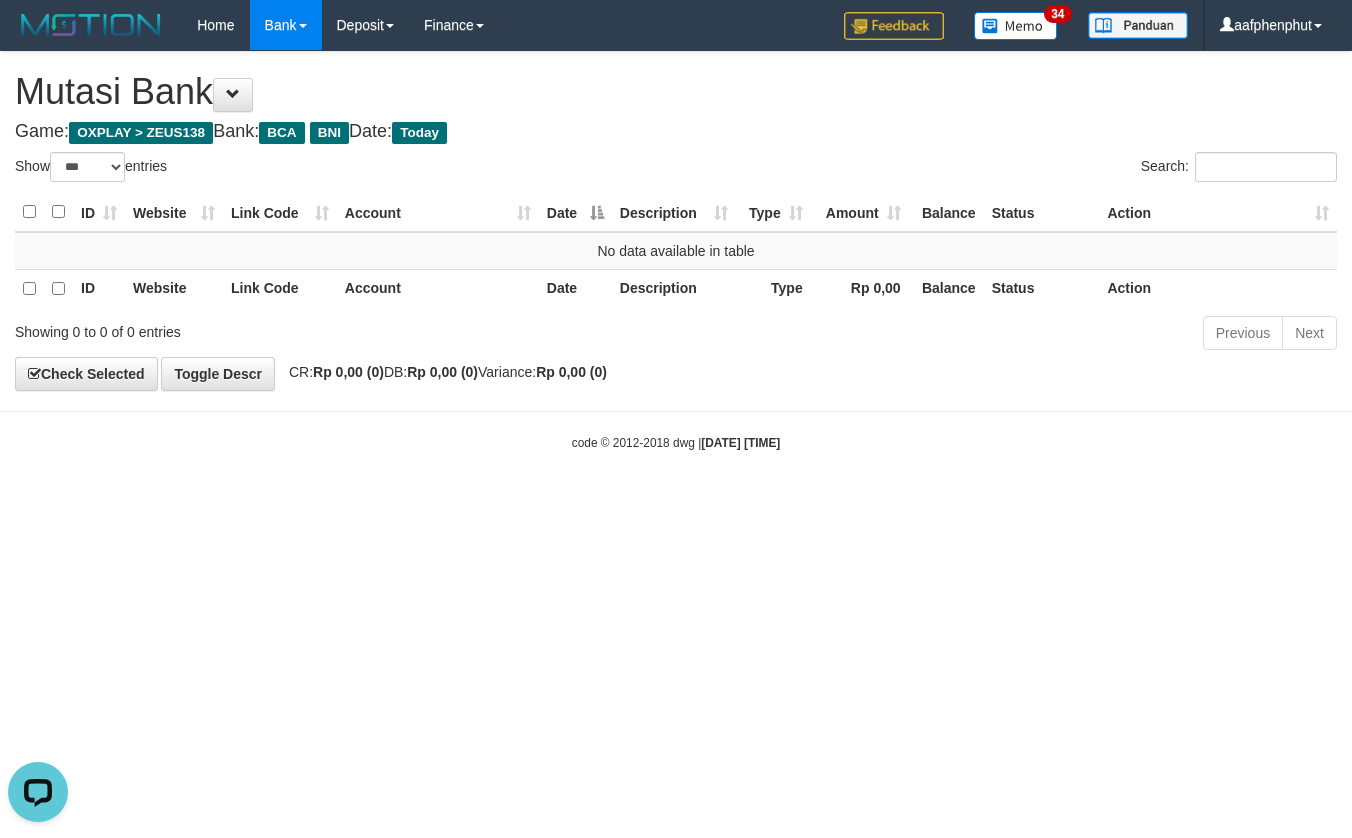 scroll, scrollTop: 0, scrollLeft: 0, axis: both 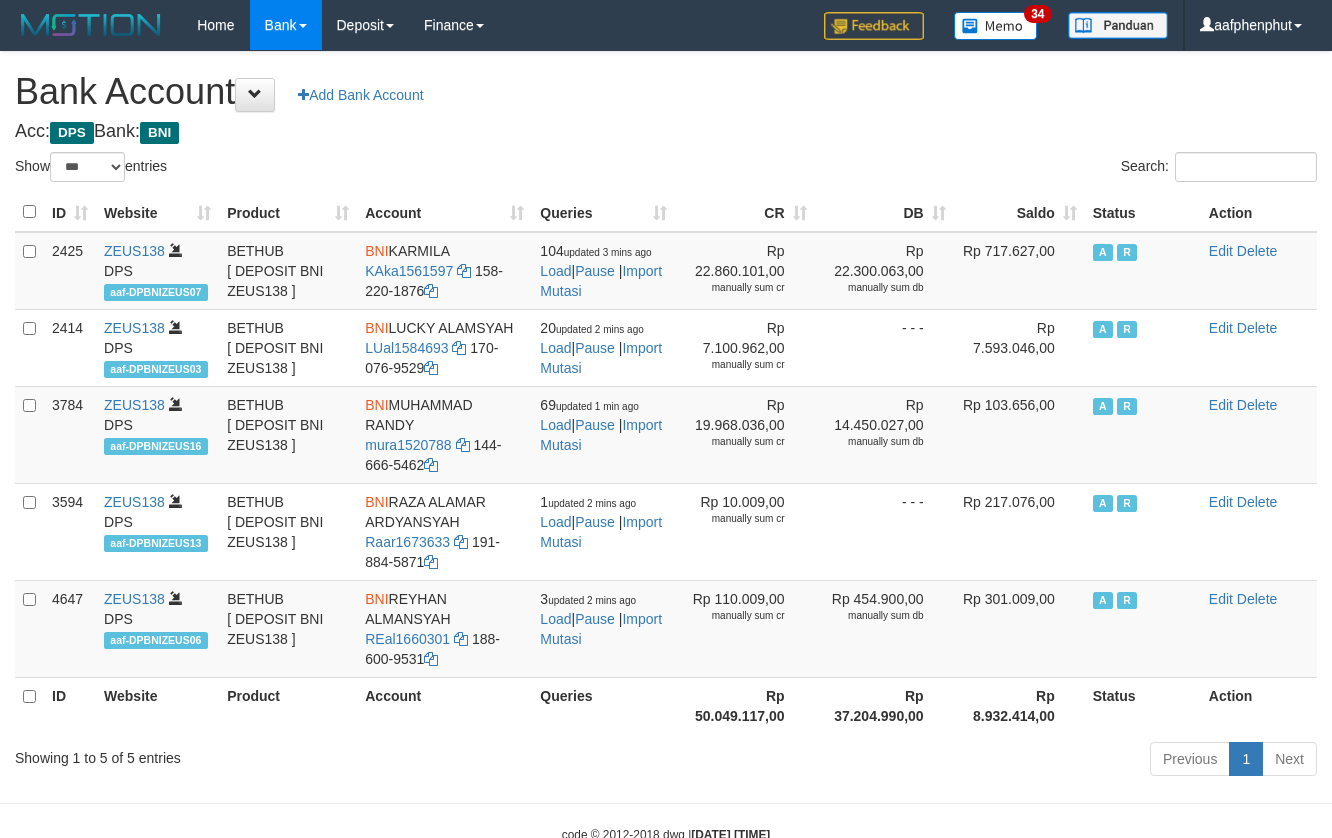 select on "***" 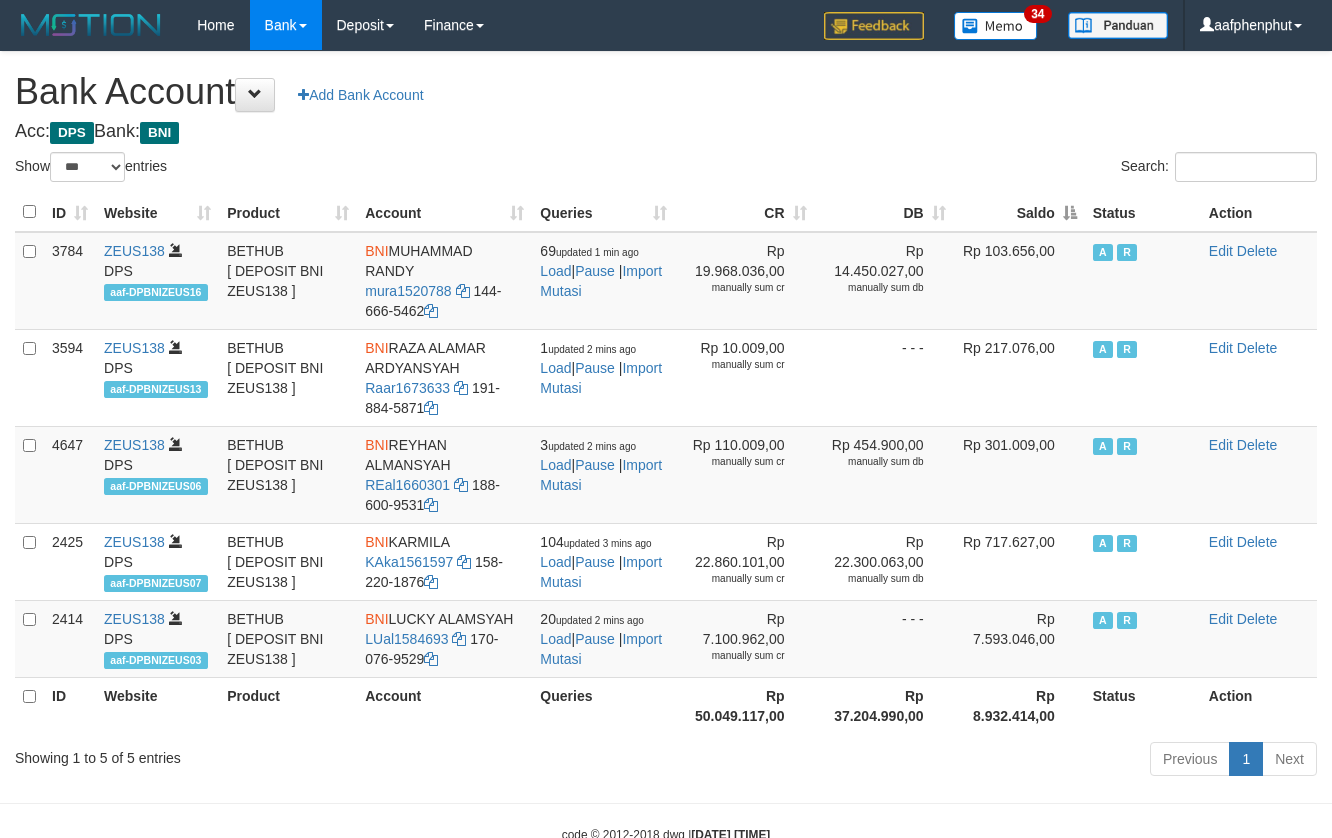click on "Saldo" at bounding box center [1019, 212] 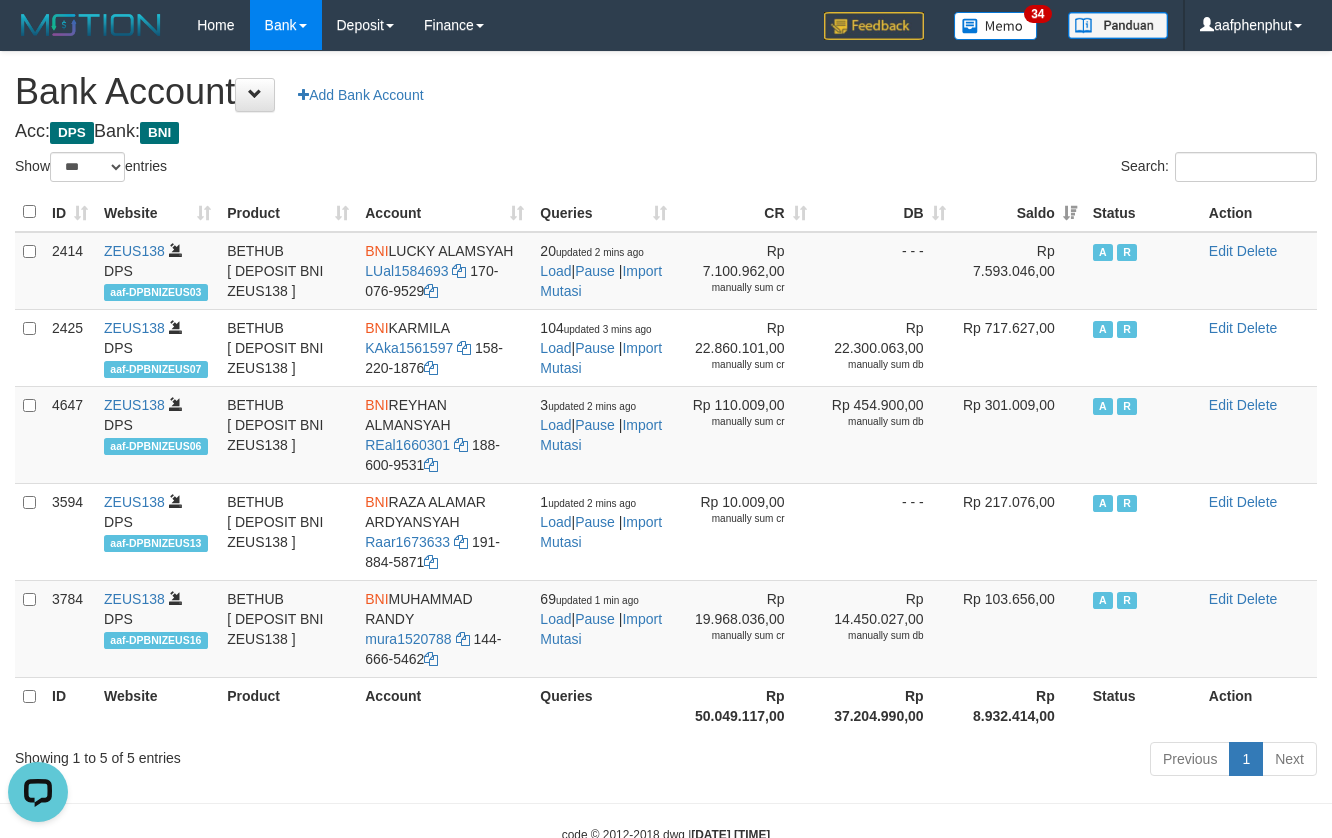 scroll, scrollTop: 0, scrollLeft: 0, axis: both 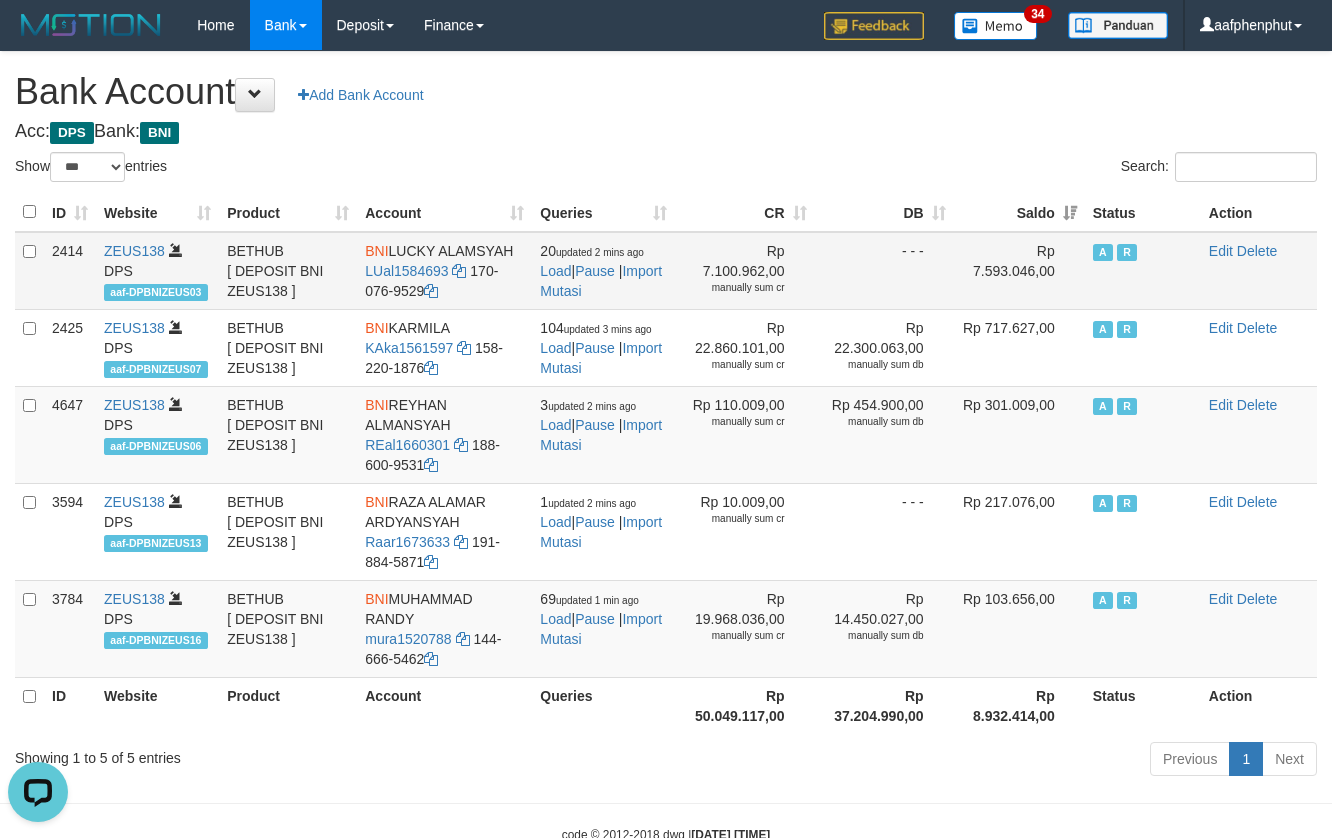 drag, startPoint x: 396, startPoint y: 248, endPoint x: 520, endPoint y: 246, distance: 124.01613 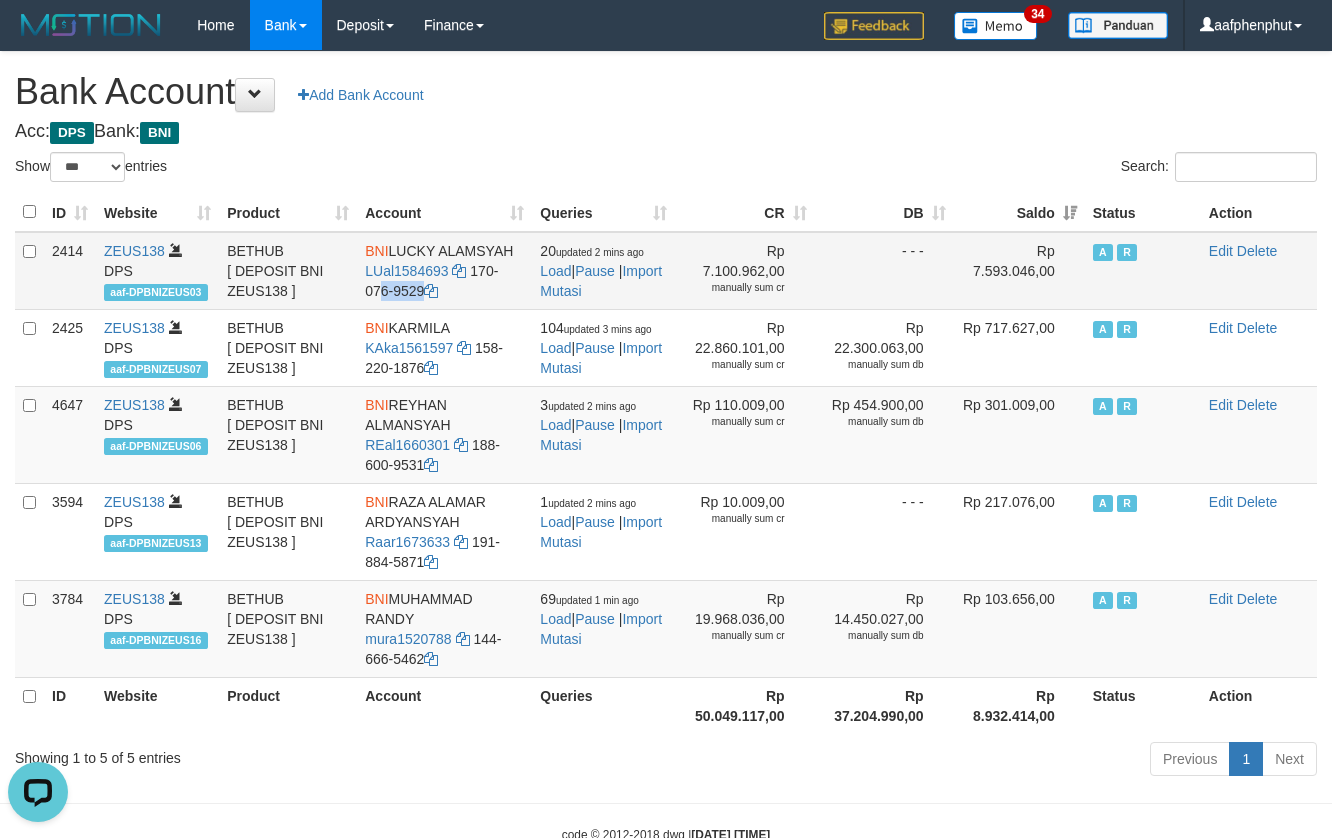 drag, startPoint x: 469, startPoint y: 269, endPoint x: 485, endPoint y: 294, distance: 29.681644 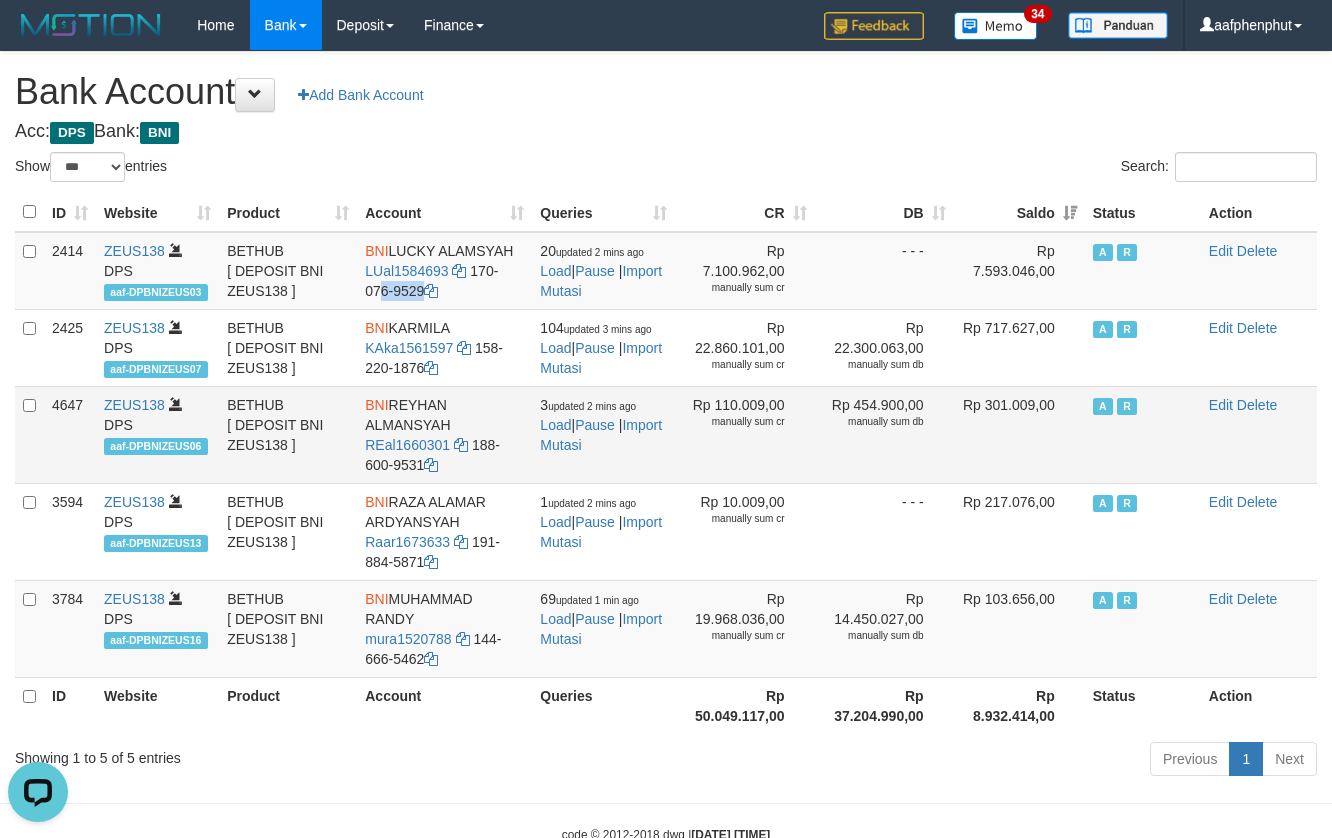 copy on "170-076-9529" 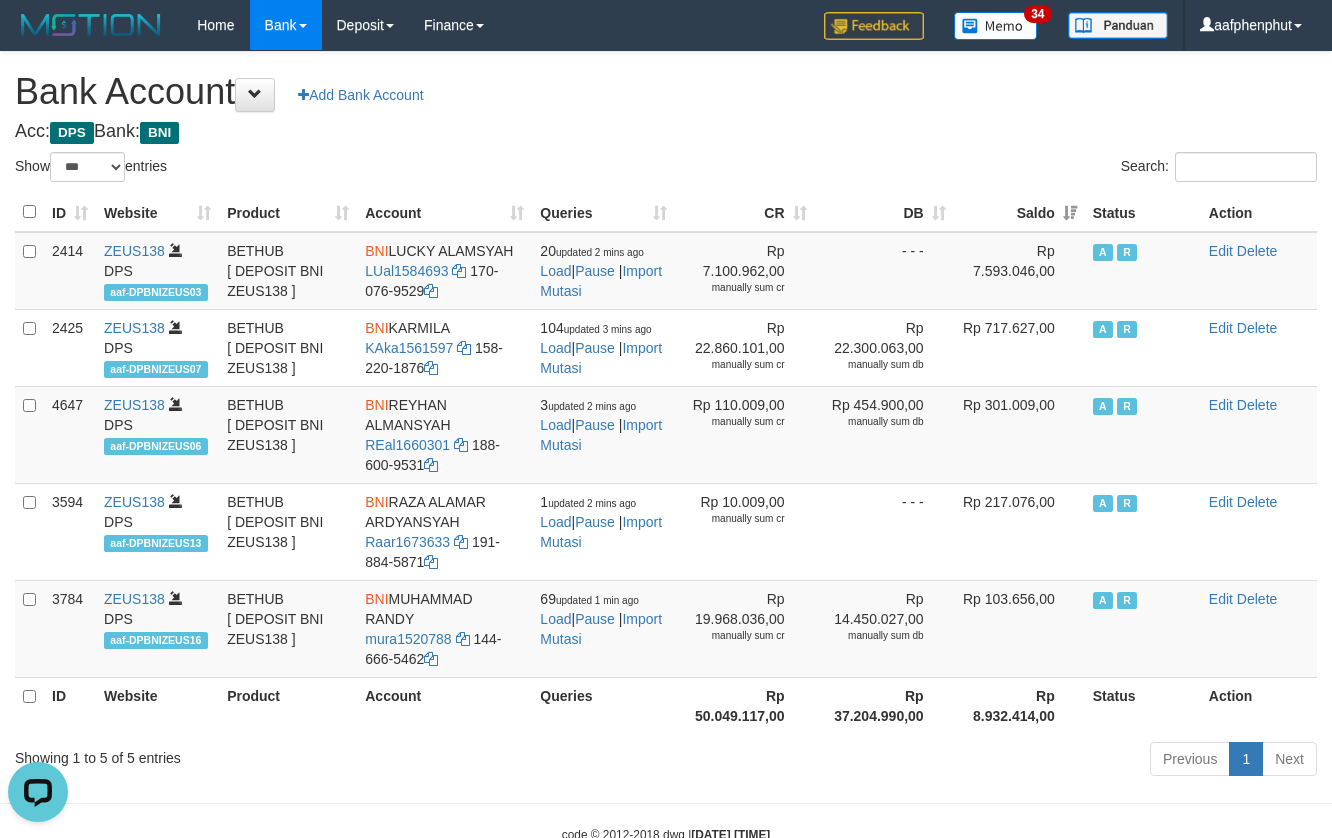 drag, startPoint x: 696, startPoint y: 181, endPoint x: 714, endPoint y: 178, distance: 18.248287 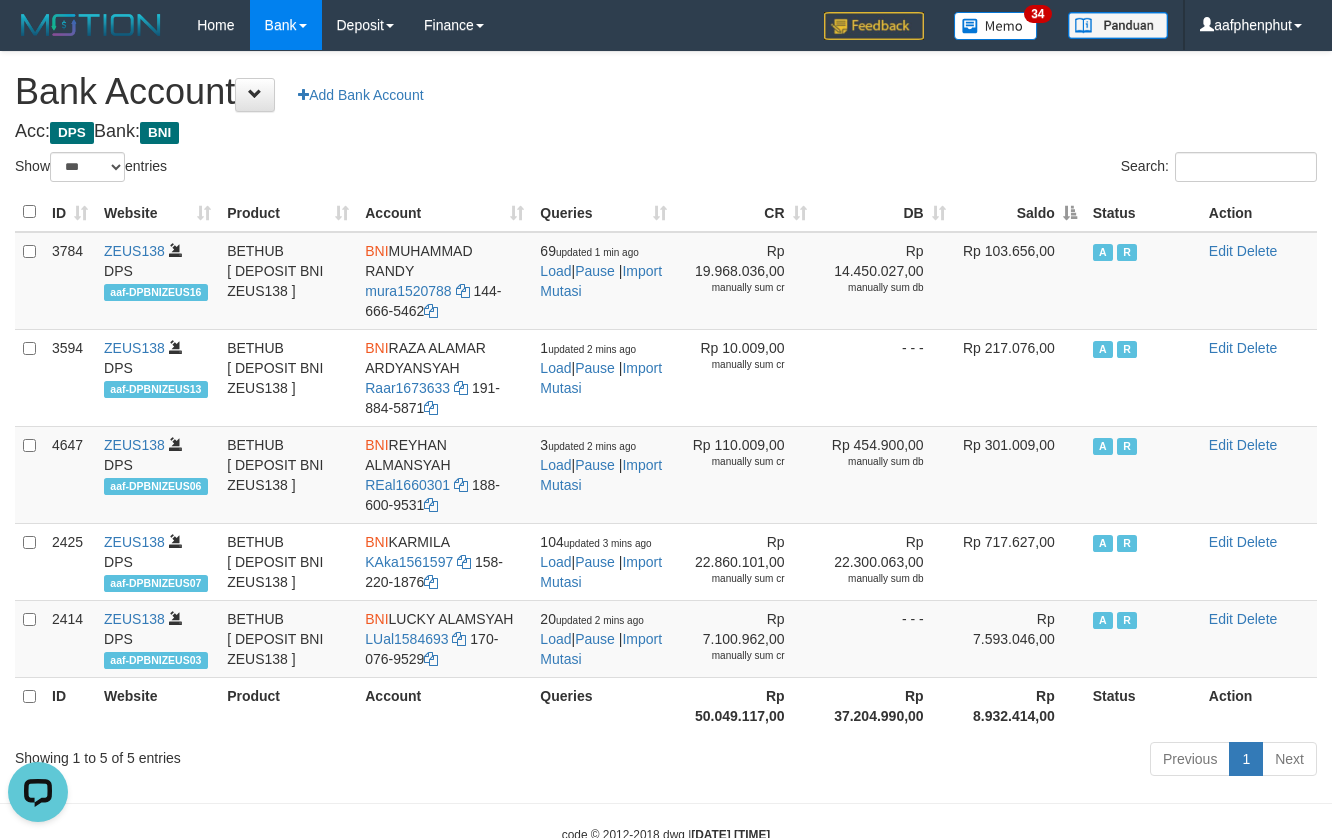 click on "Saldo" at bounding box center (1019, 212) 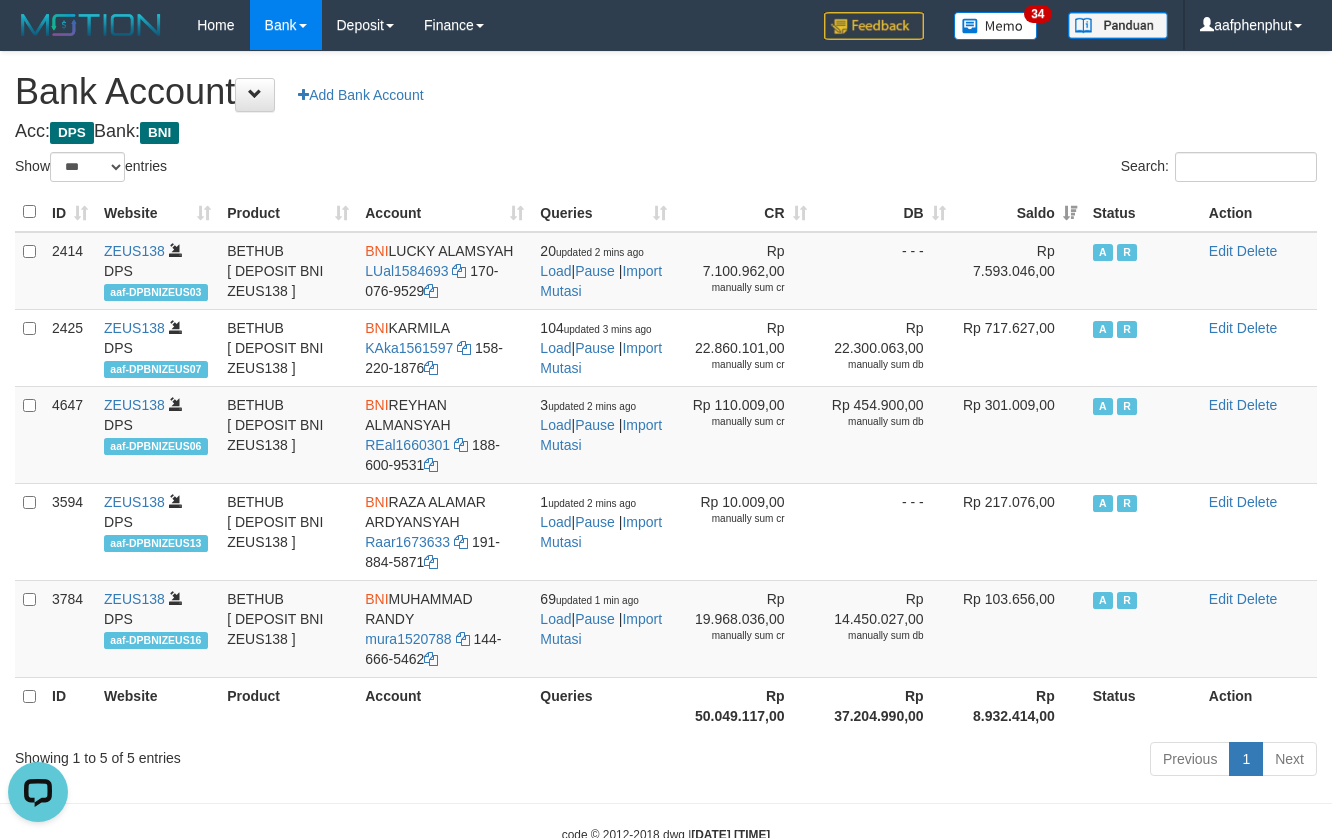 drag, startPoint x: 694, startPoint y: 124, endPoint x: 702, endPoint y: 136, distance: 14.422205 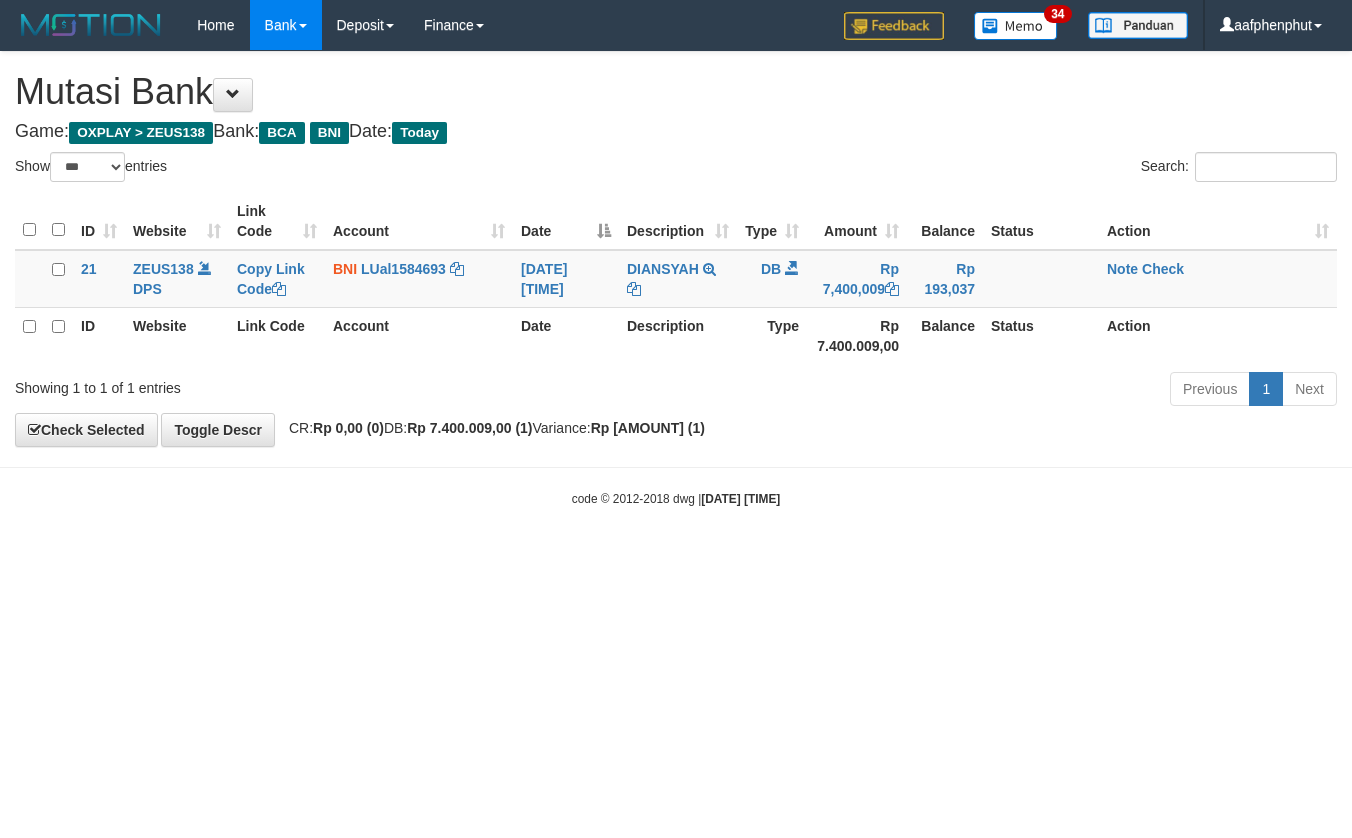 select on "***" 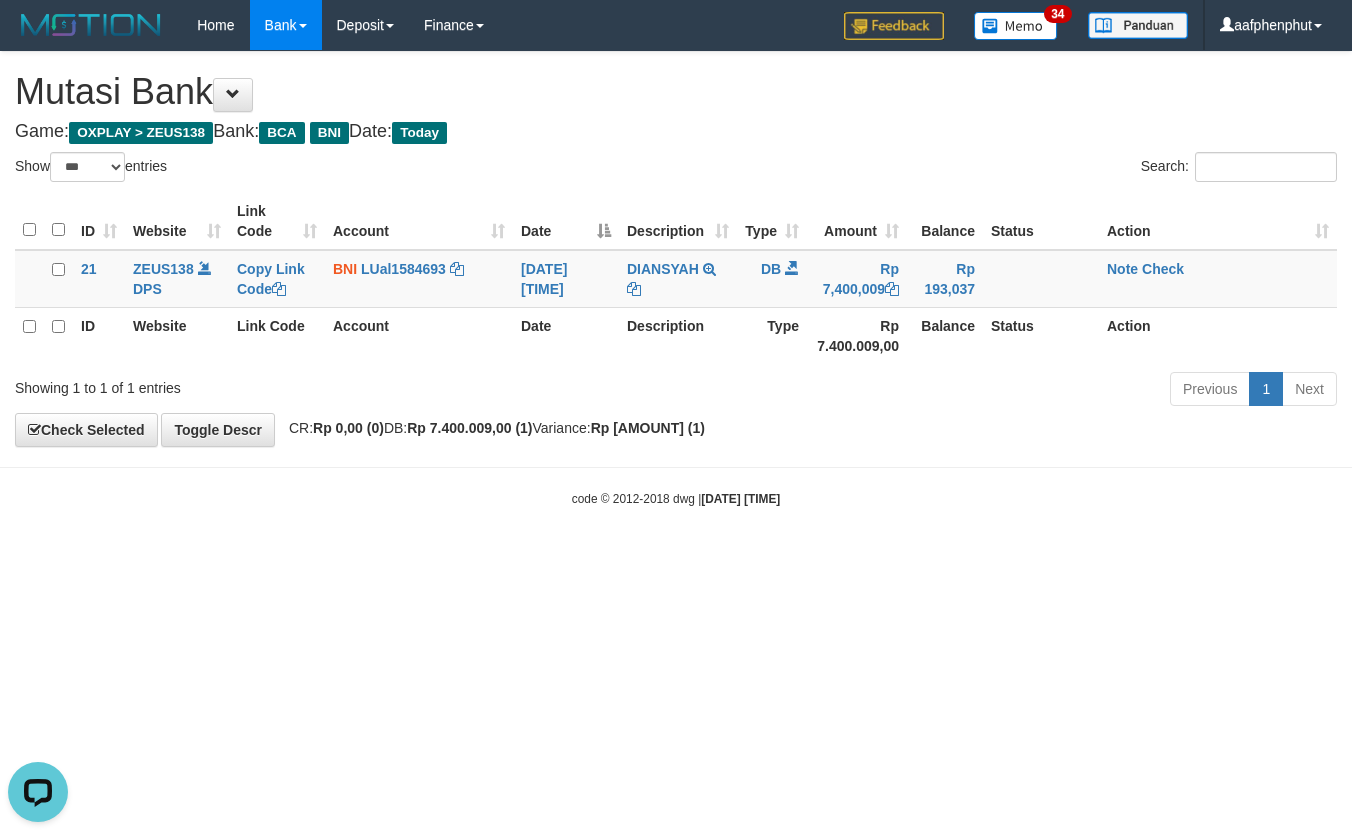 scroll, scrollTop: 0, scrollLeft: 0, axis: both 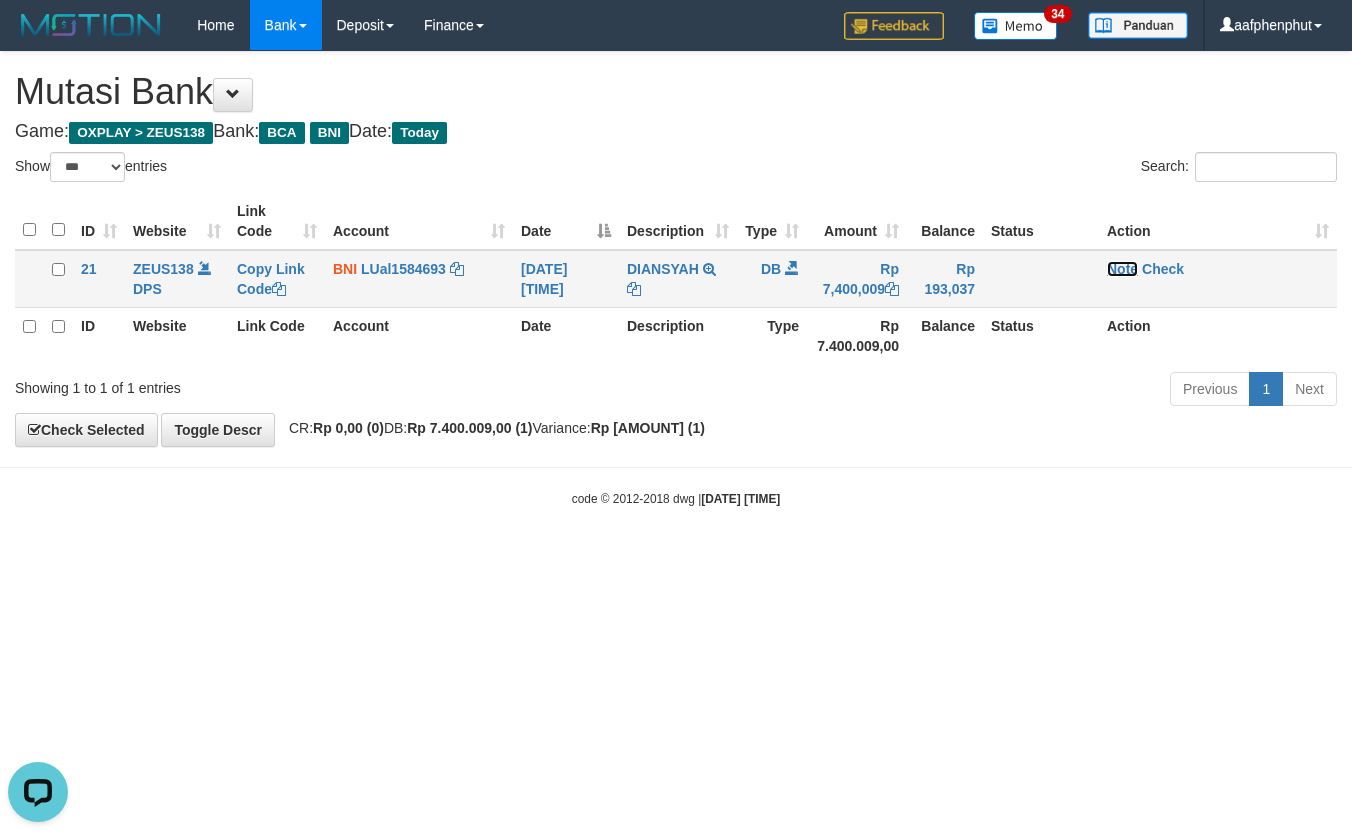 drag, startPoint x: 1116, startPoint y: 269, endPoint x: 1088, endPoint y: 290, distance: 35 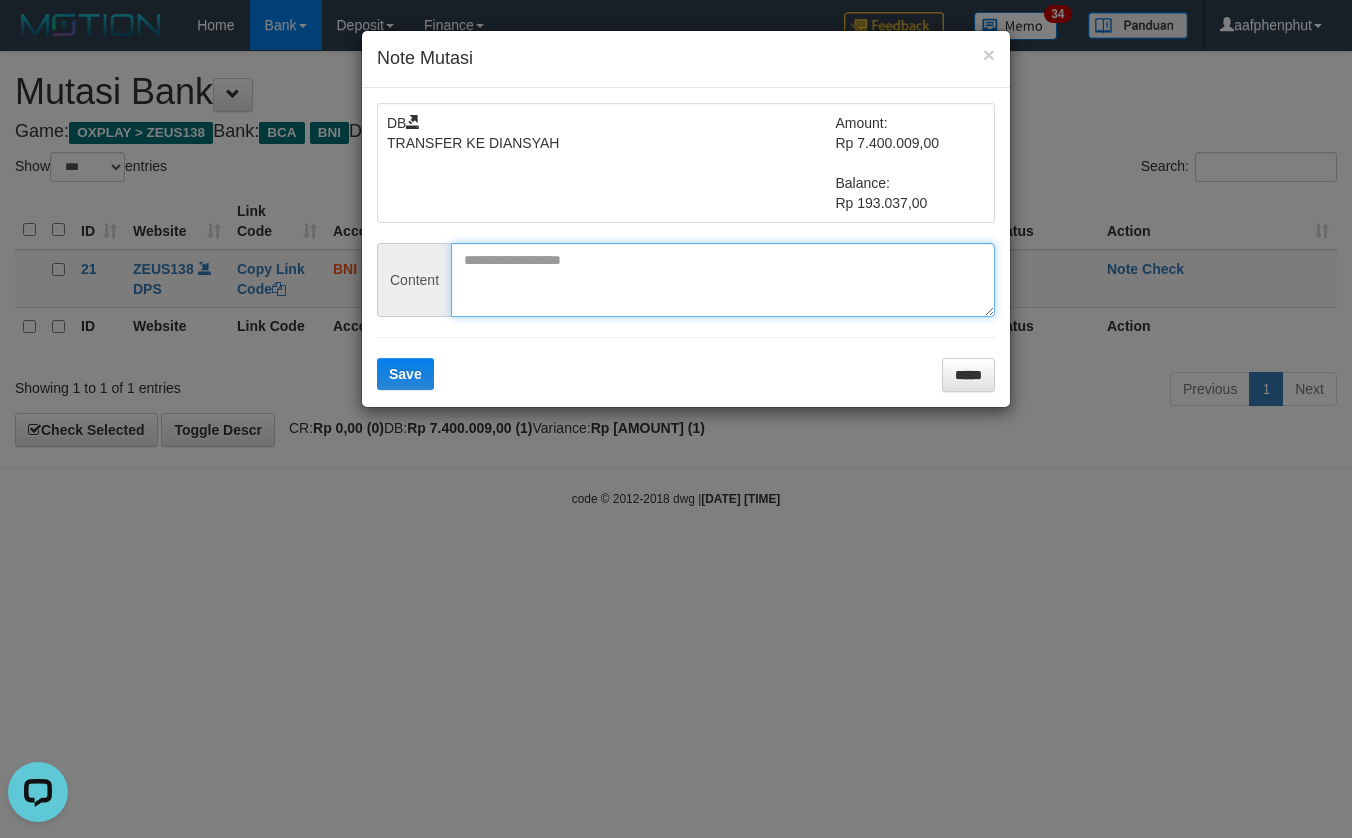 click at bounding box center (723, 280) 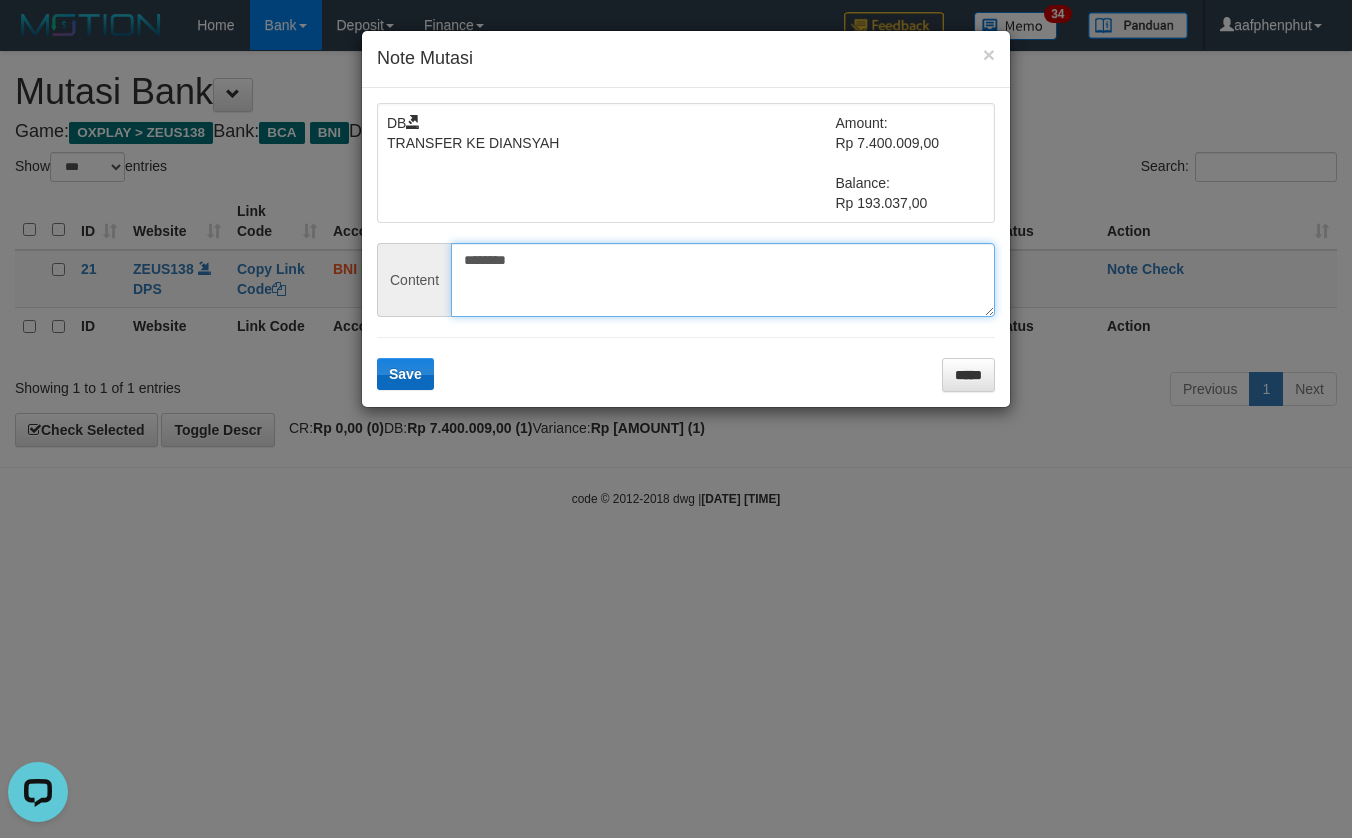 type on "********" 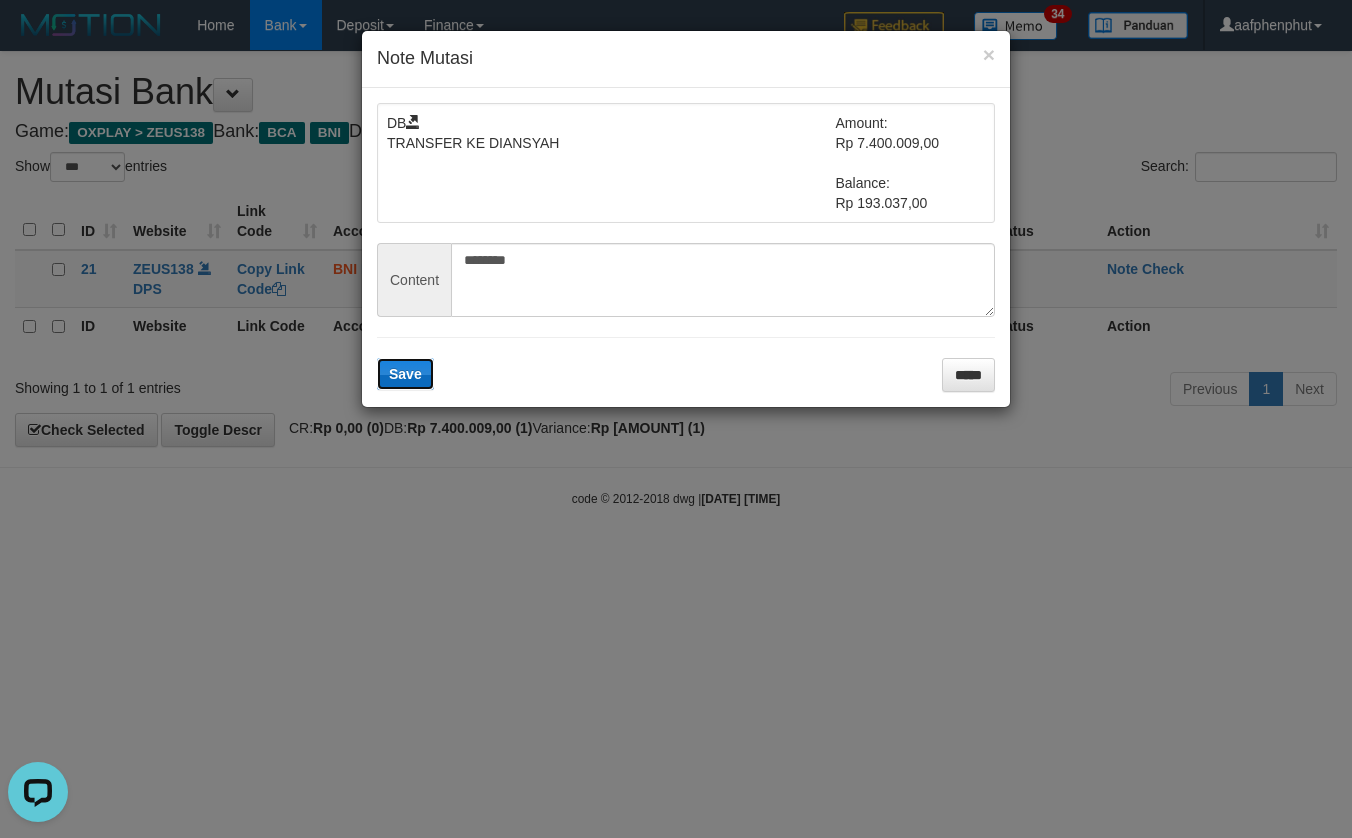 click on "Save" at bounding box center [405, 374] 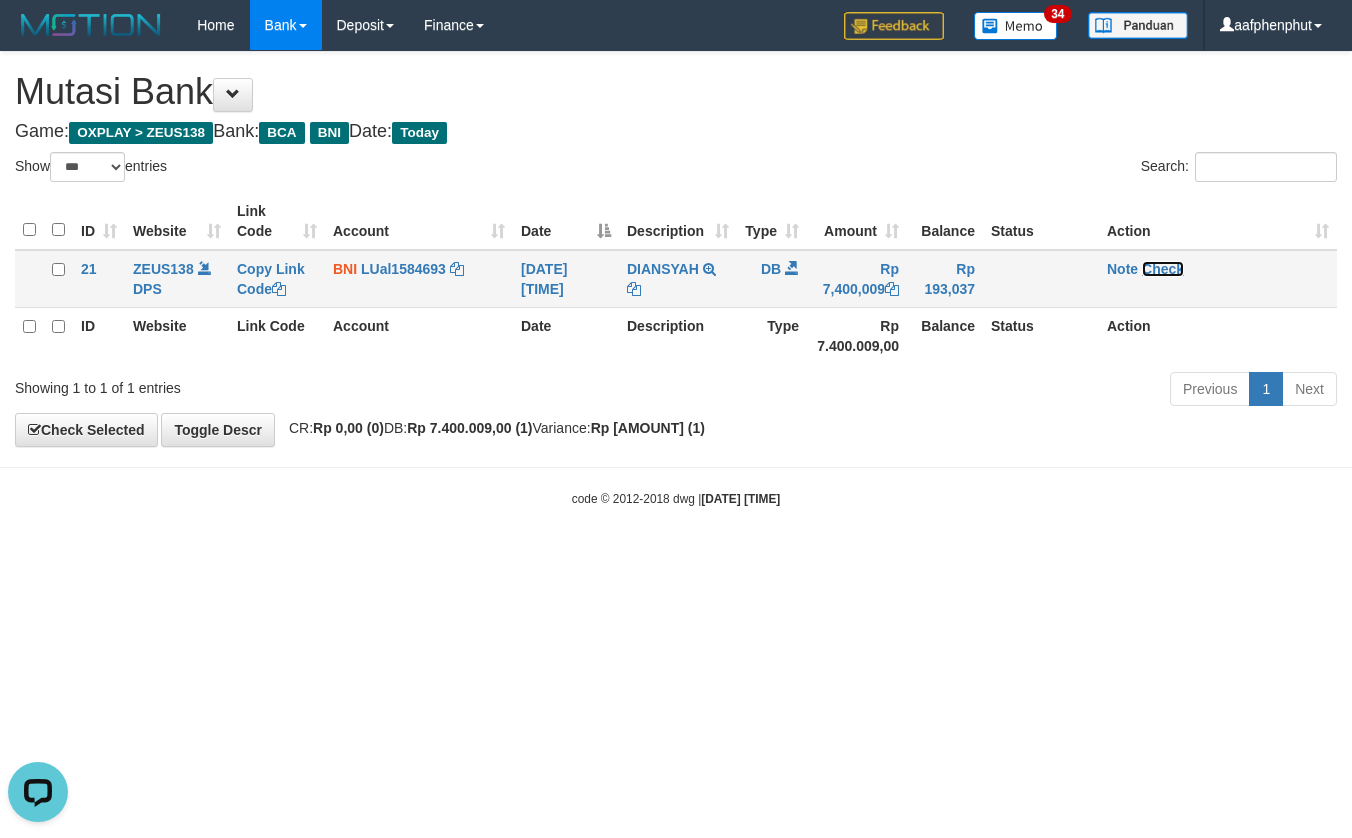 click on "Check" at bounding box center (1163, 269) 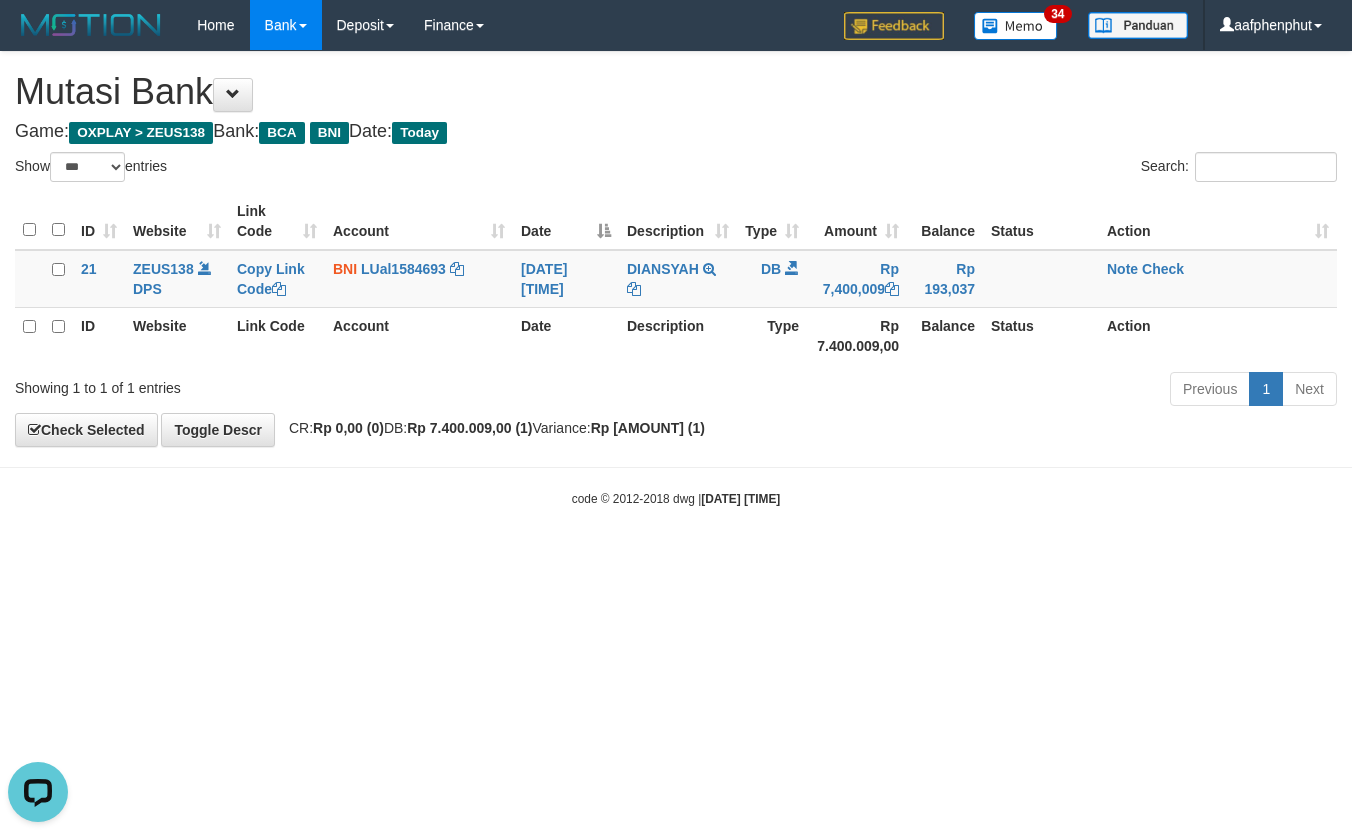 click on "Toggle navigation
Home
Bank
Account List
Load
By Website
Group
[OXPLAY]													ZEUS138
By Load Group (DPS)
Sync" at bounding box center (676, 279) 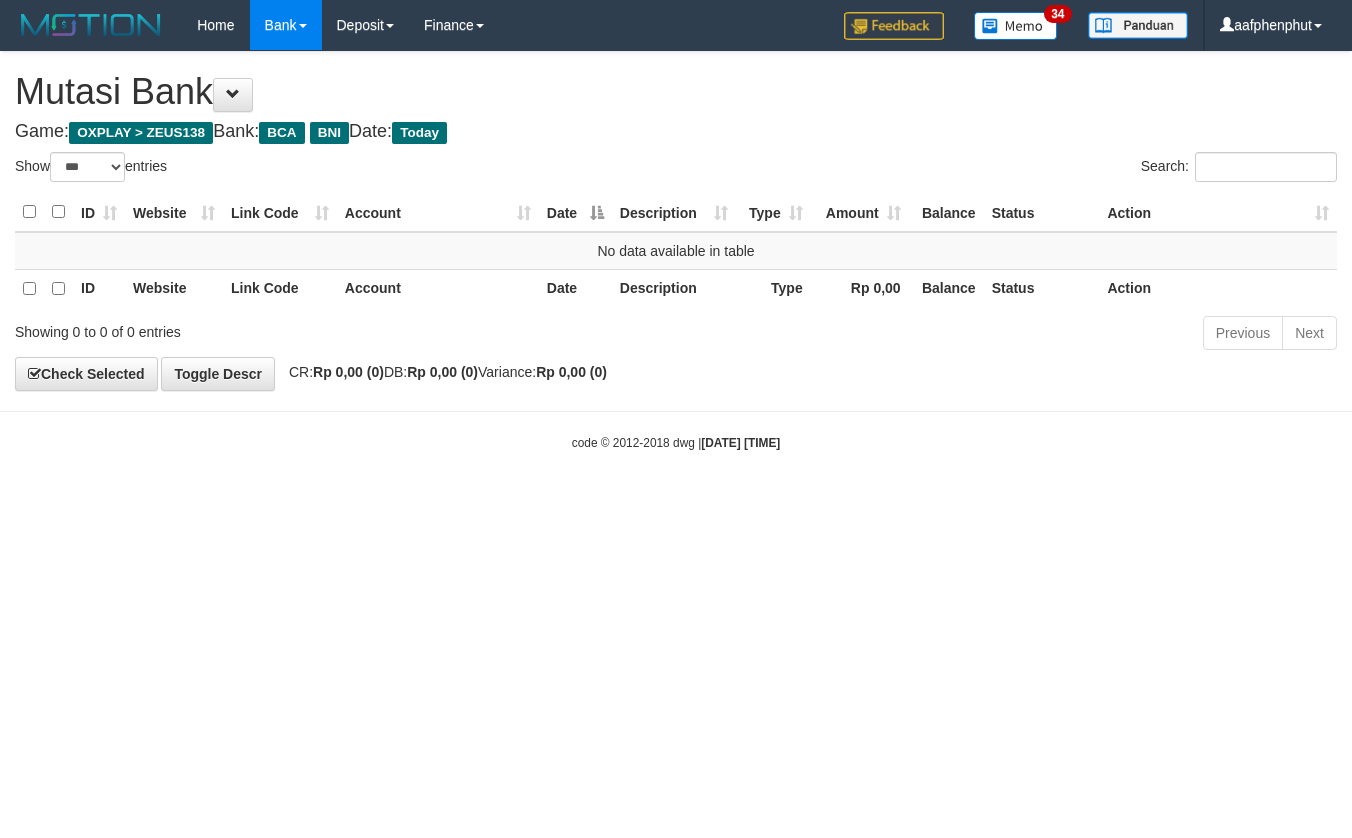 select on "***" 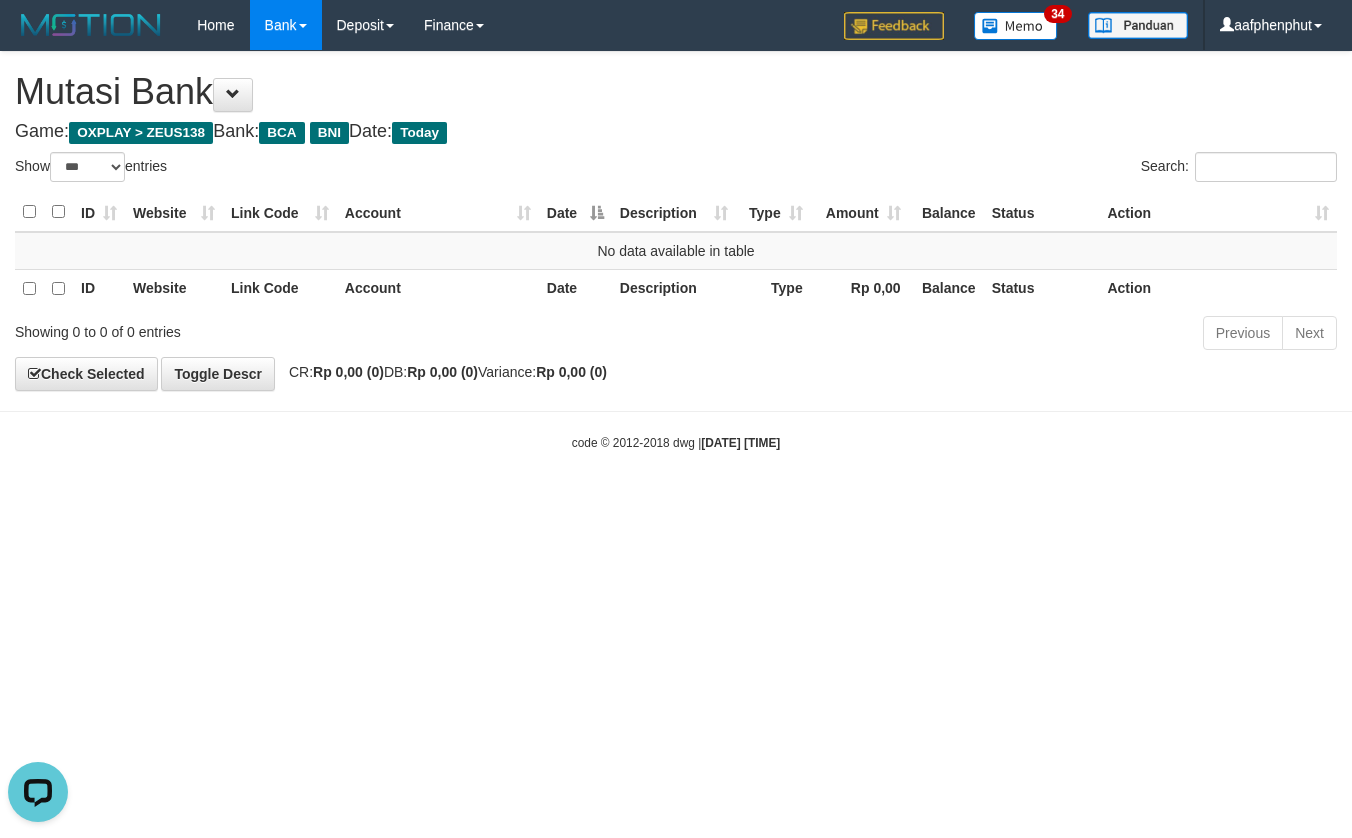 scroll, scrollTop: 0, scrollLeft: 0, axis: both 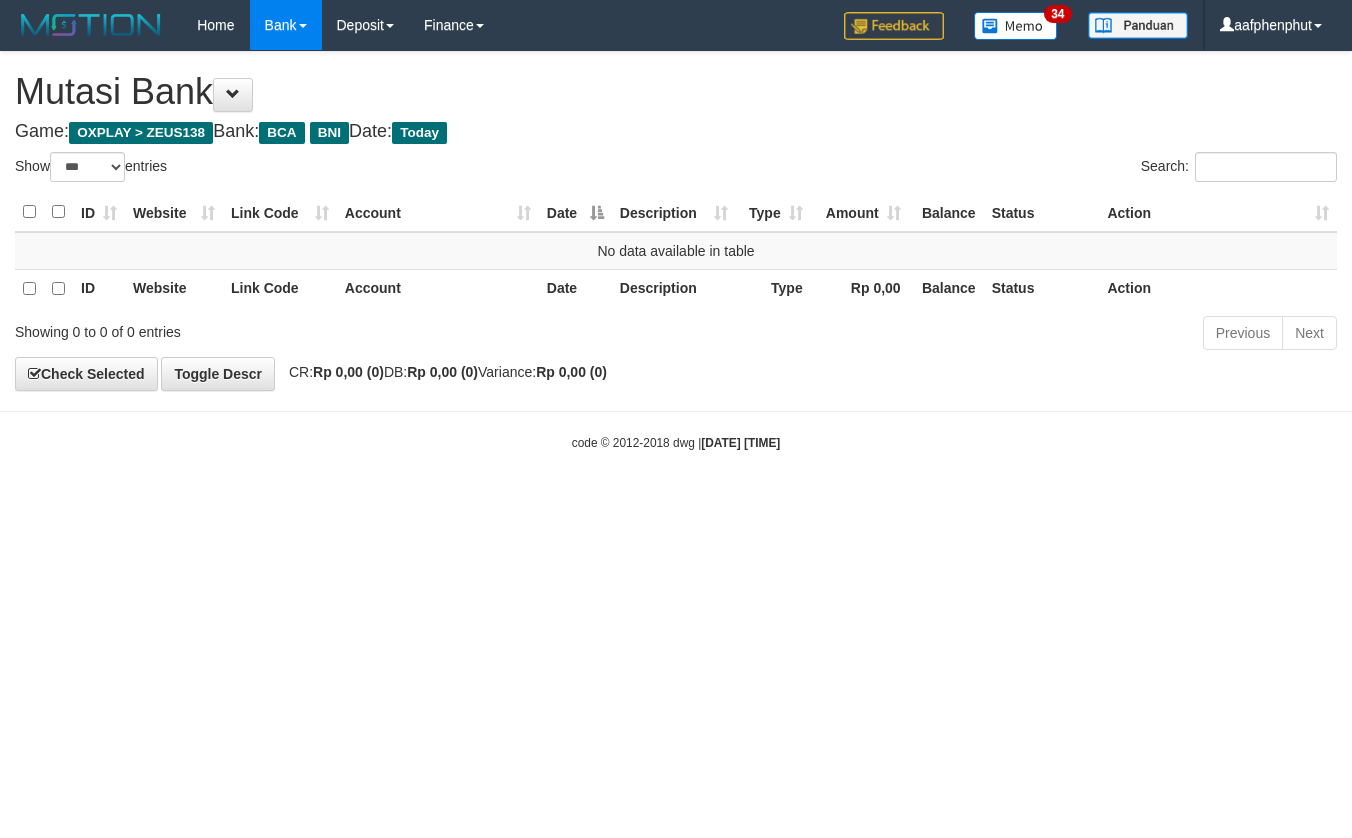 select on "***" 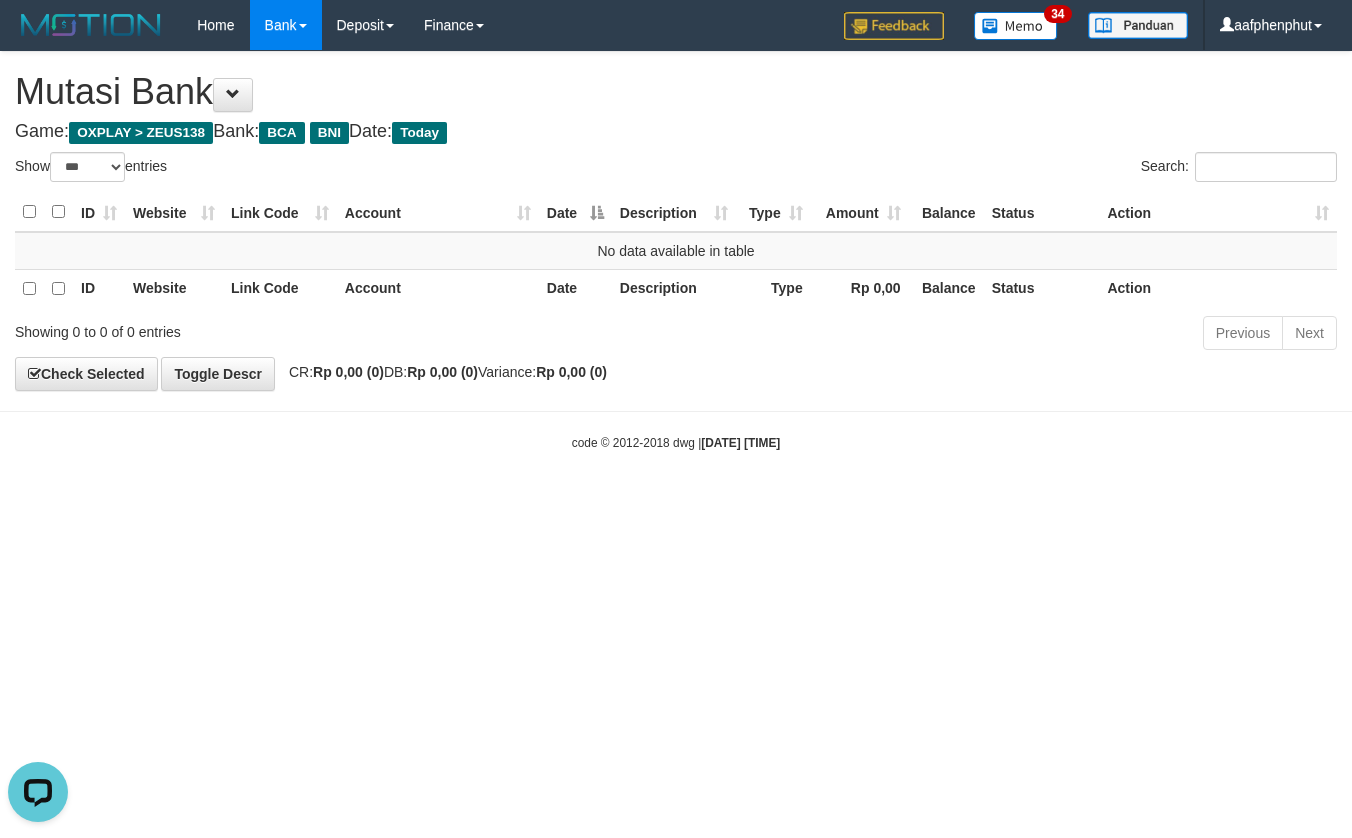 scroll, scrollTop: 0, scrollLeft: 0, axis: both 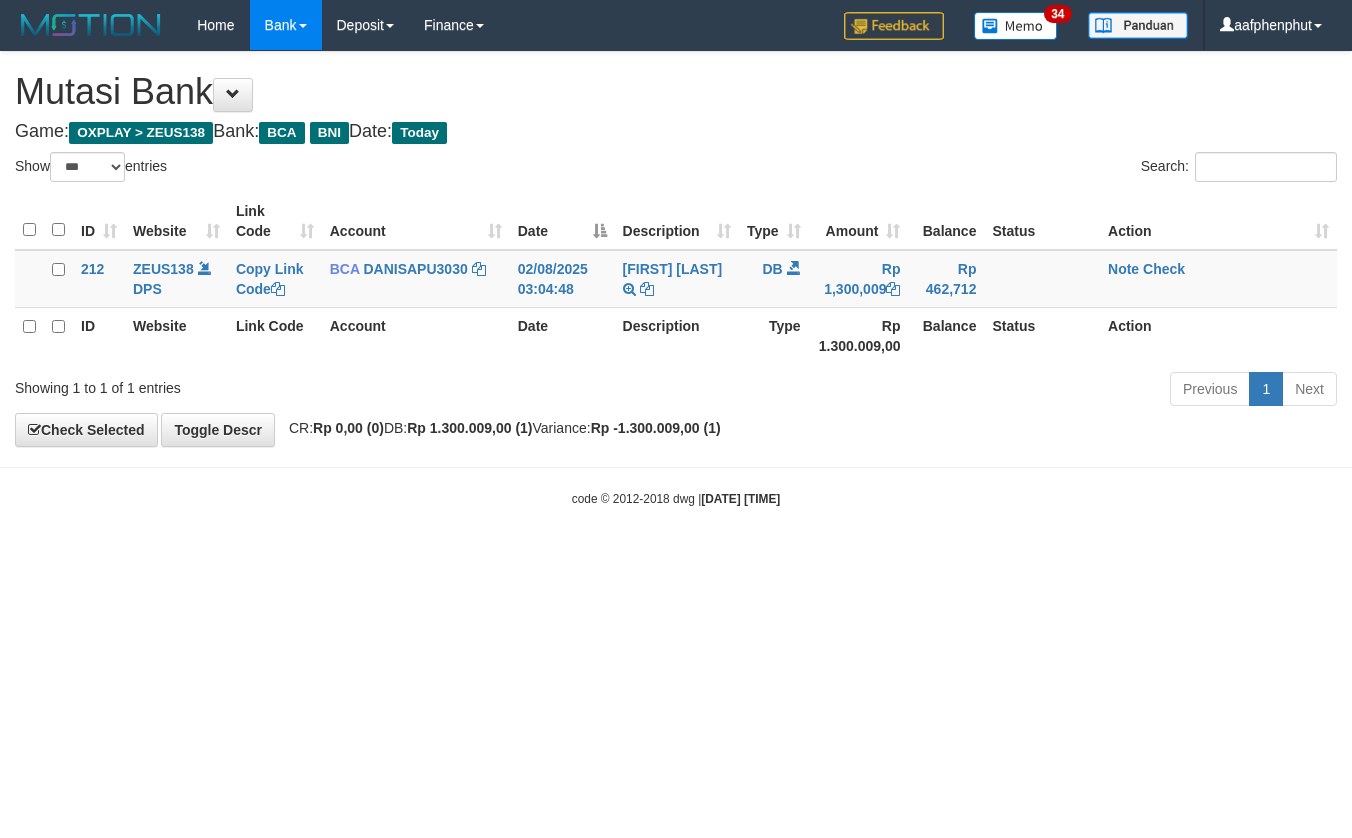 select on "***" 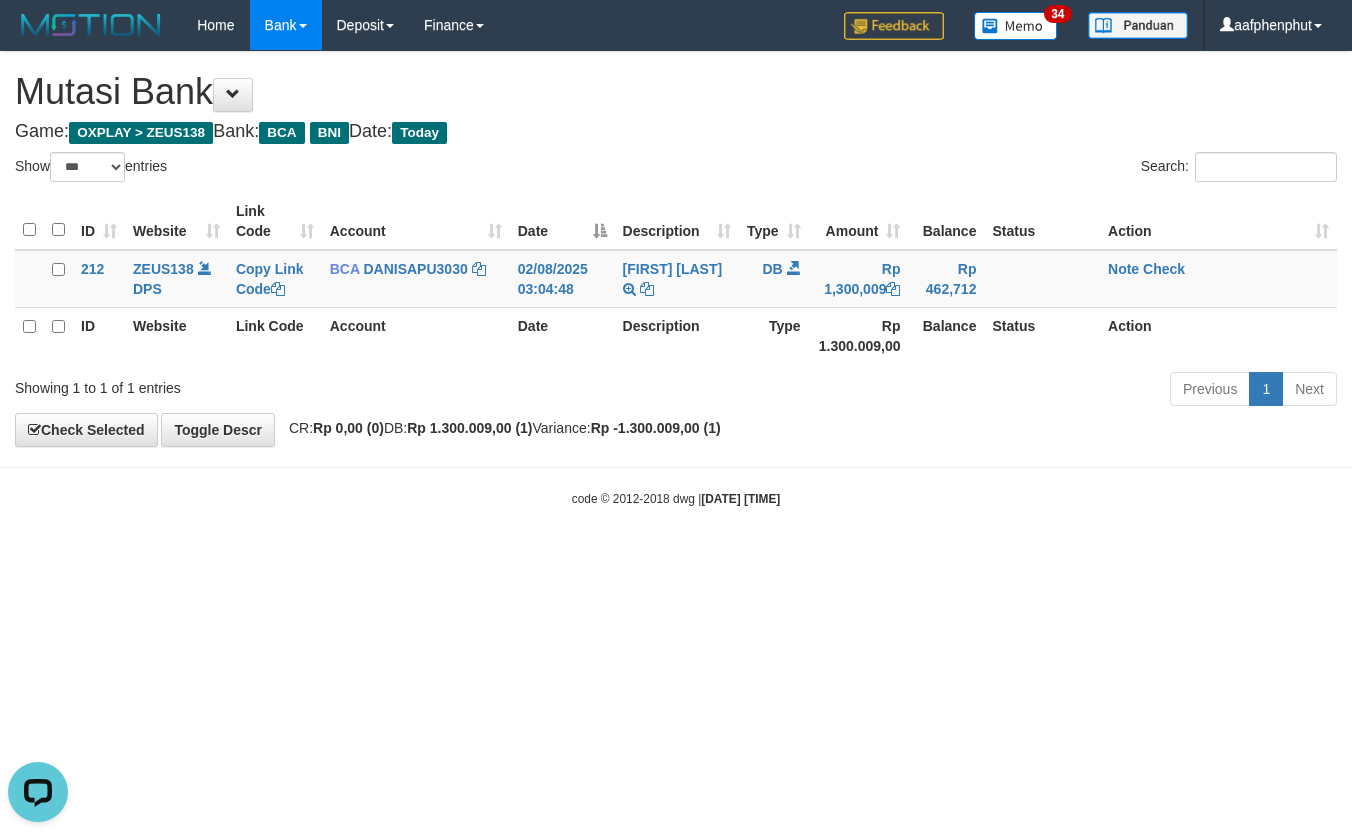 scroll, scrollTop: 0, scrollLeft: 0, axis: both 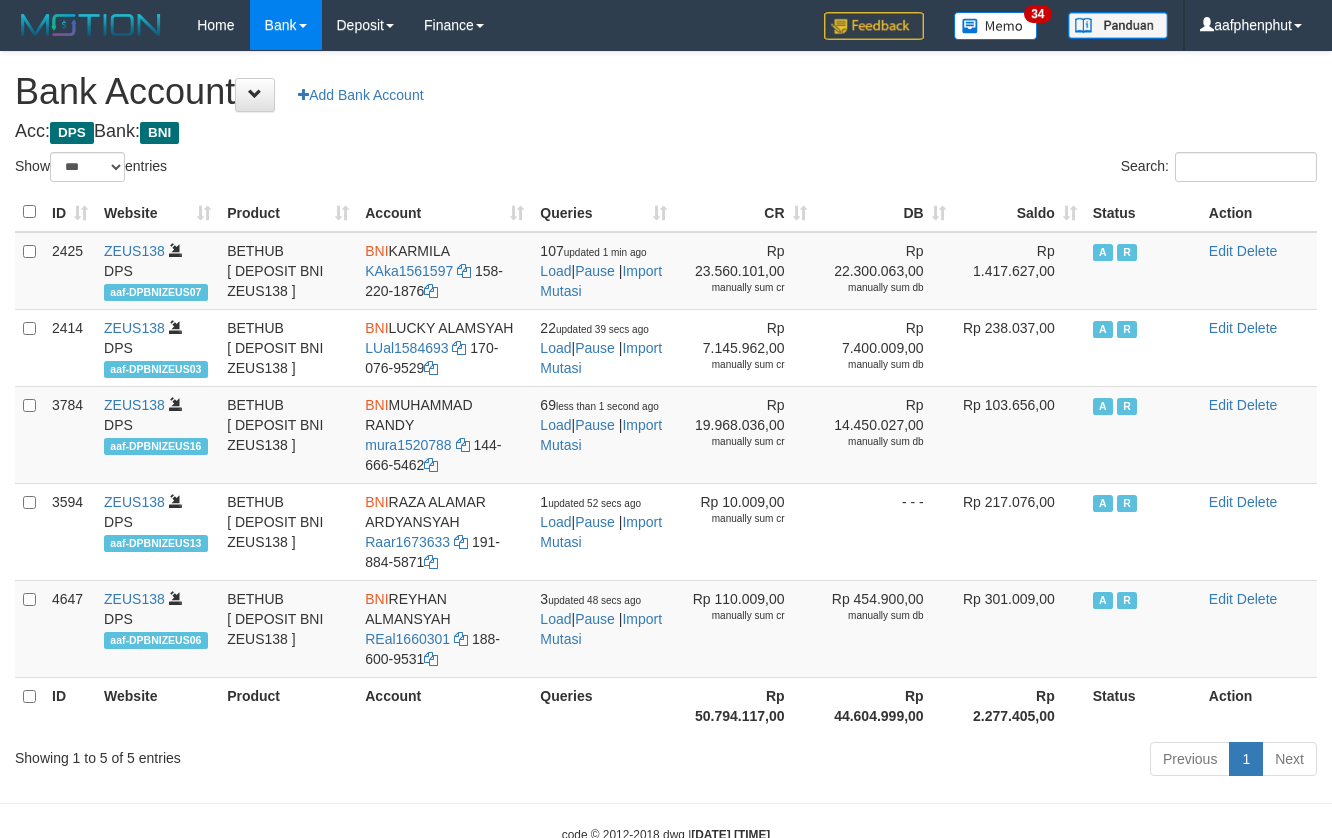 select on "***" 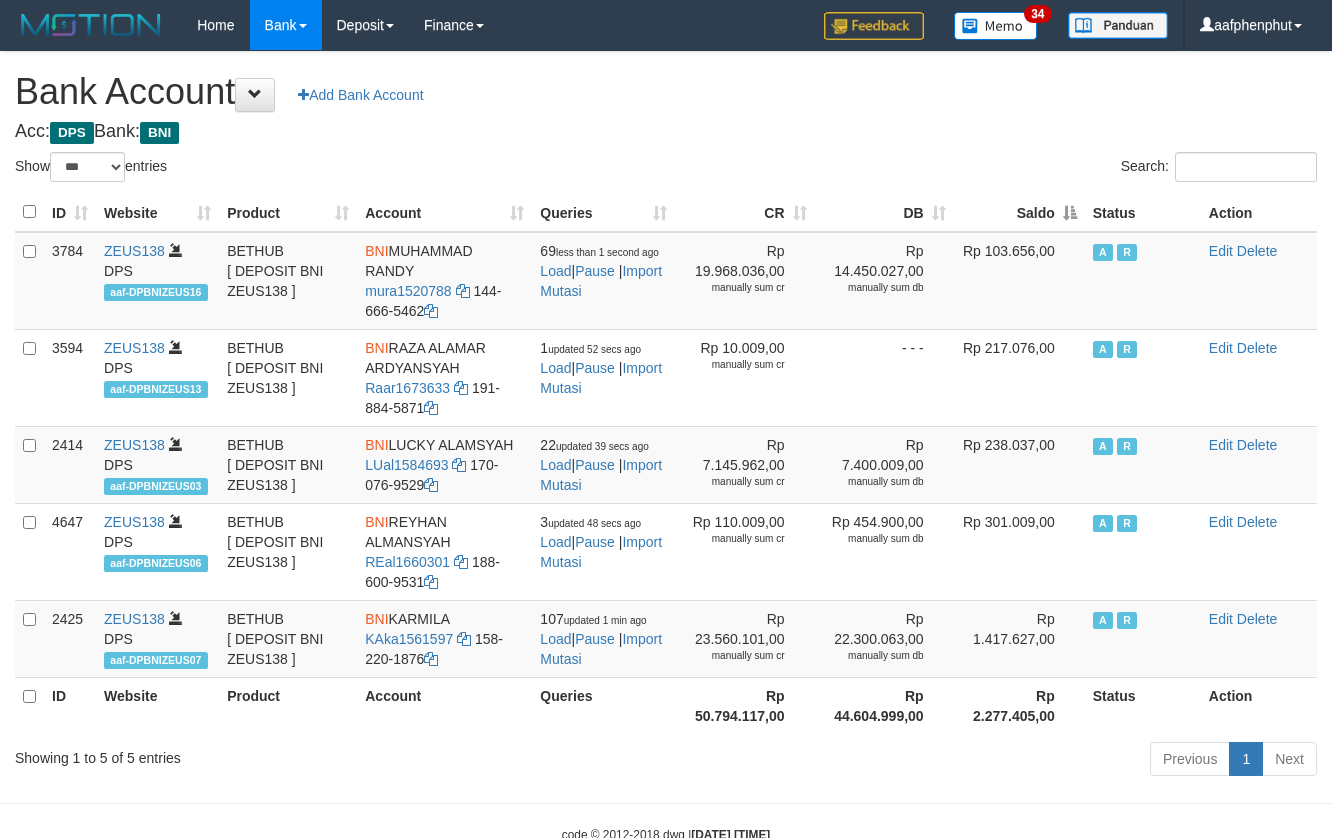 click on "Saldo" at bounding box center (1019, 212) 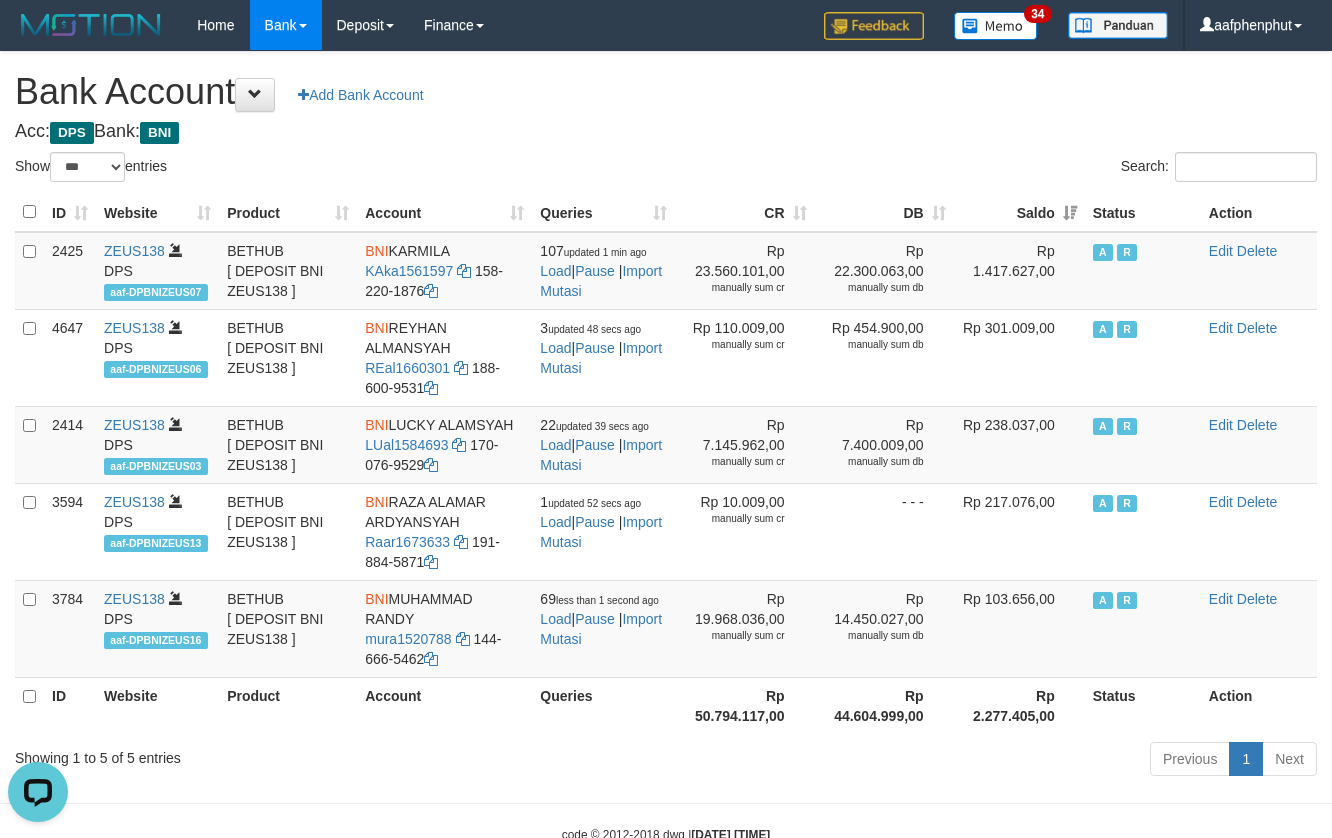scroll, scrollTop: 0, scrollLeft: 0, axis: both 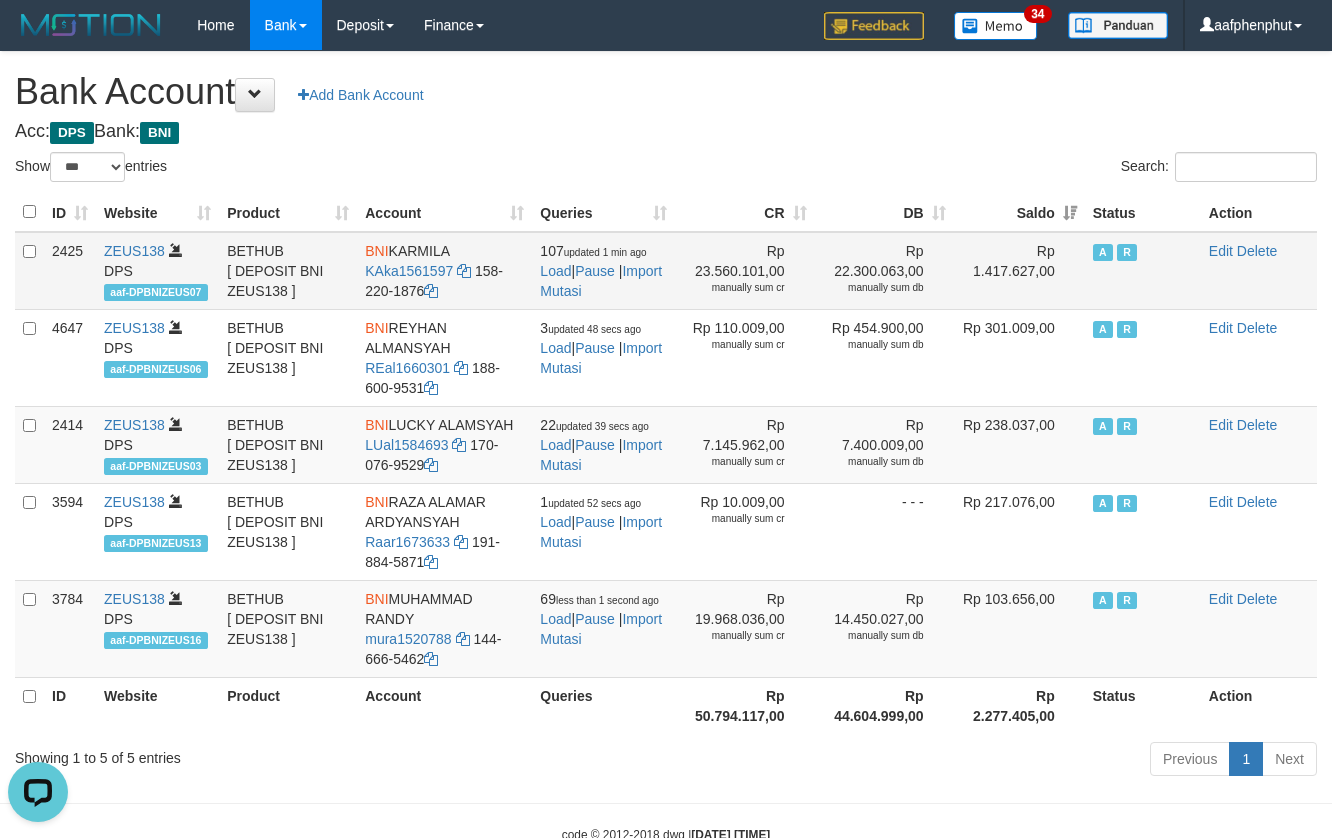 drag, startPoint x: 389, startPoint y: 248, endPoint x: 472, endPoint y: 244, distance: 83.09633 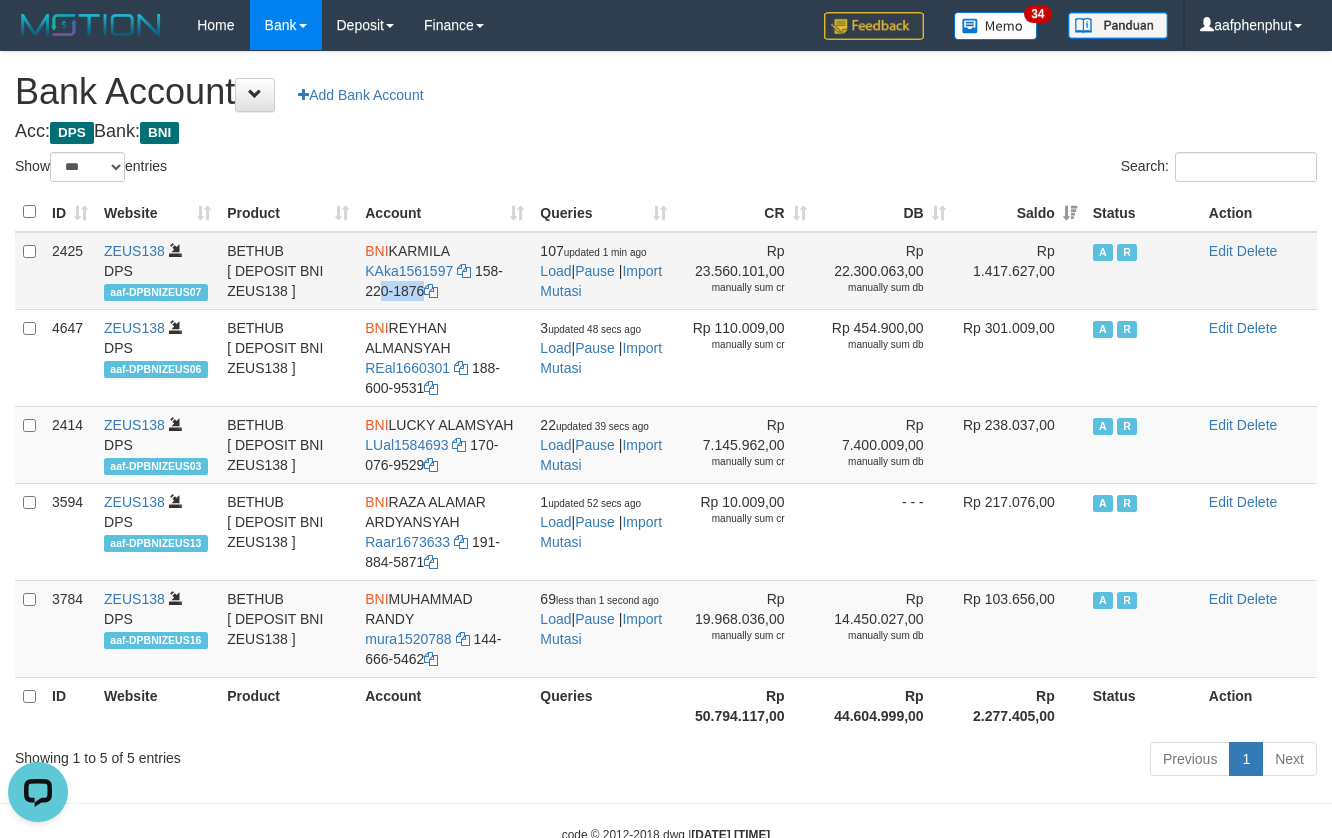drag, startPoint x: 473, startPoint y: 268, endPoint x: 518, endPoint y: 297, distance: 53.535034 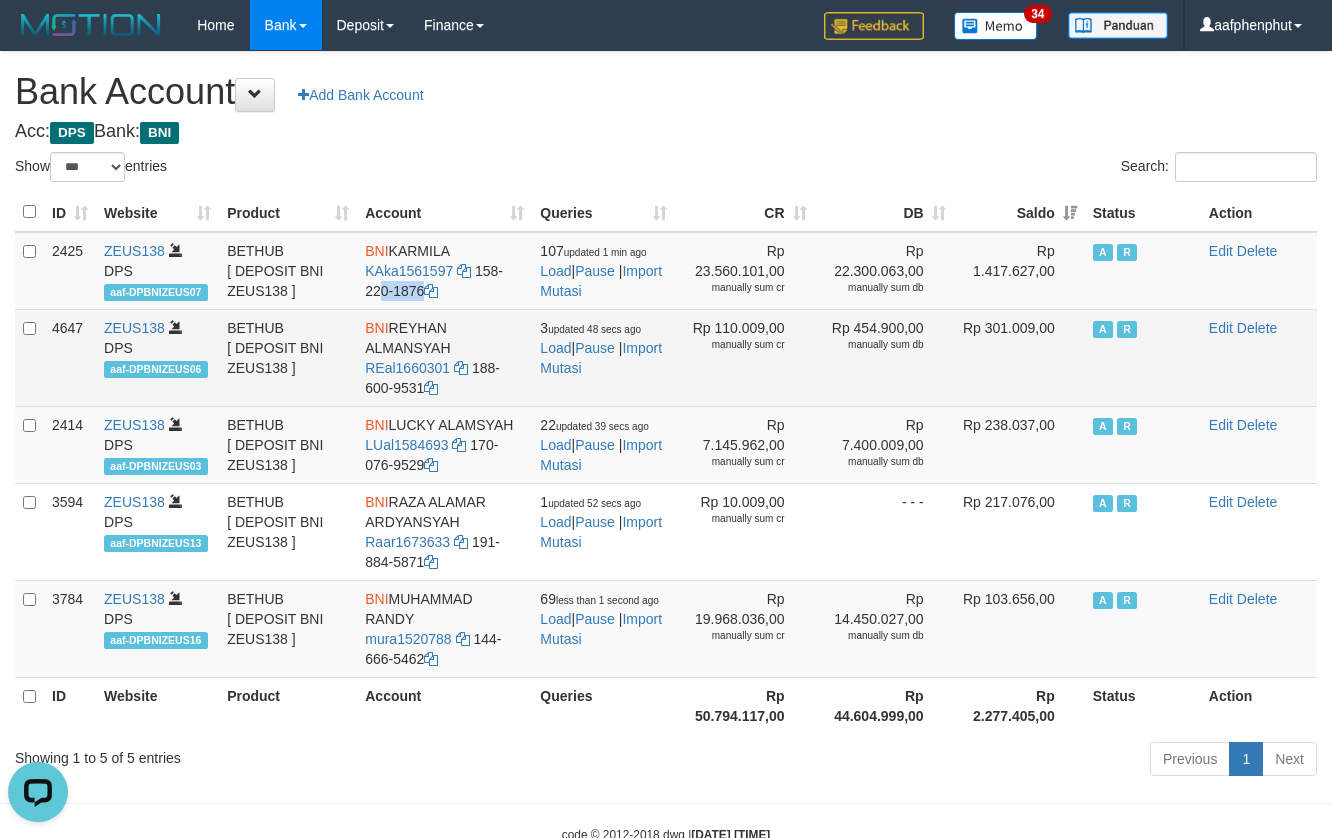 copy on "158-220-1876" 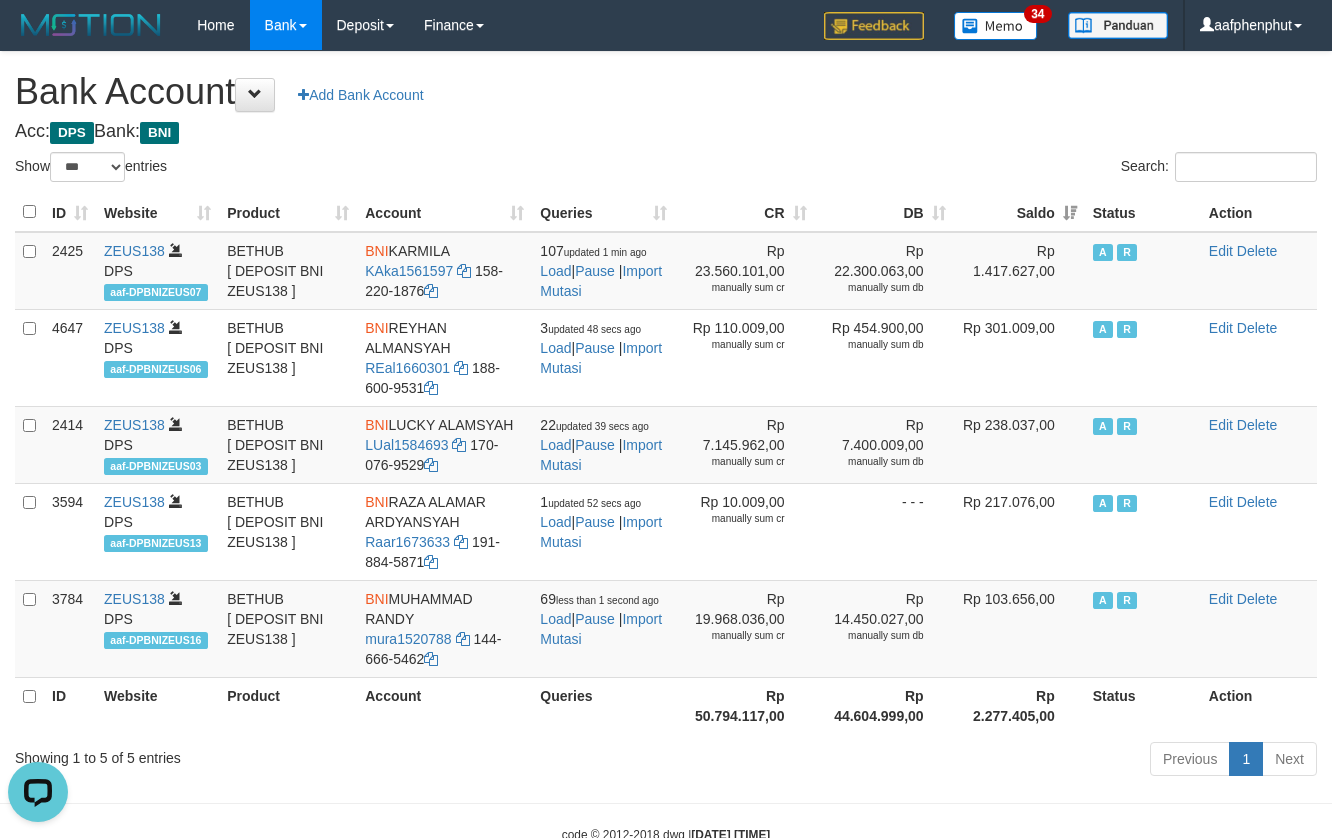 drag, startPoint x: 869, startPoint y: 184, endPoint x: 841, endPoint y: 170, distance: 31.304953 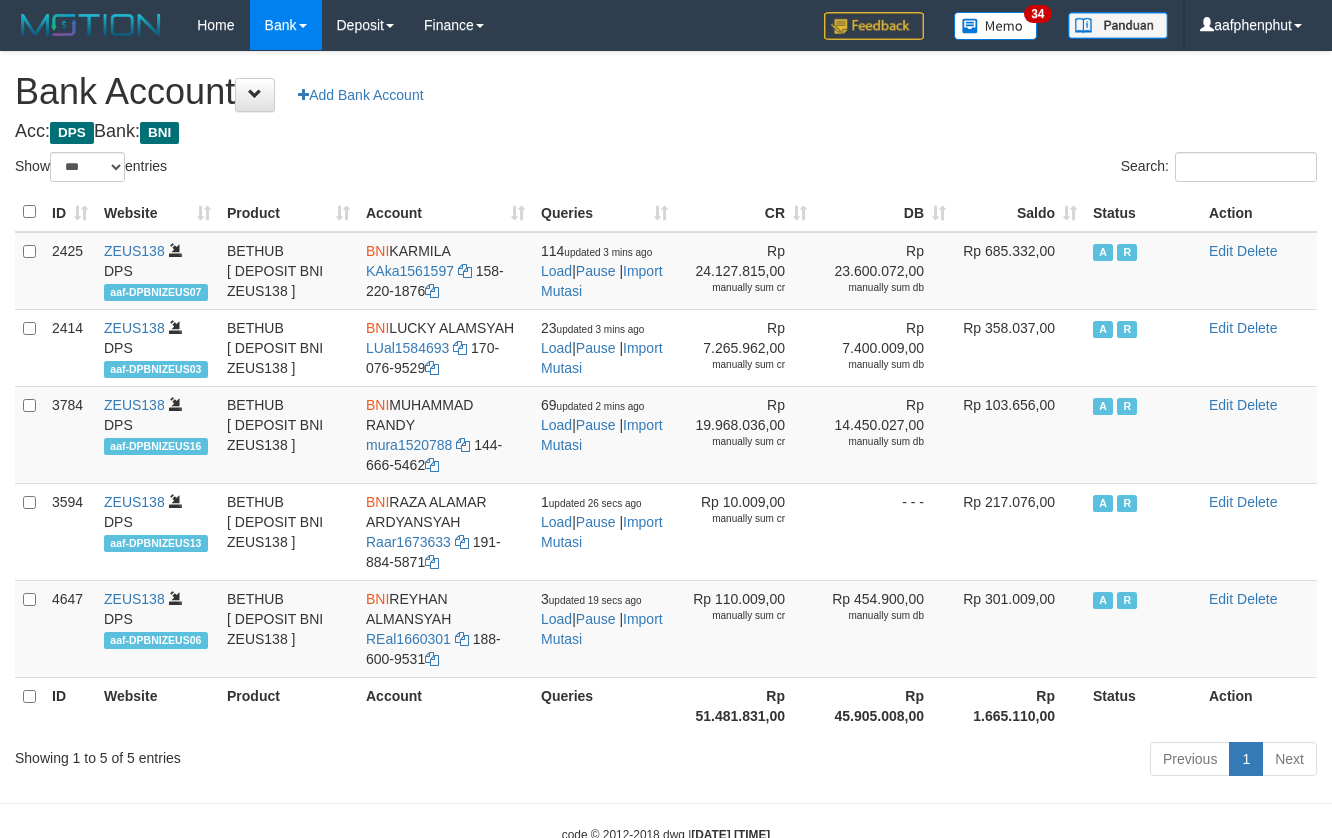 select on "***" 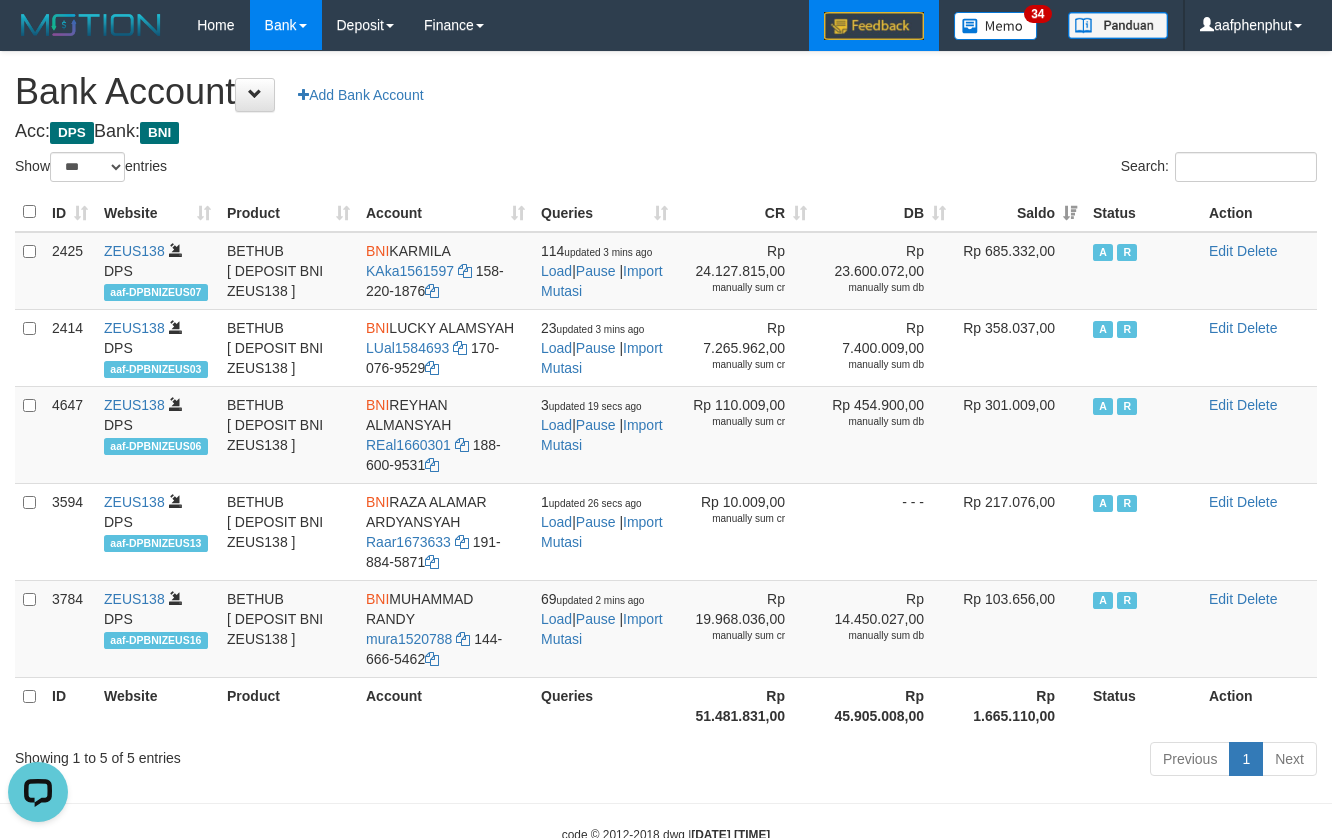 scroll, scrollTop: 0, scrollLeft: 0, axis: both 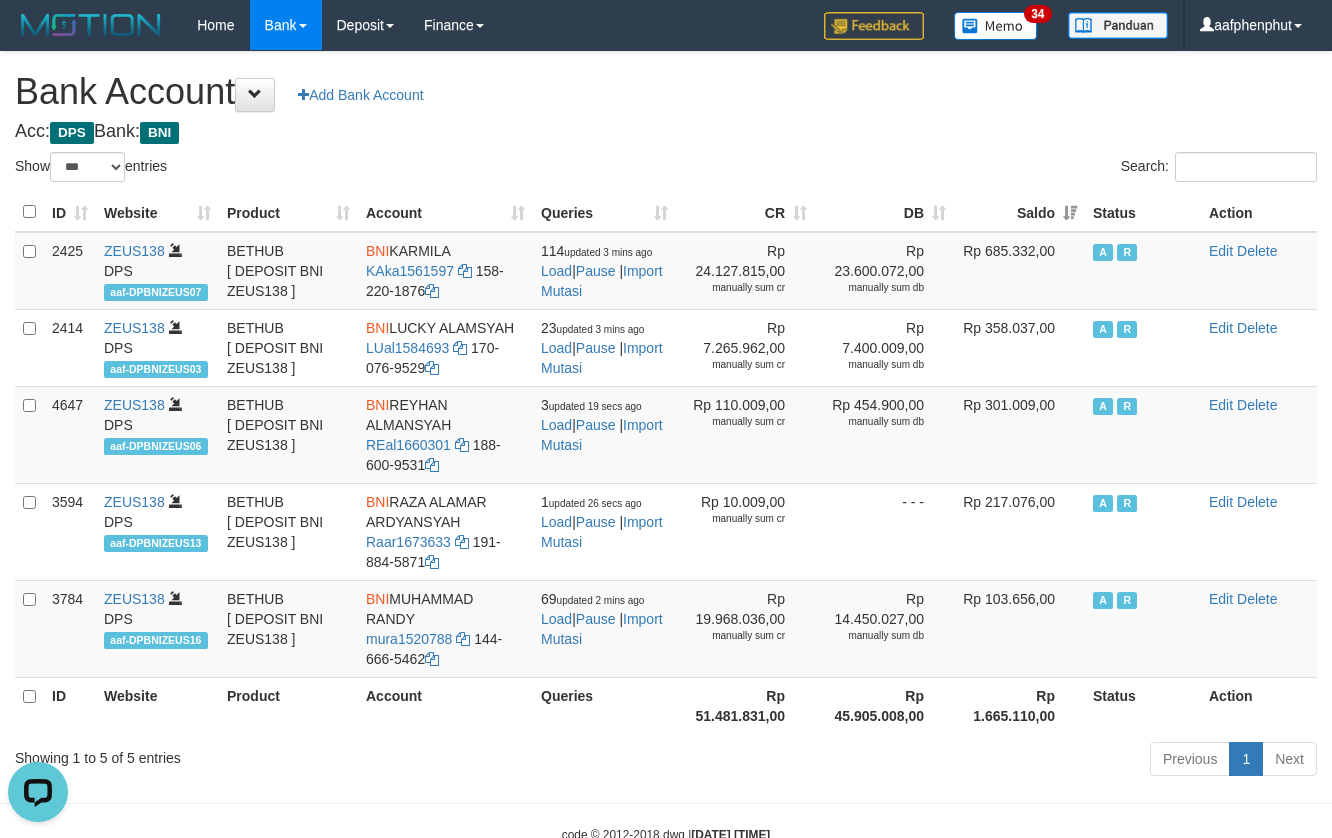 click on "**********" at bounding box center [666, 417] 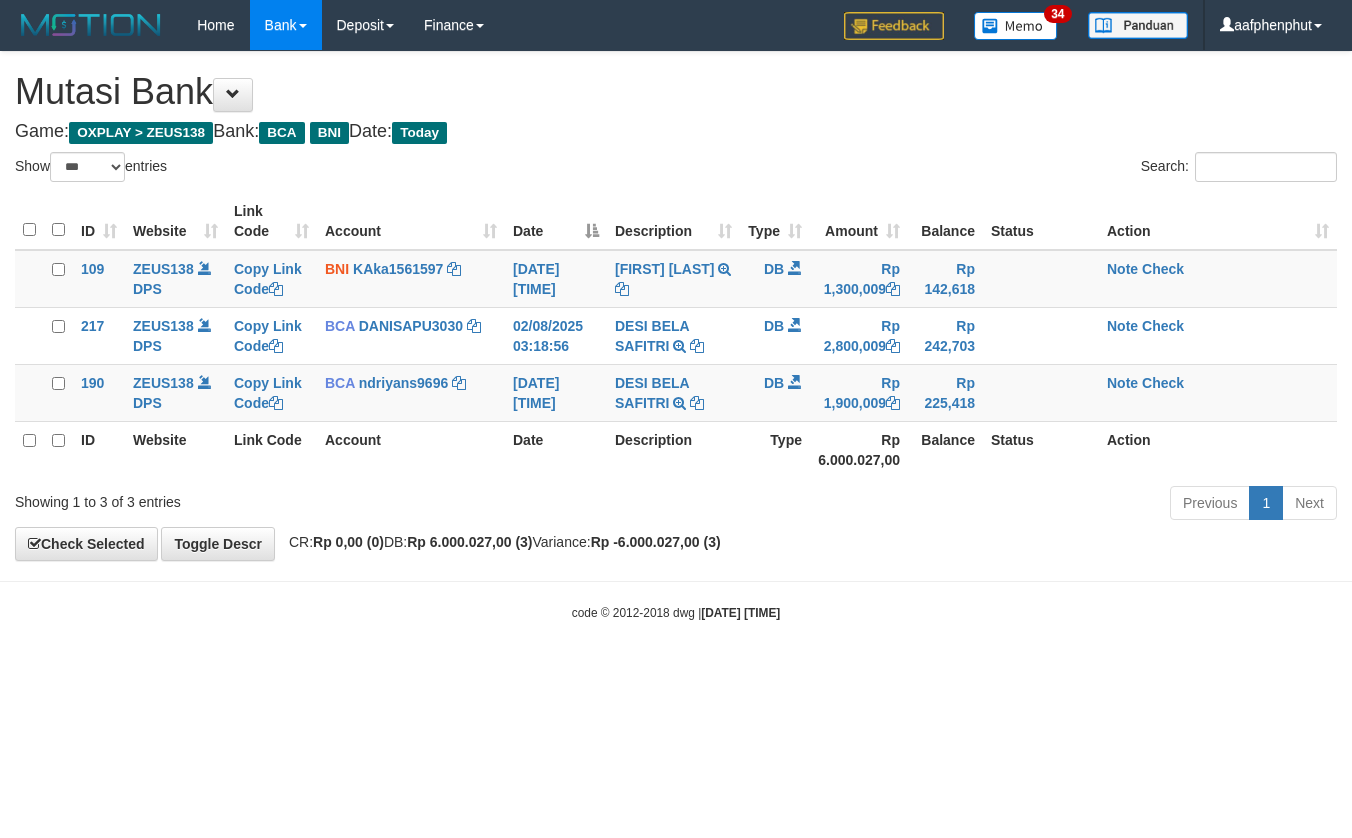 select on "***" 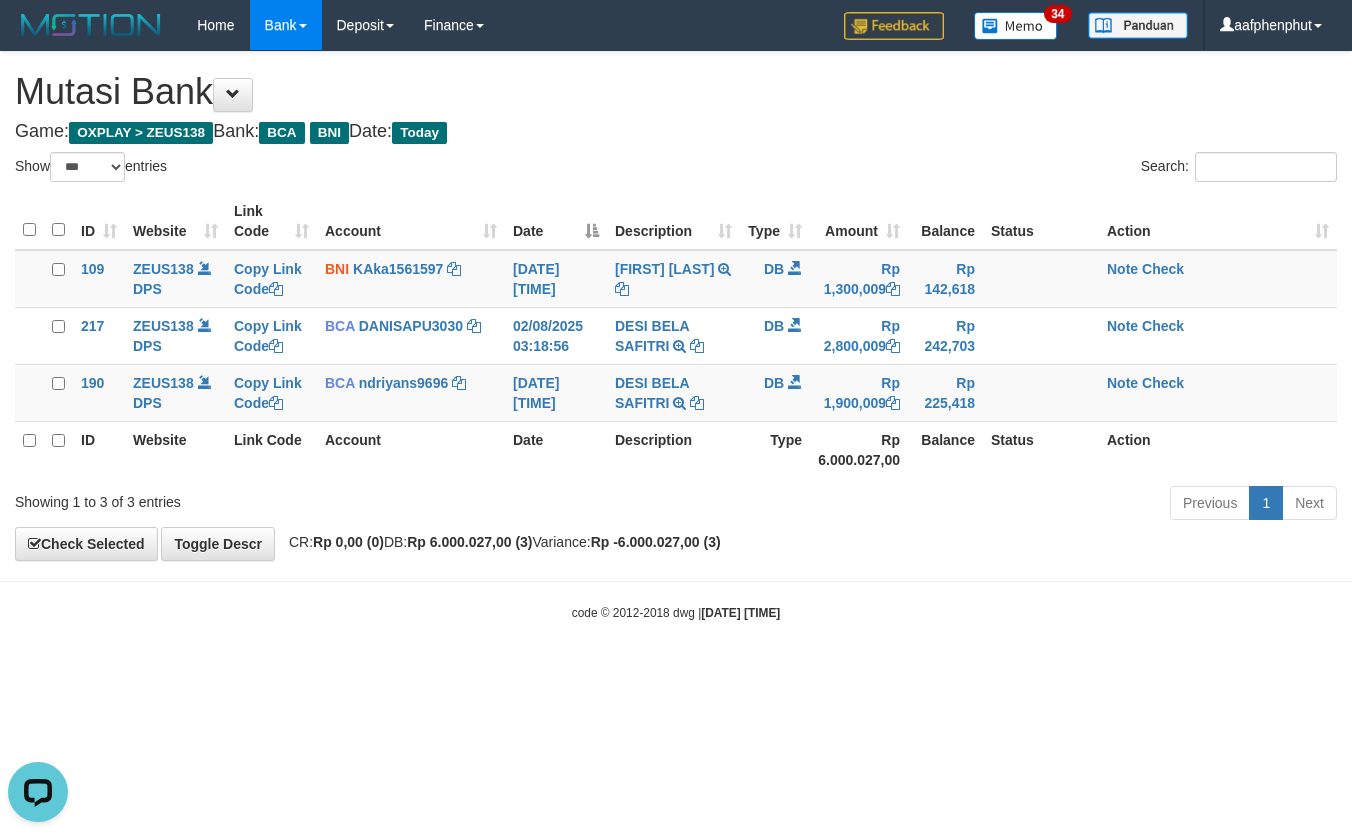 scroll, scrollTop: 0, scrollLeft: 0, axis: both 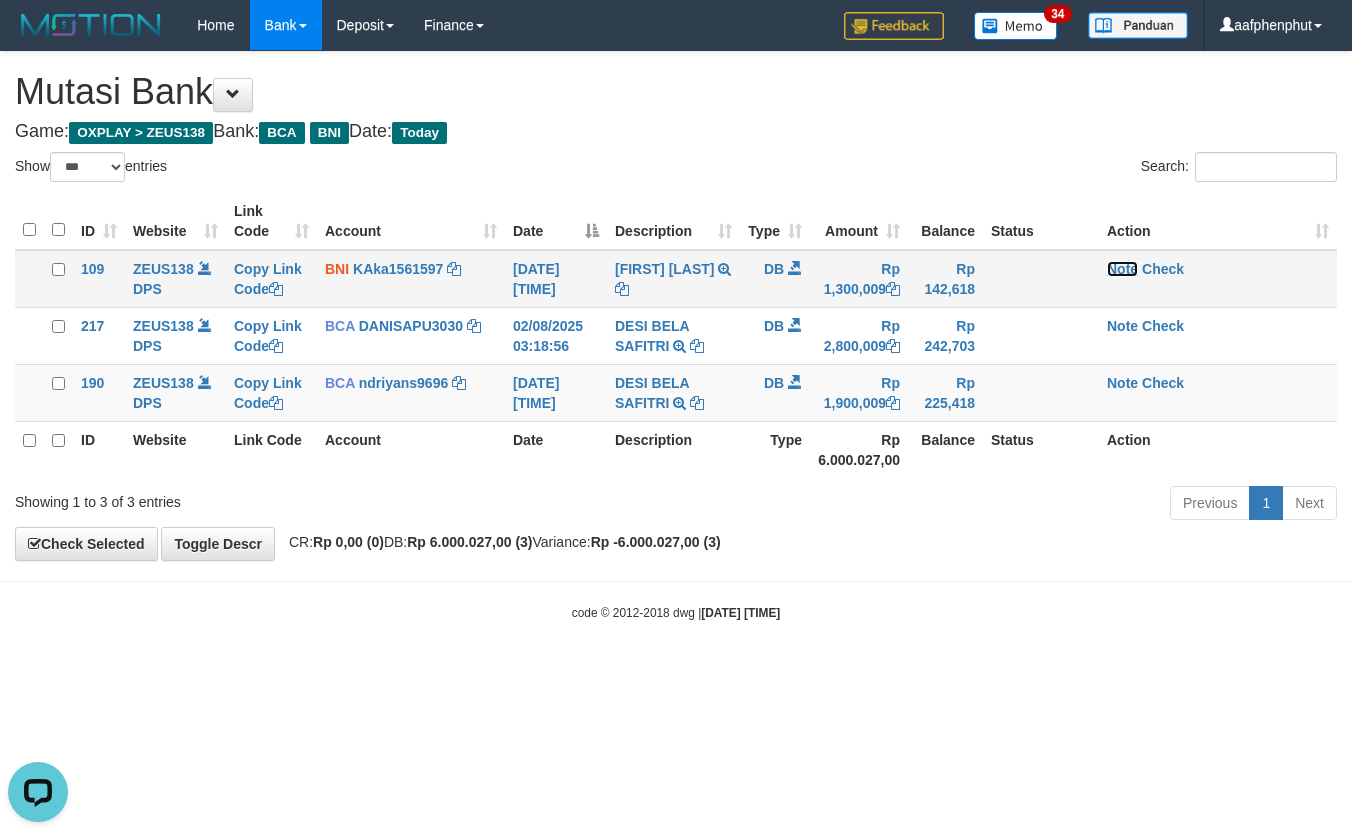 click on "Note" at bounding box center (1122, 269) 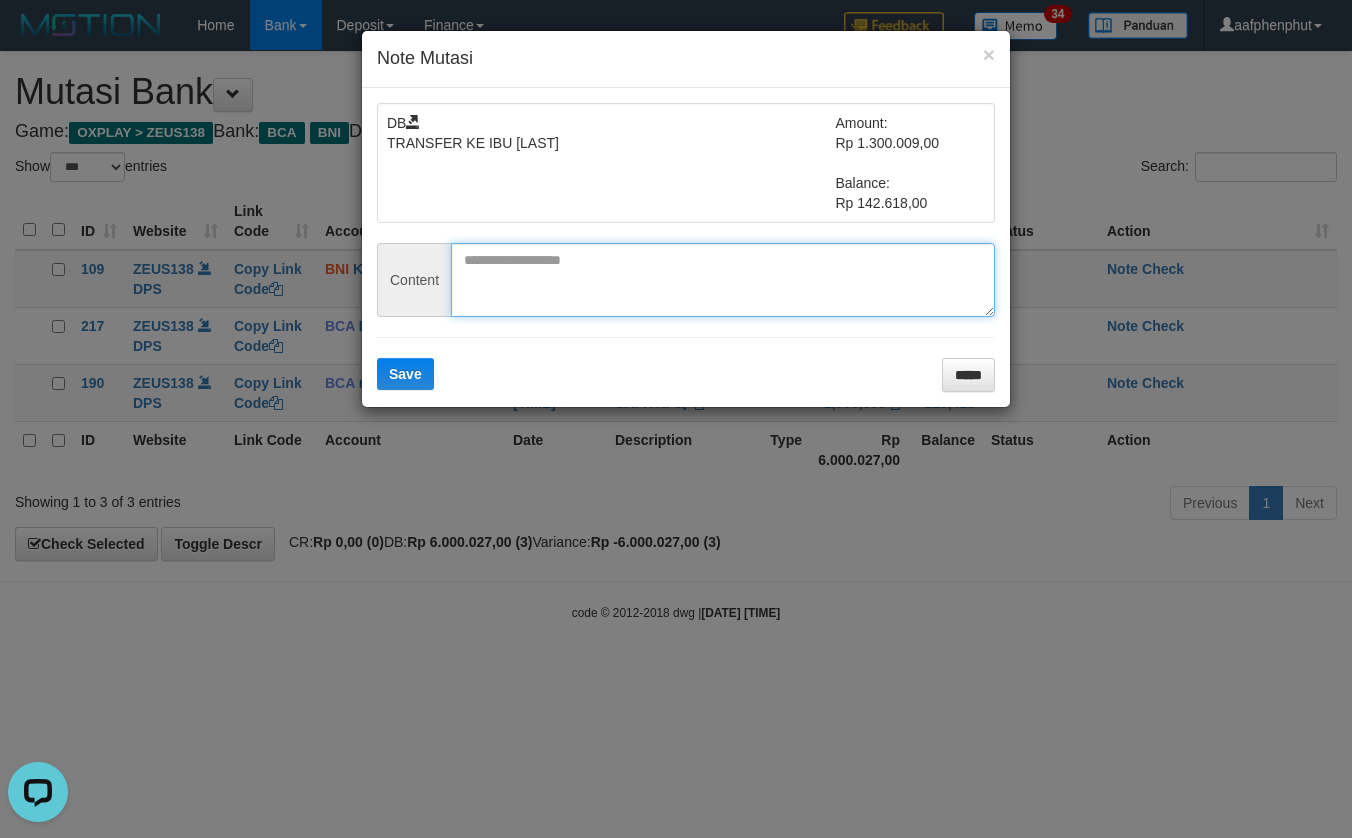 click at bounding box center (723, 280) 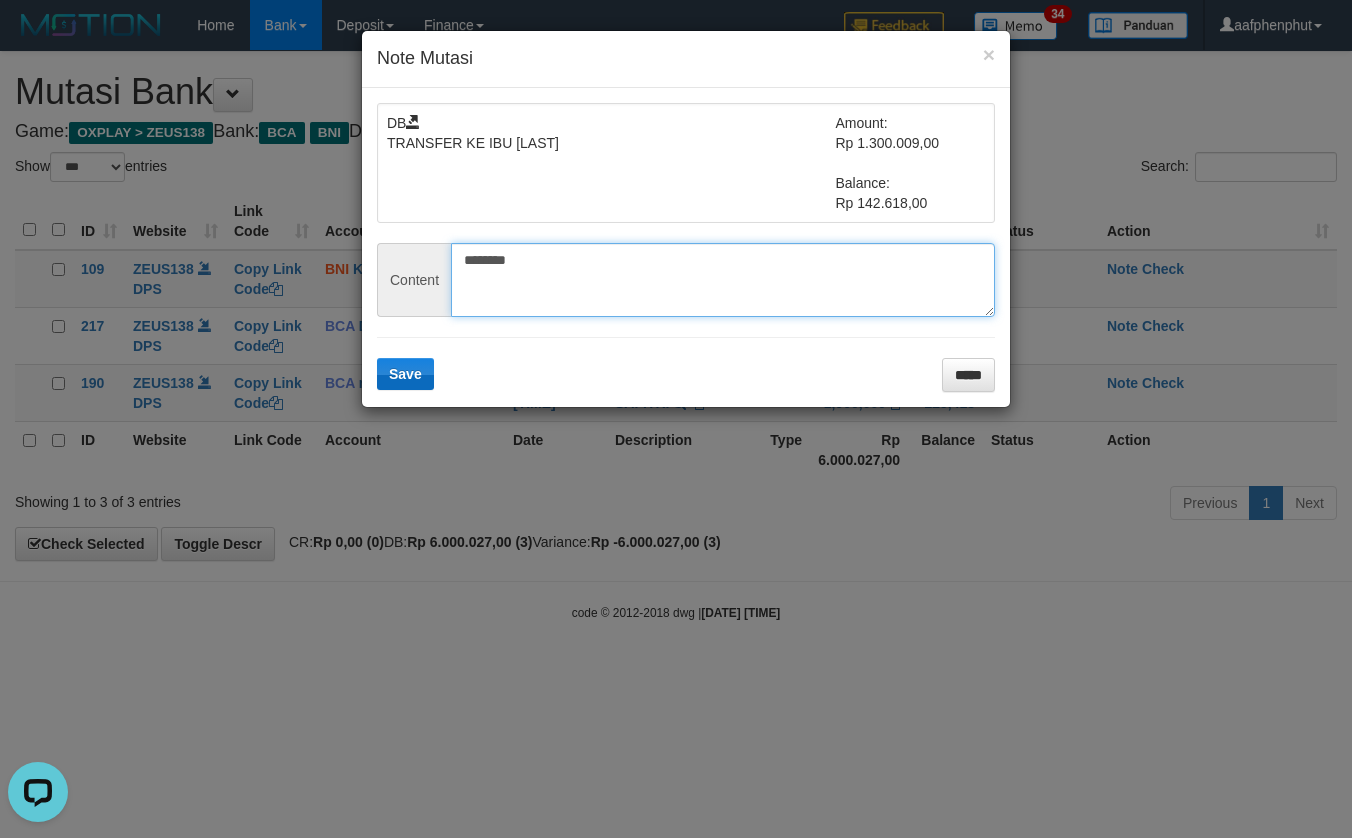 type on "********" 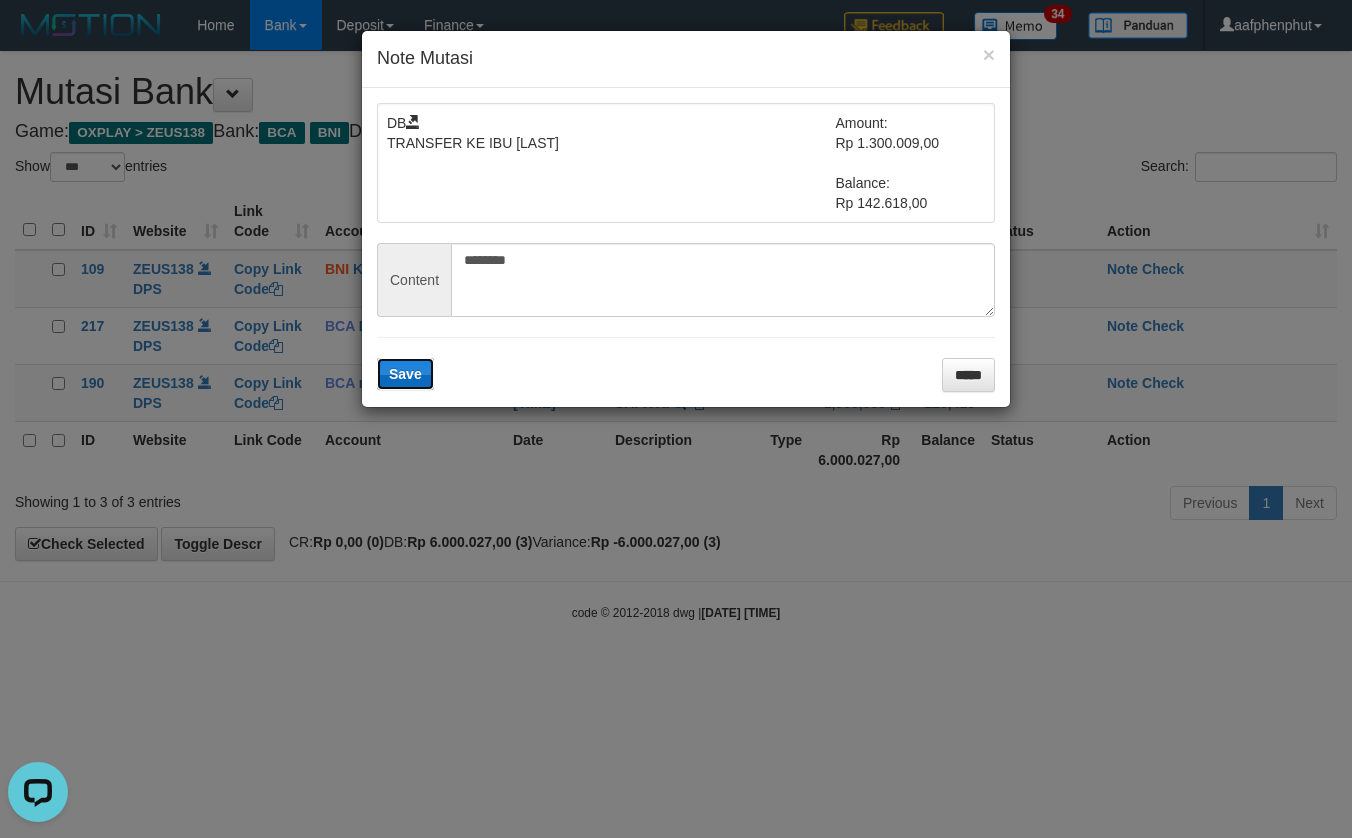 click on "Save" at bounding box center [405, 374] 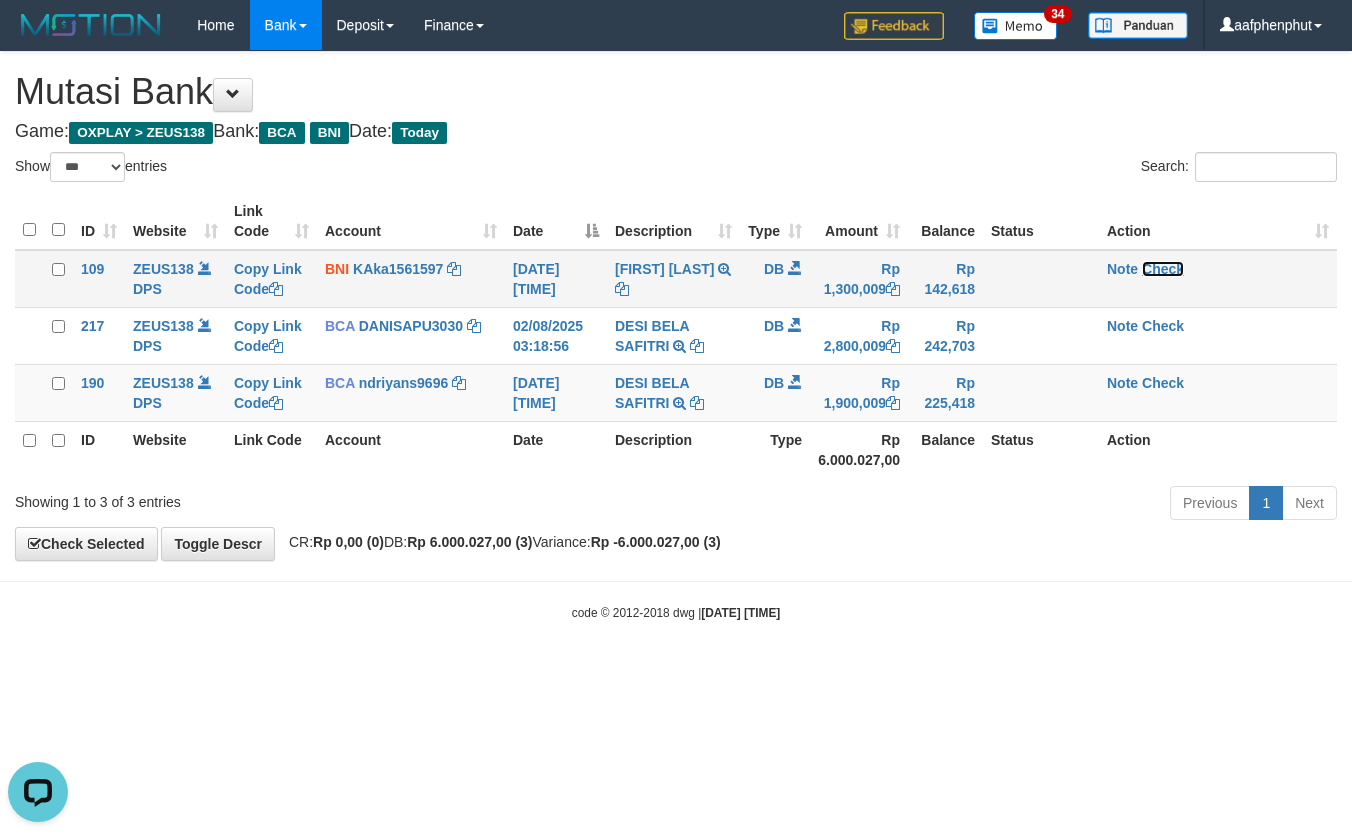click on "Check" at bounding box center (1163, 269) 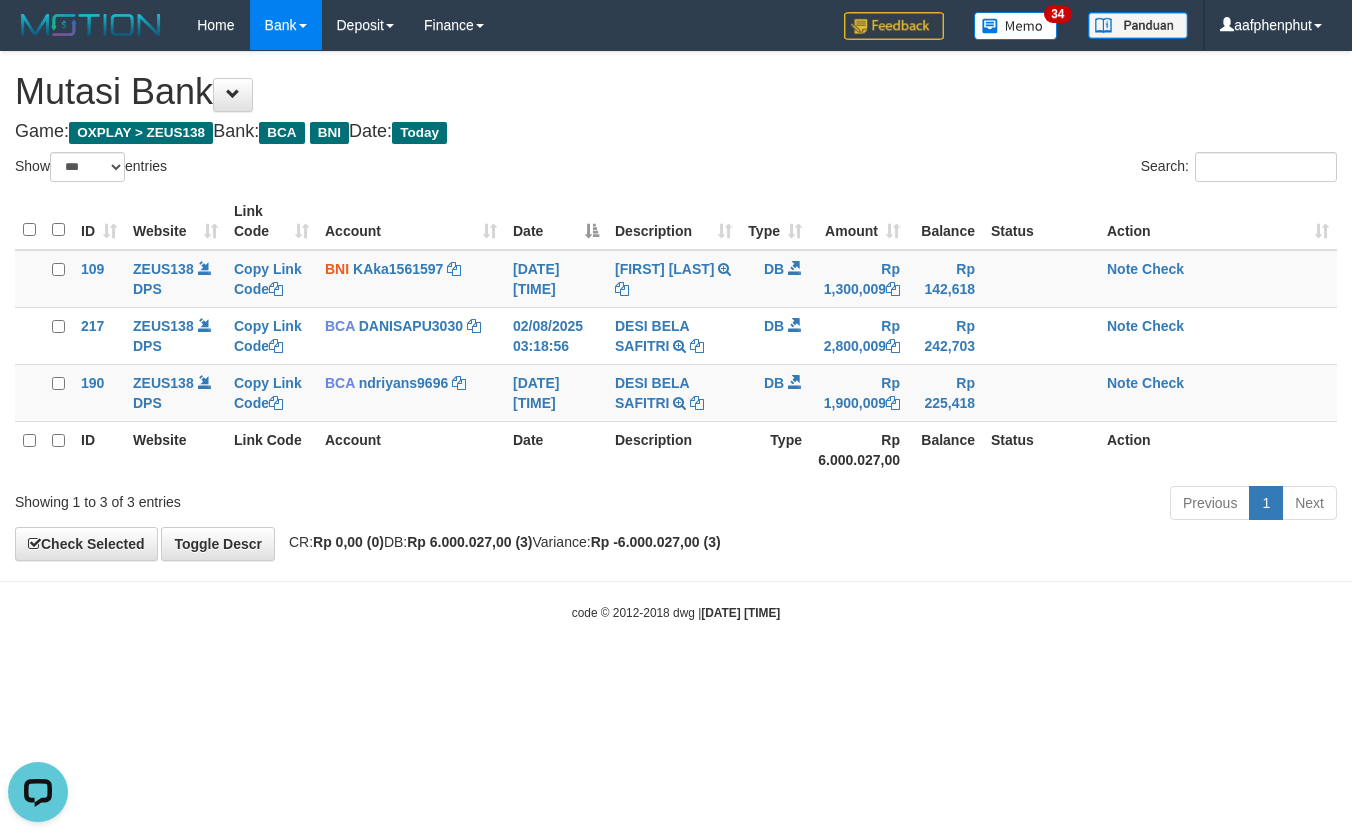 drag, startPoint x: 1004, startPoint y: 657, endPoint x: 993, endPoint y: 660, distance: 11.401754 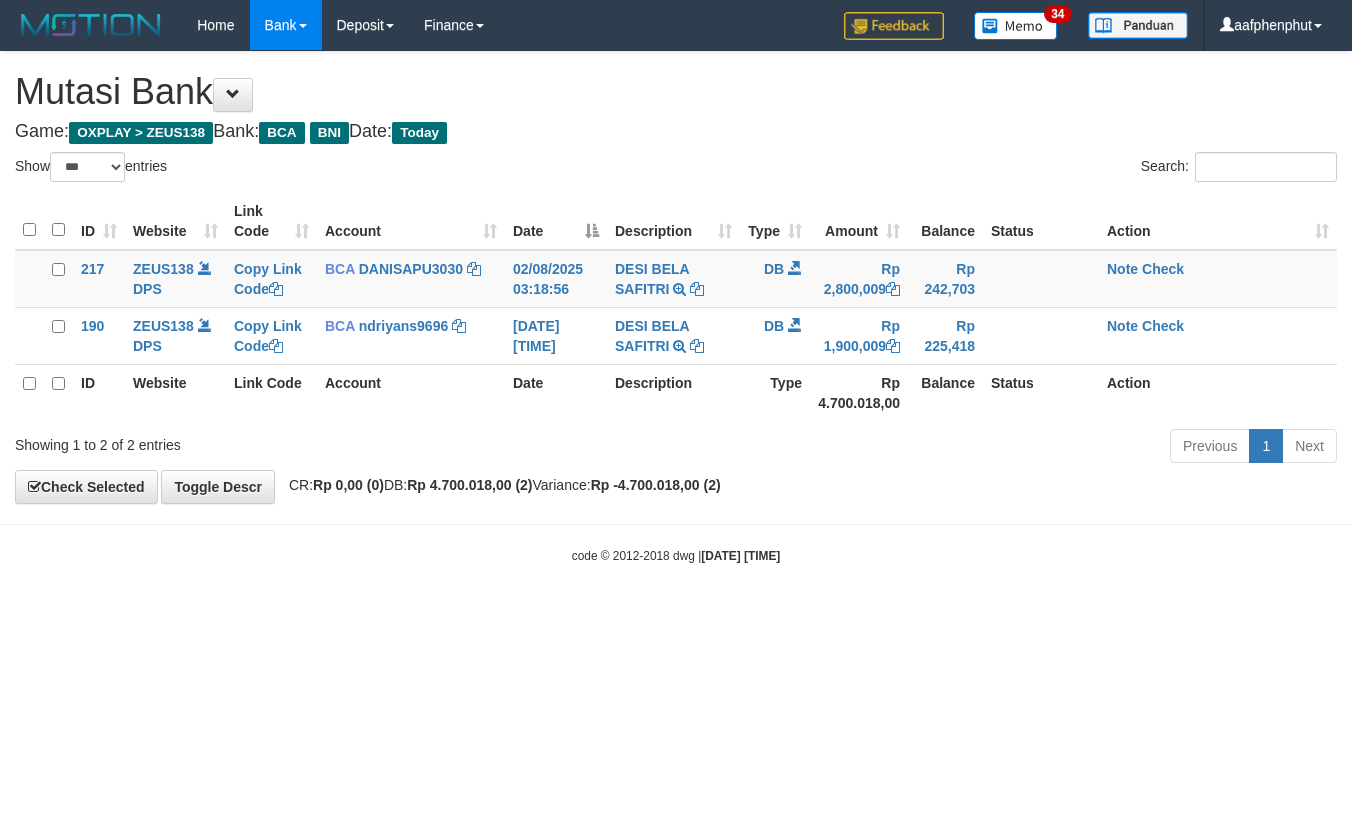 select on "***" 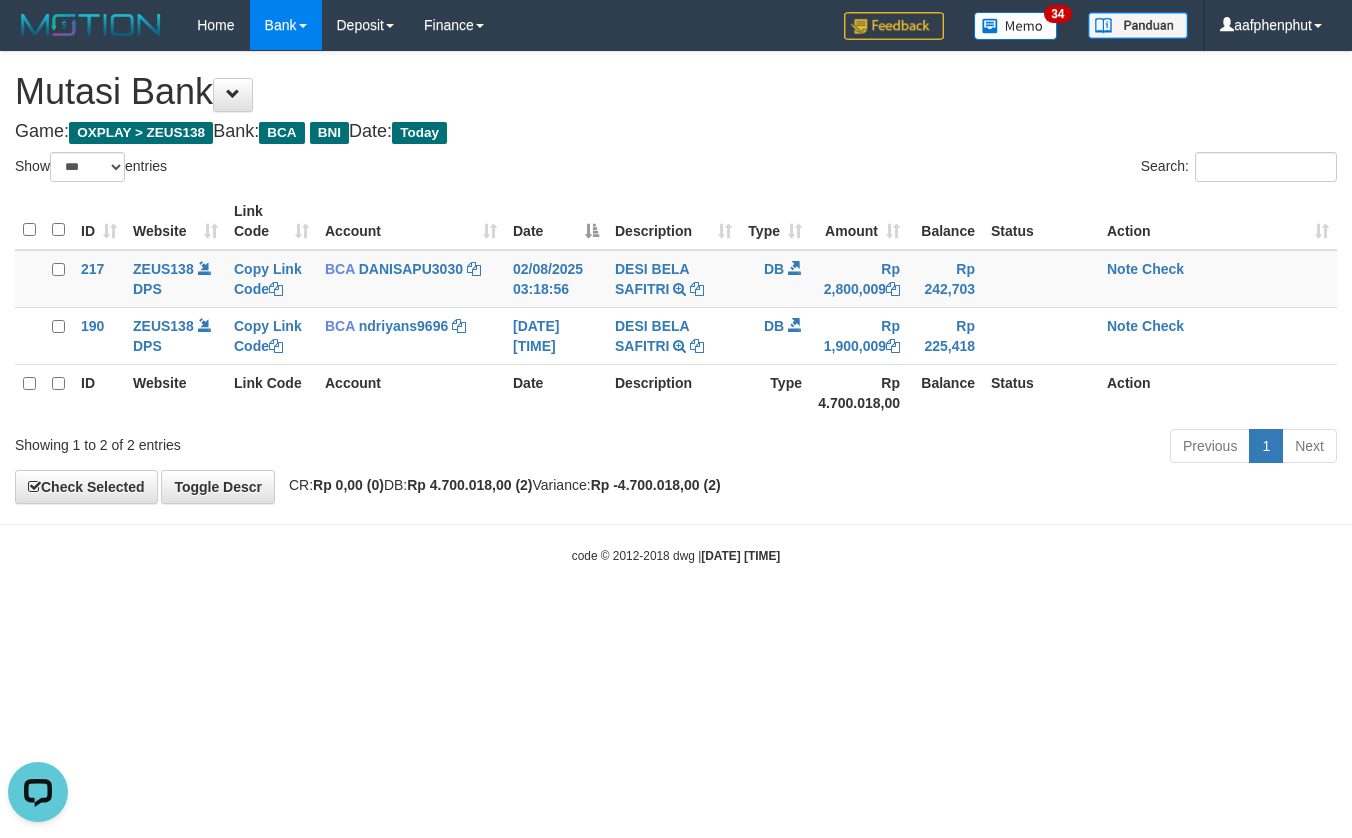 scroll, scrollTop: 0, scrollLeft: 0, axis: both 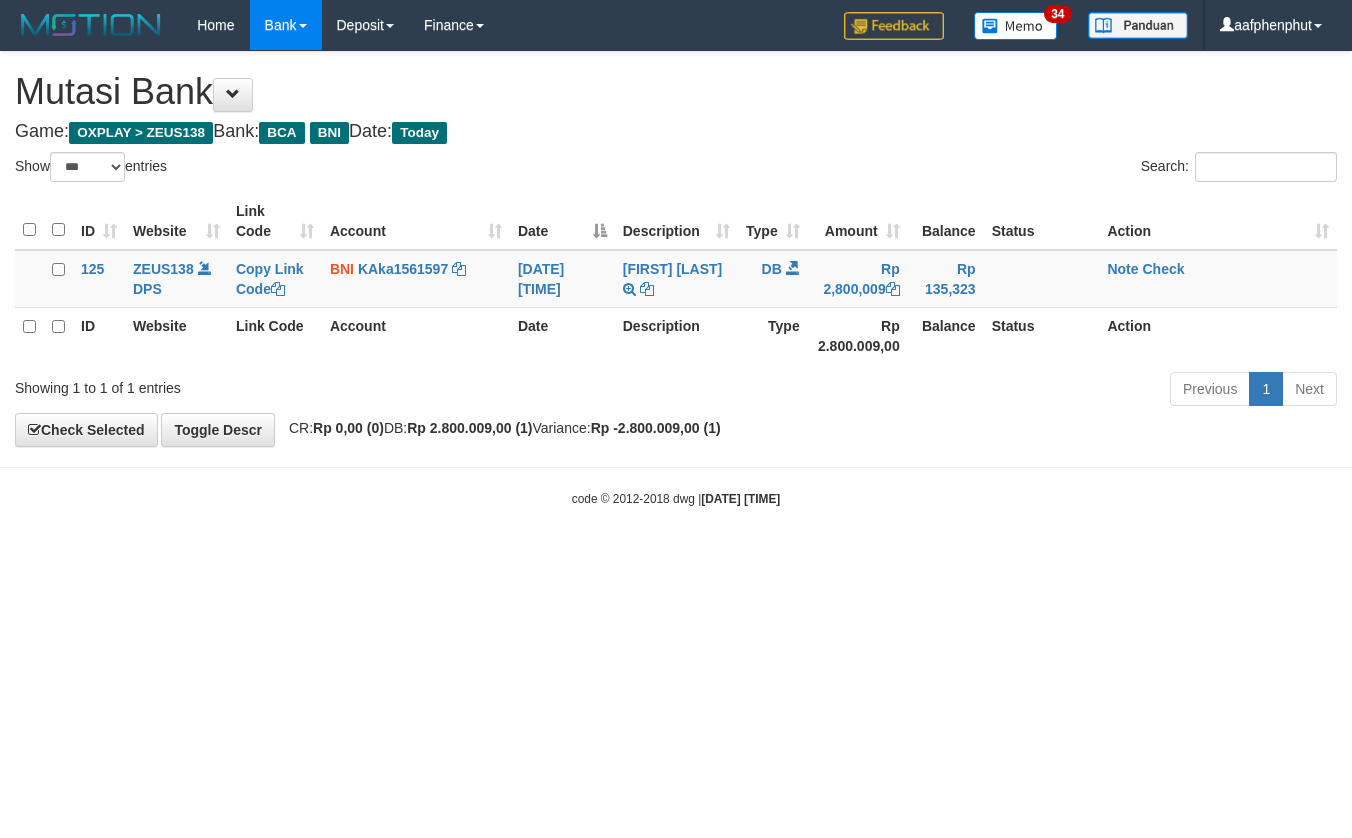 select on "***" 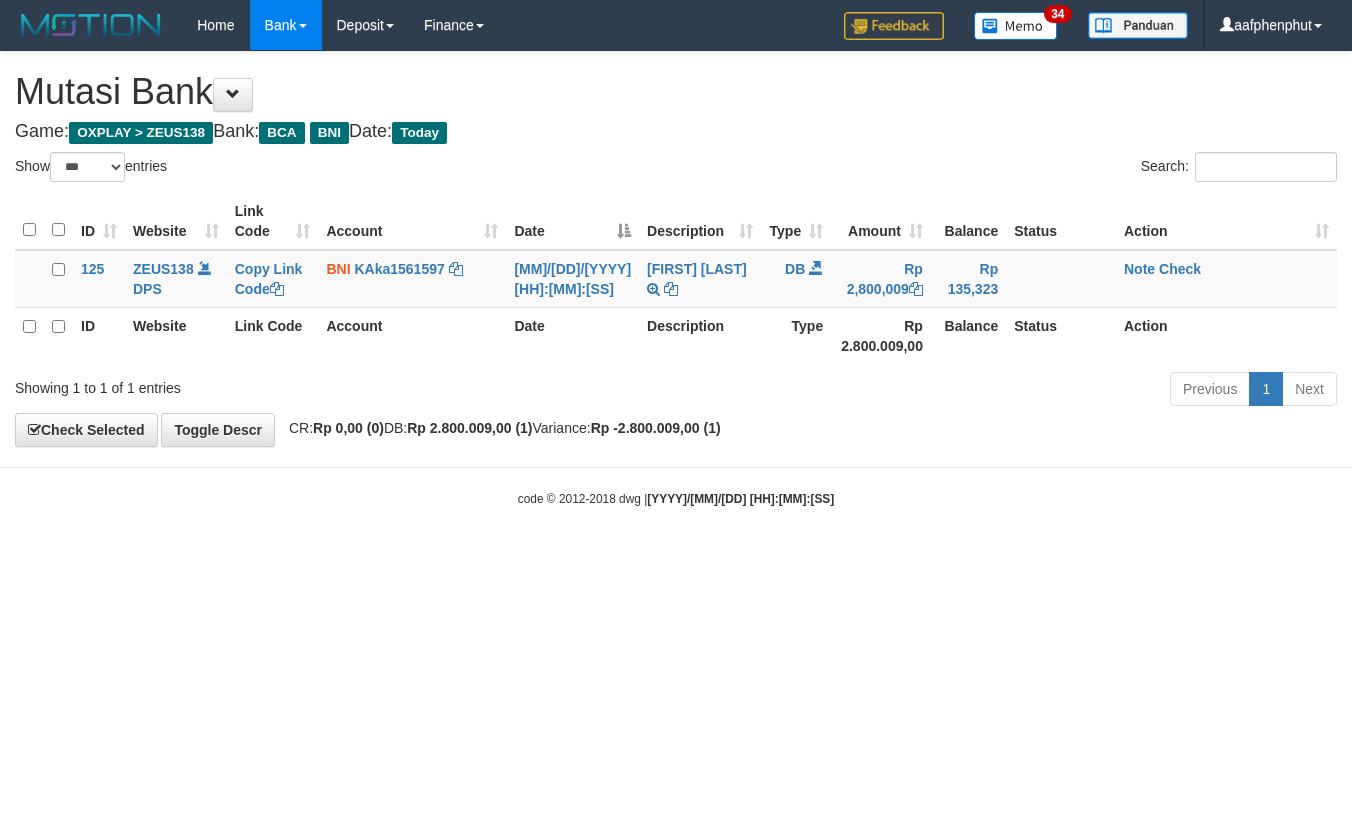 select on "***" 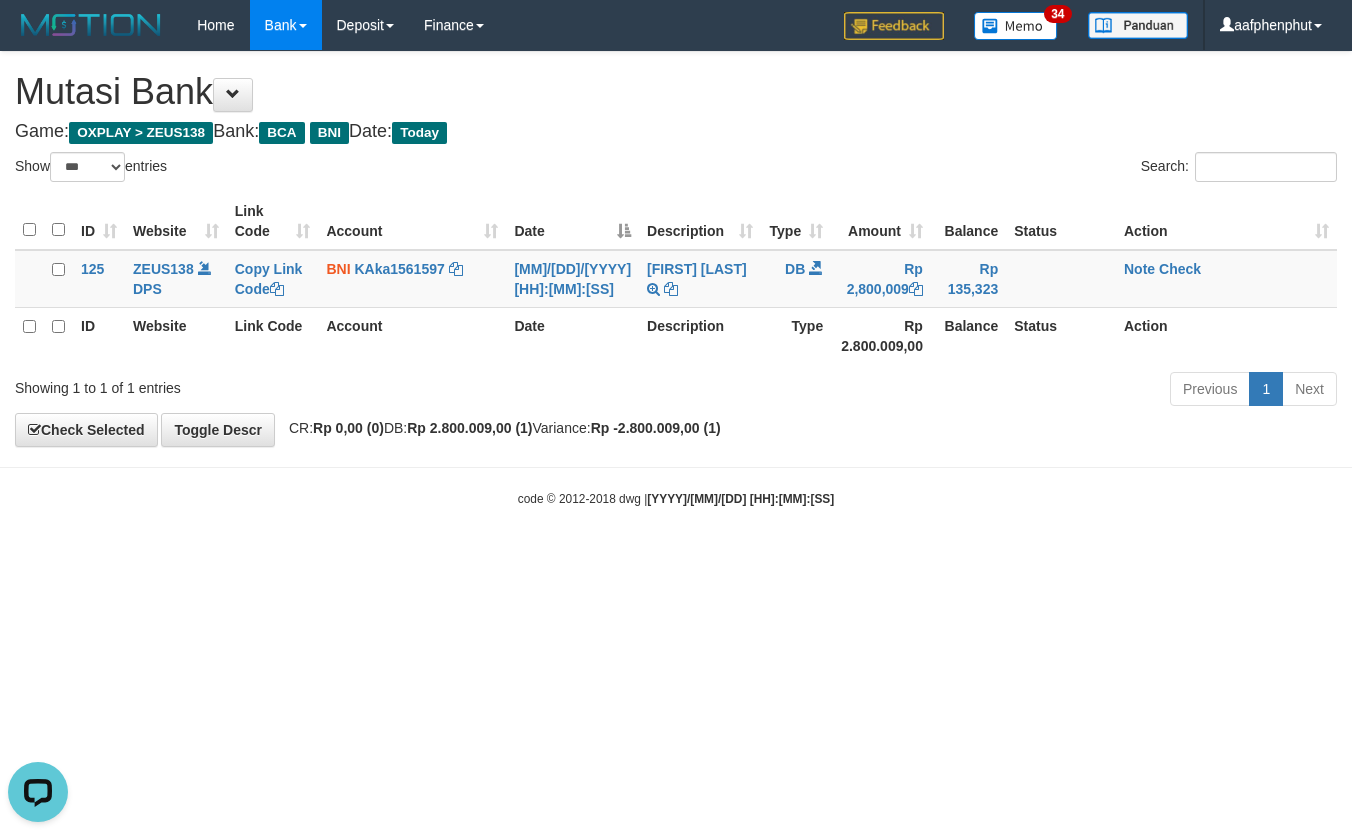scroll, scrollTop: 0, scrollLeft: 0, axis: both 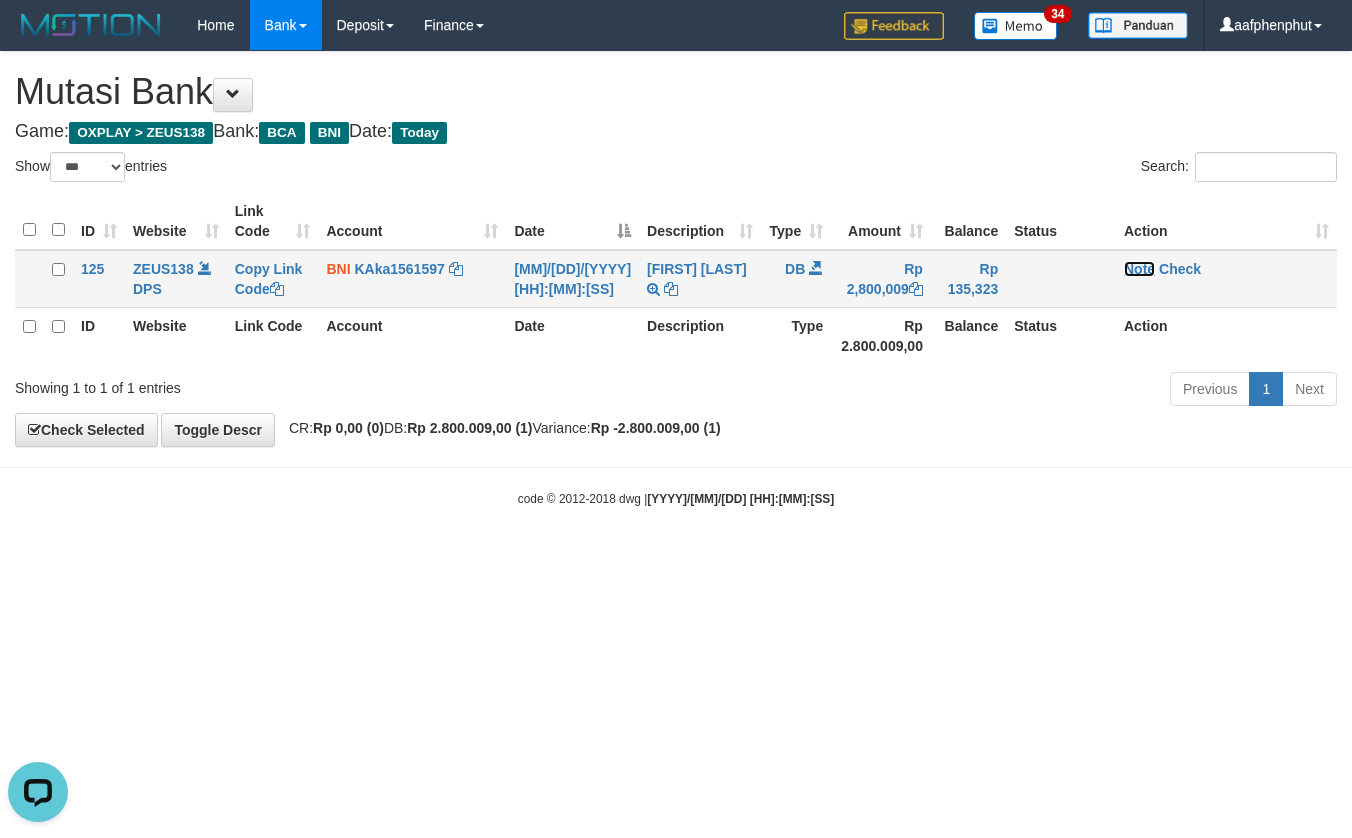 click on "Note" at bounding box center (1139, 269) 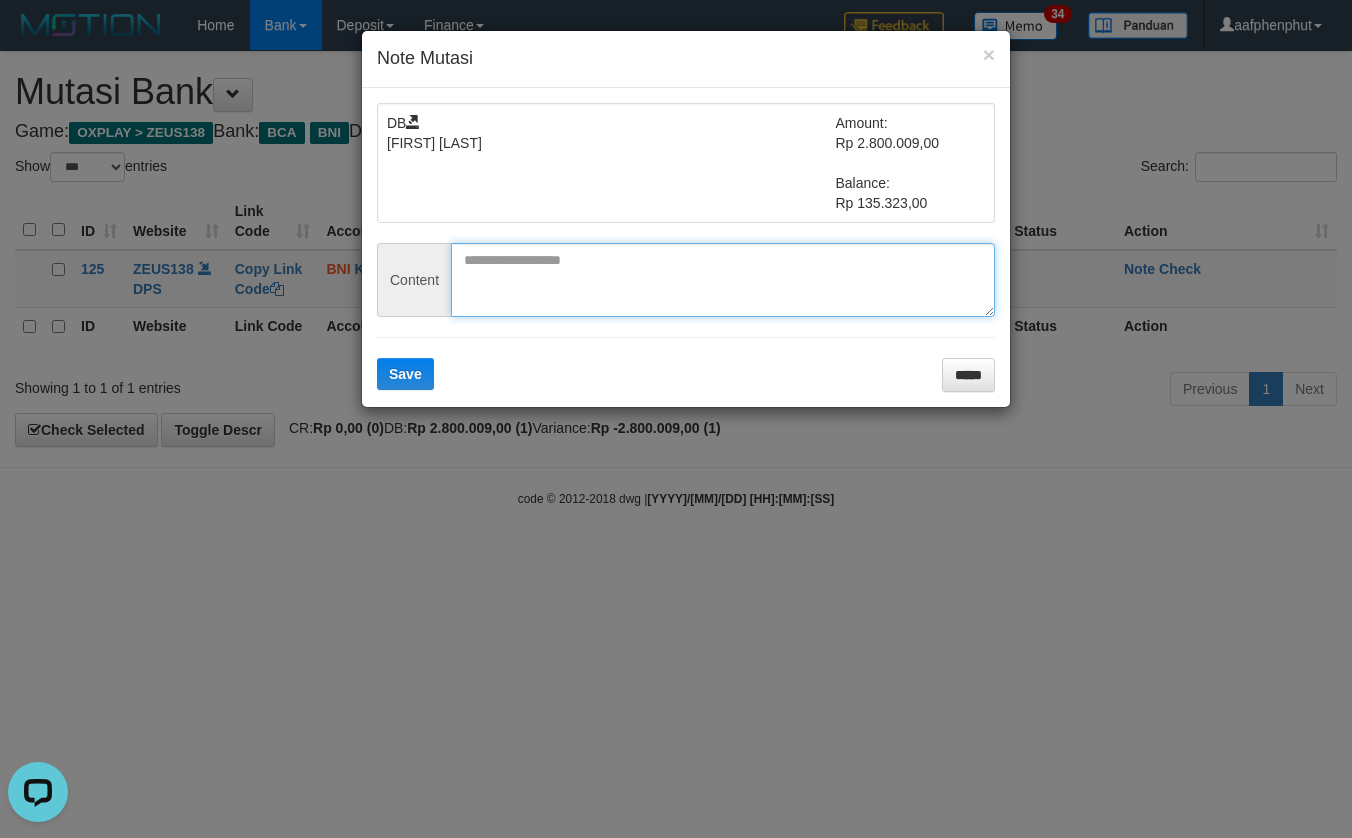 click at bounding box center [723, 280] 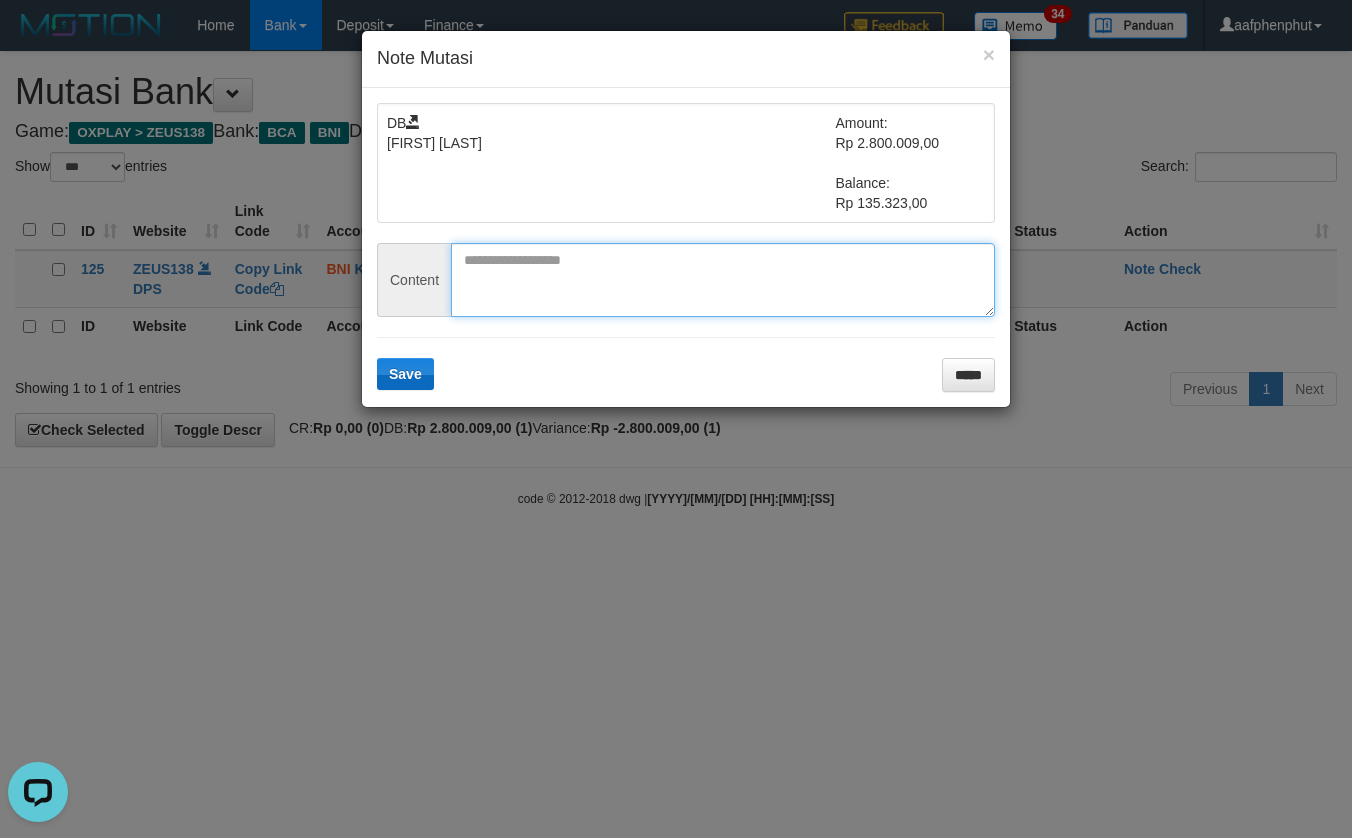 paste on "********" 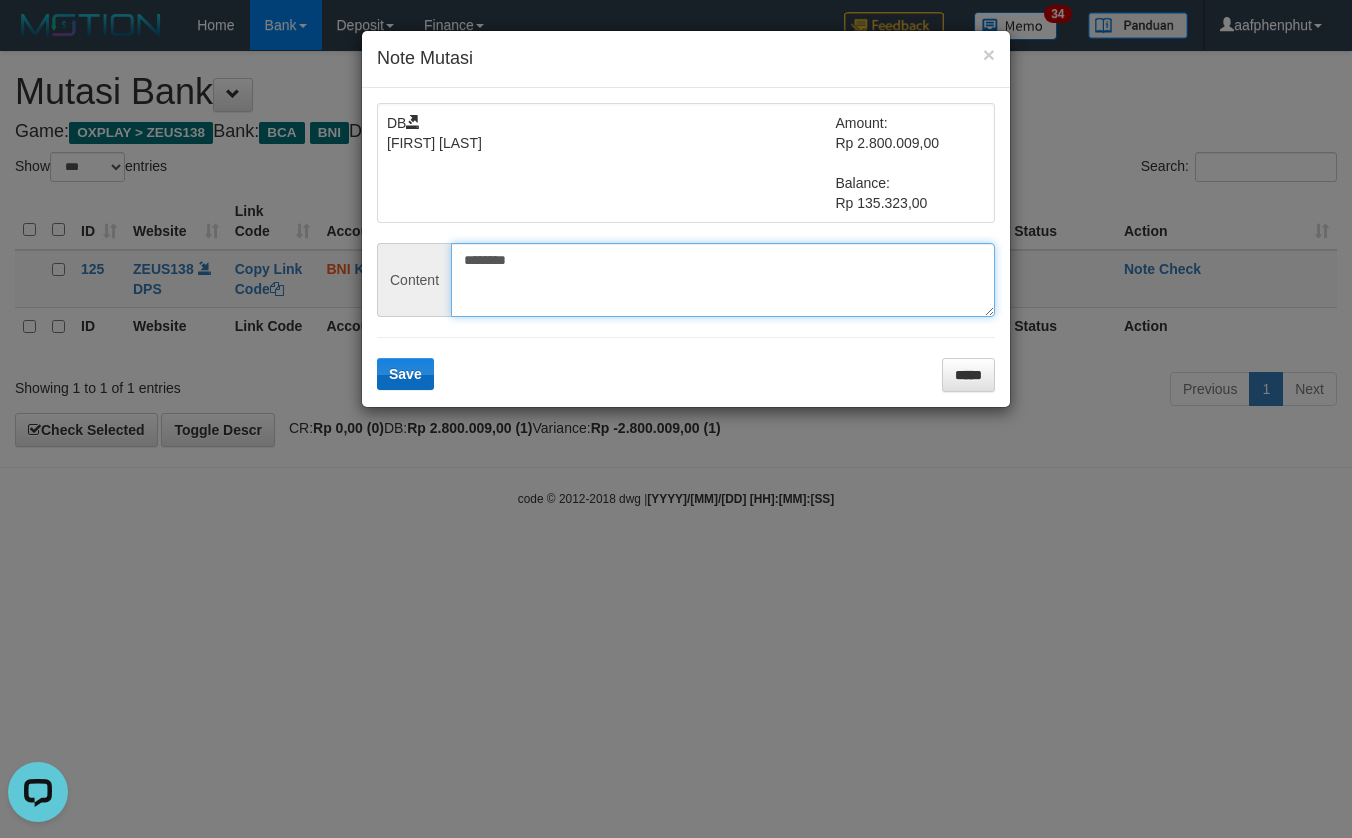 type on "********" 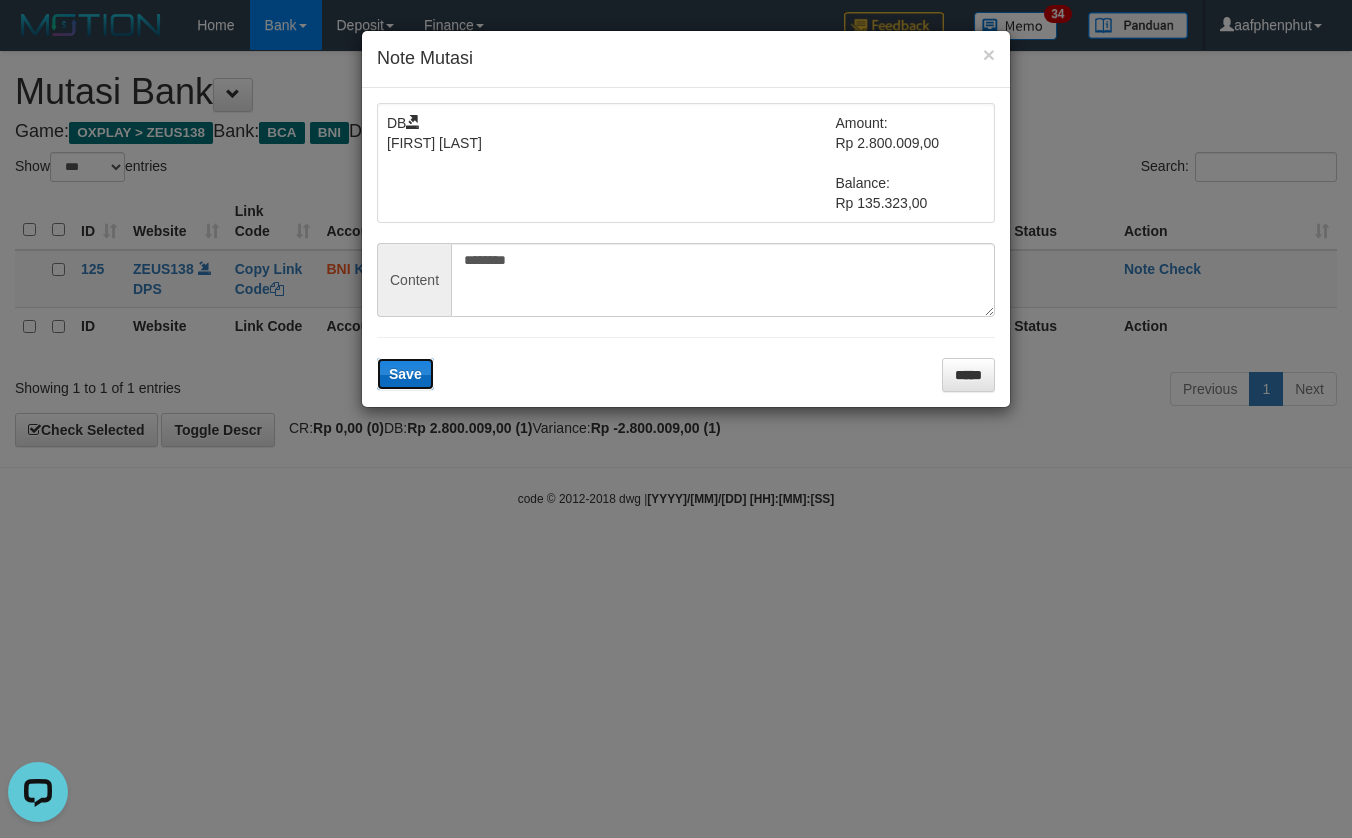 click on "Save" at bounding box center (405, 374) 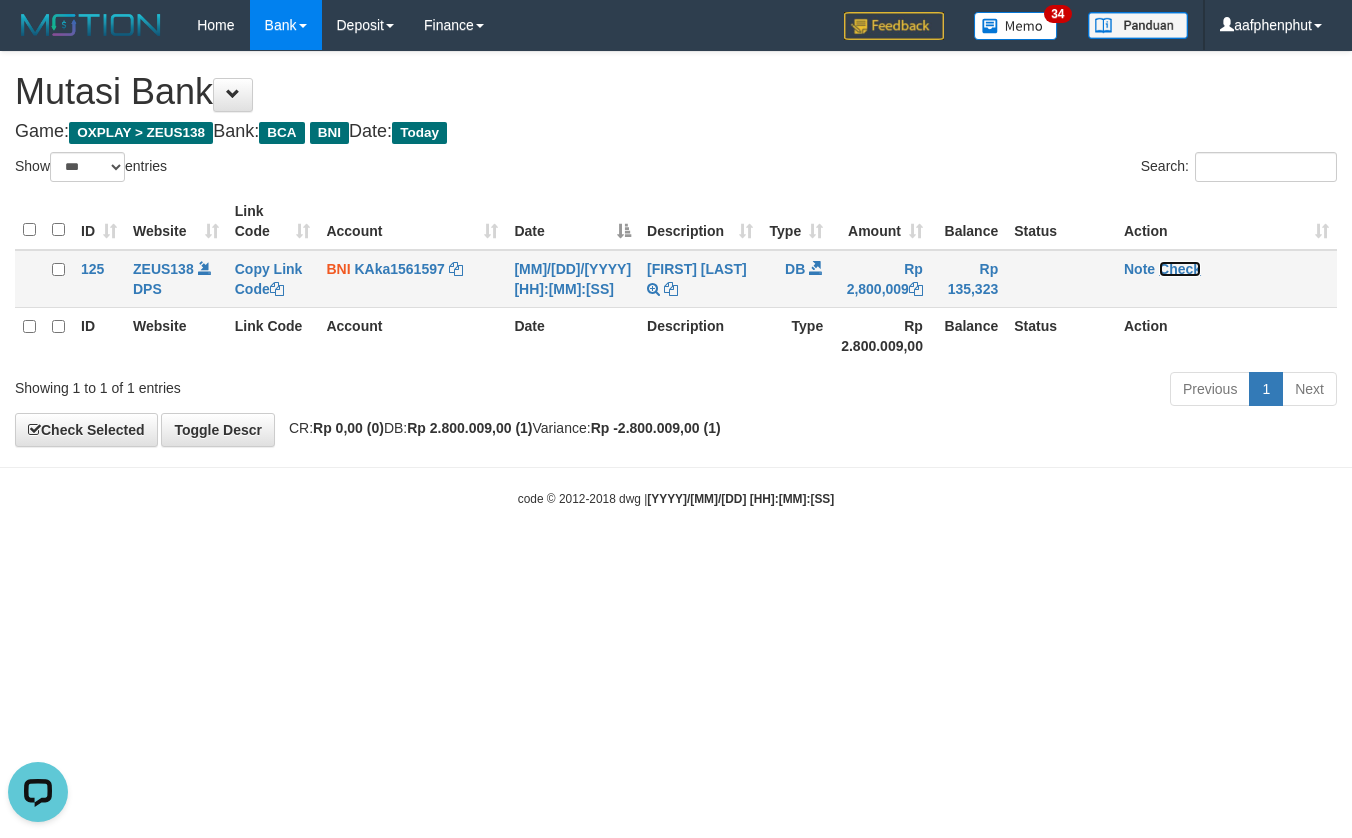 click on "Check" at bounding box center (1180, 269) 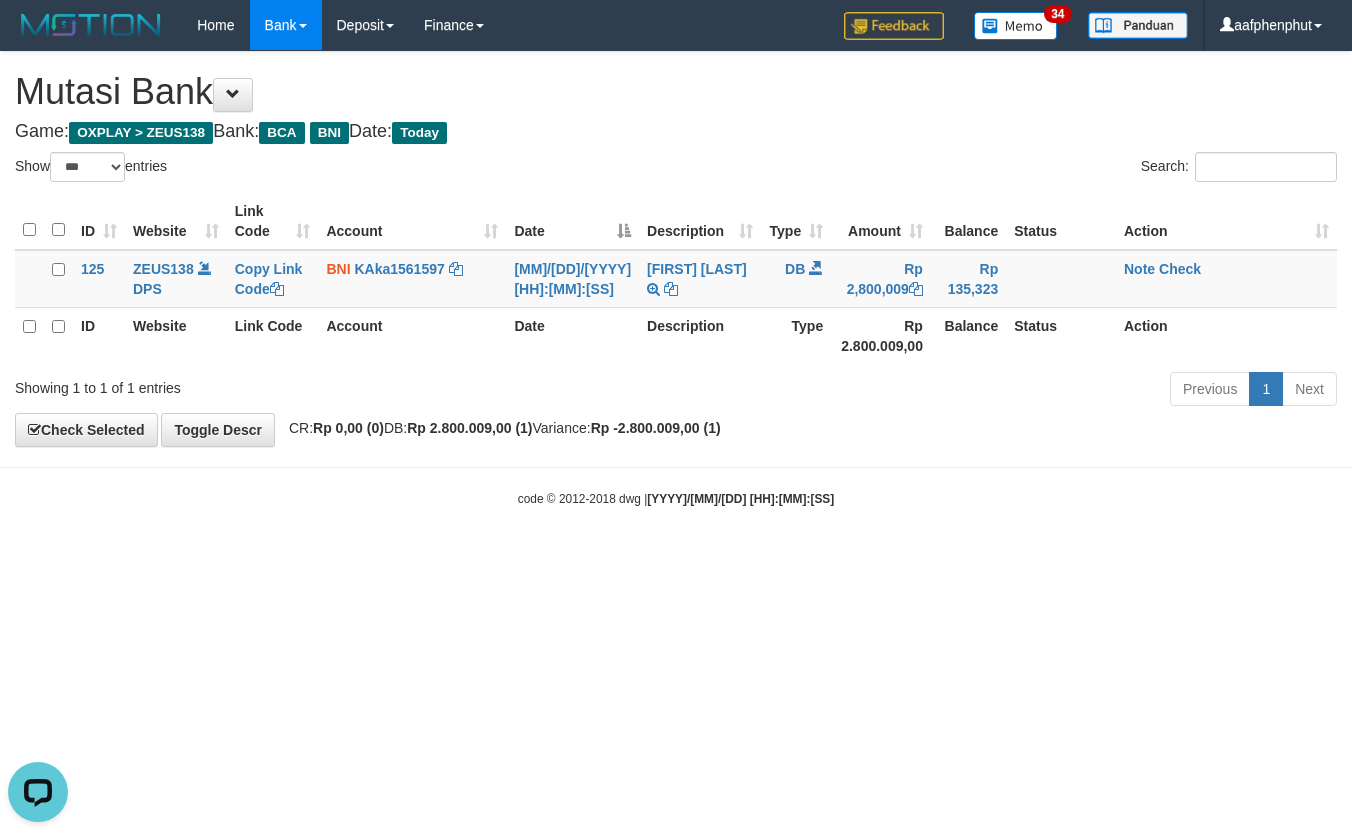 drag, startPoint x: 946, startPoint y: 596, endPoint x: 926, endPoint y: 597, distance: 20.024984 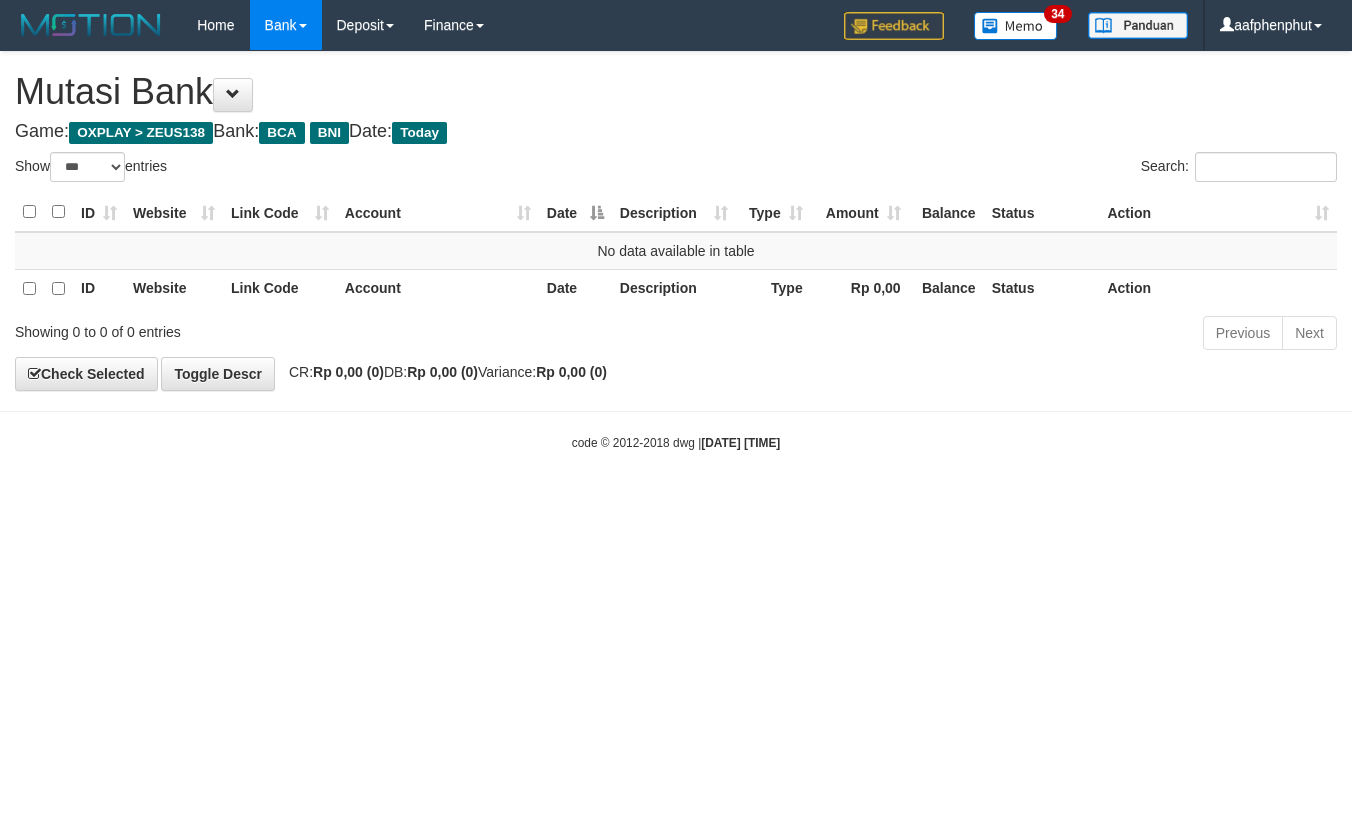 select on "***" 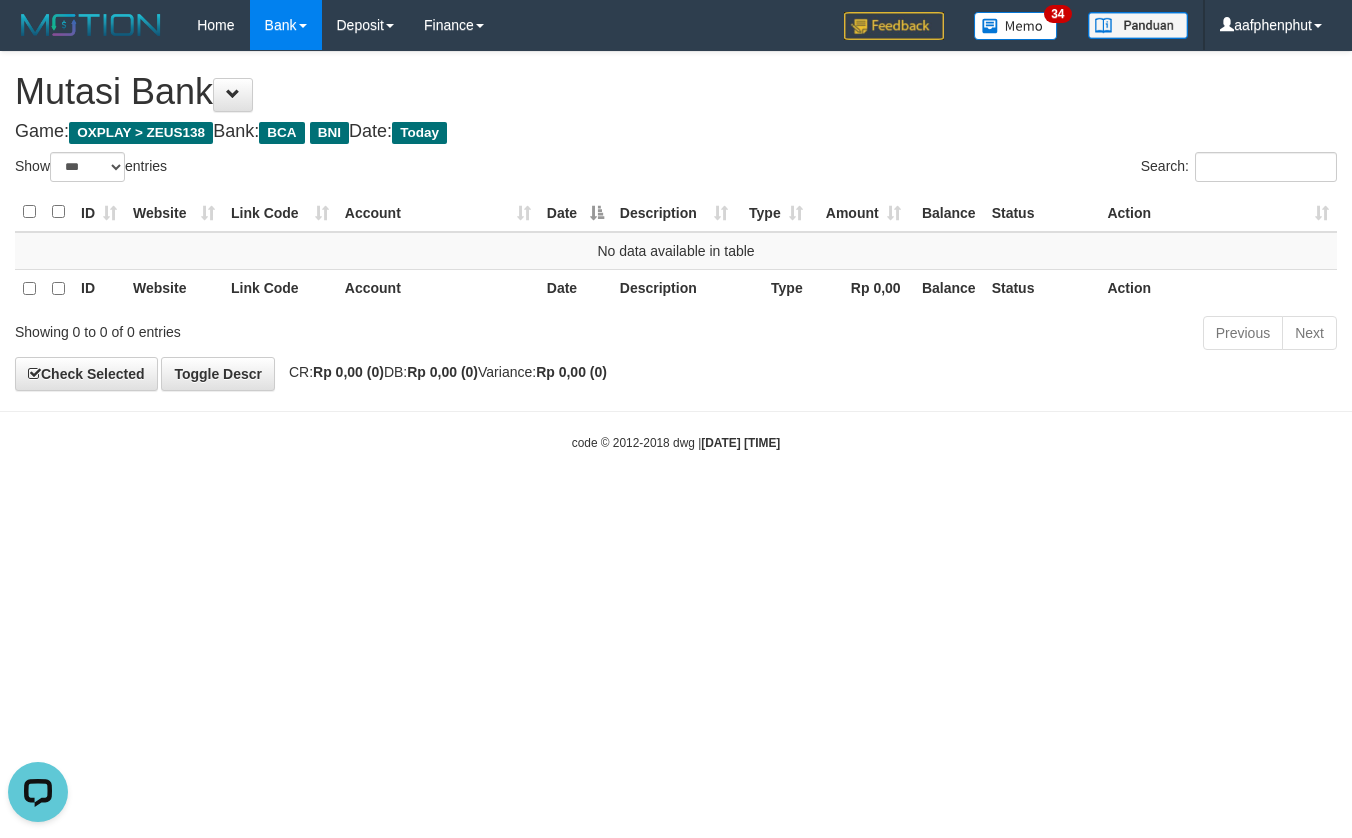 scroll, scrollTop: 0, scrollLeft: 0, axis: both 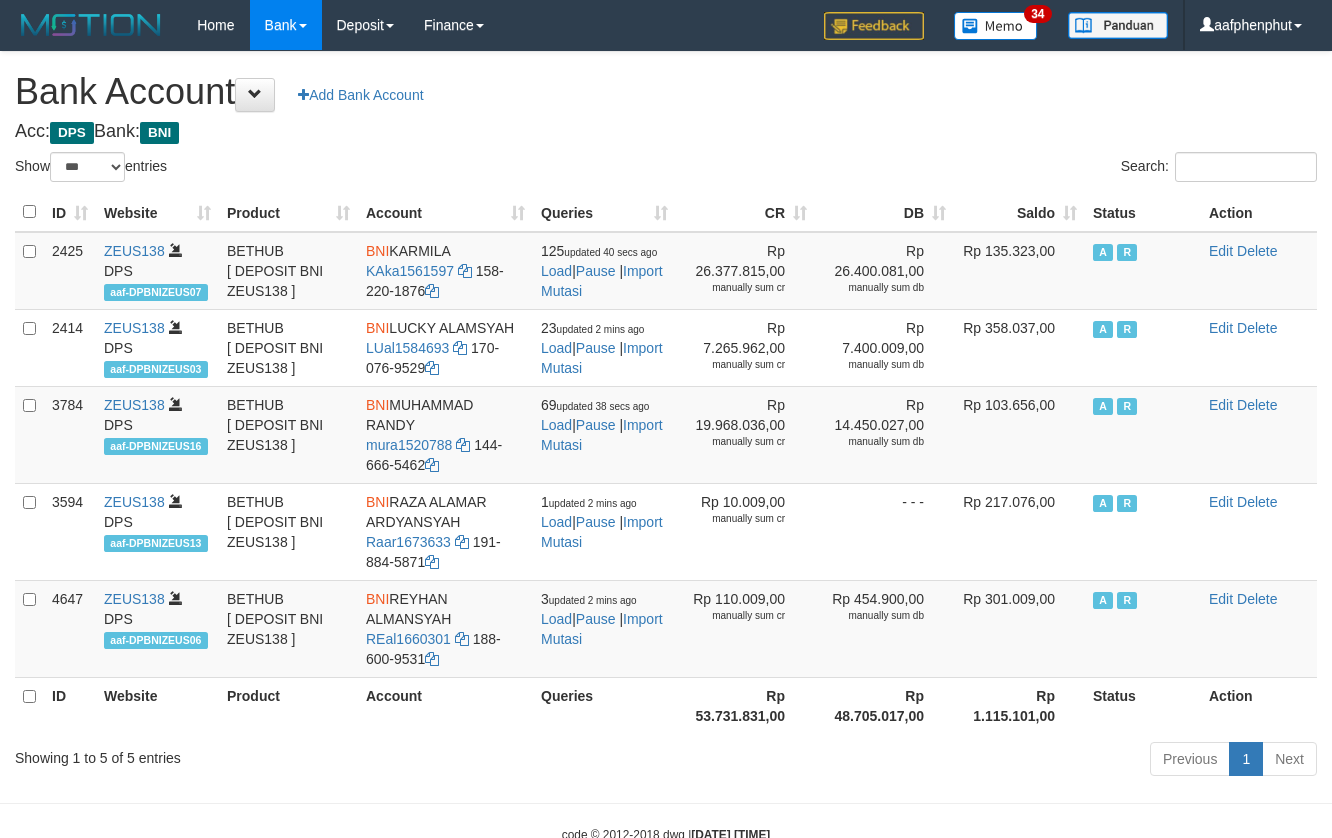 select on "***" 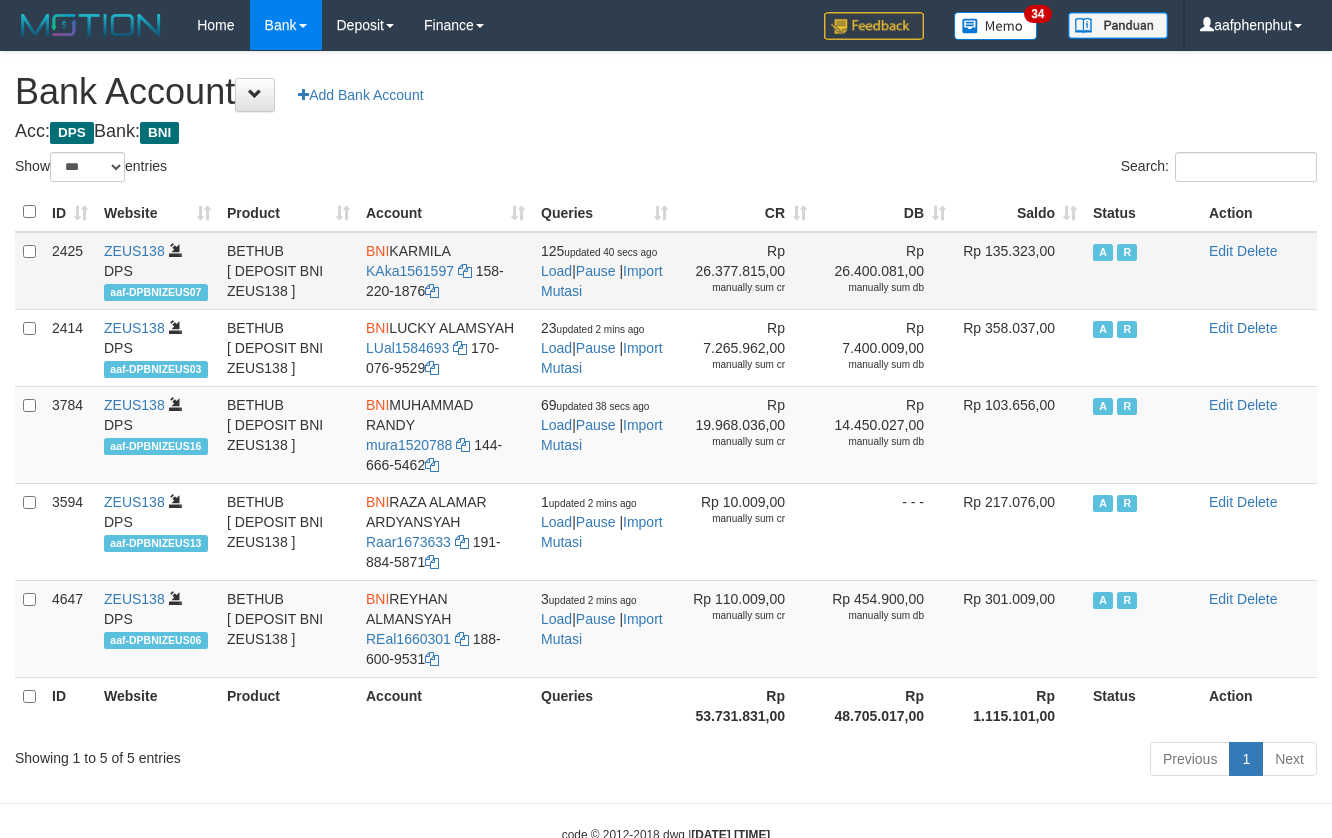 scroll, scrollTop: 0, scrollLeft: 0, axis: both 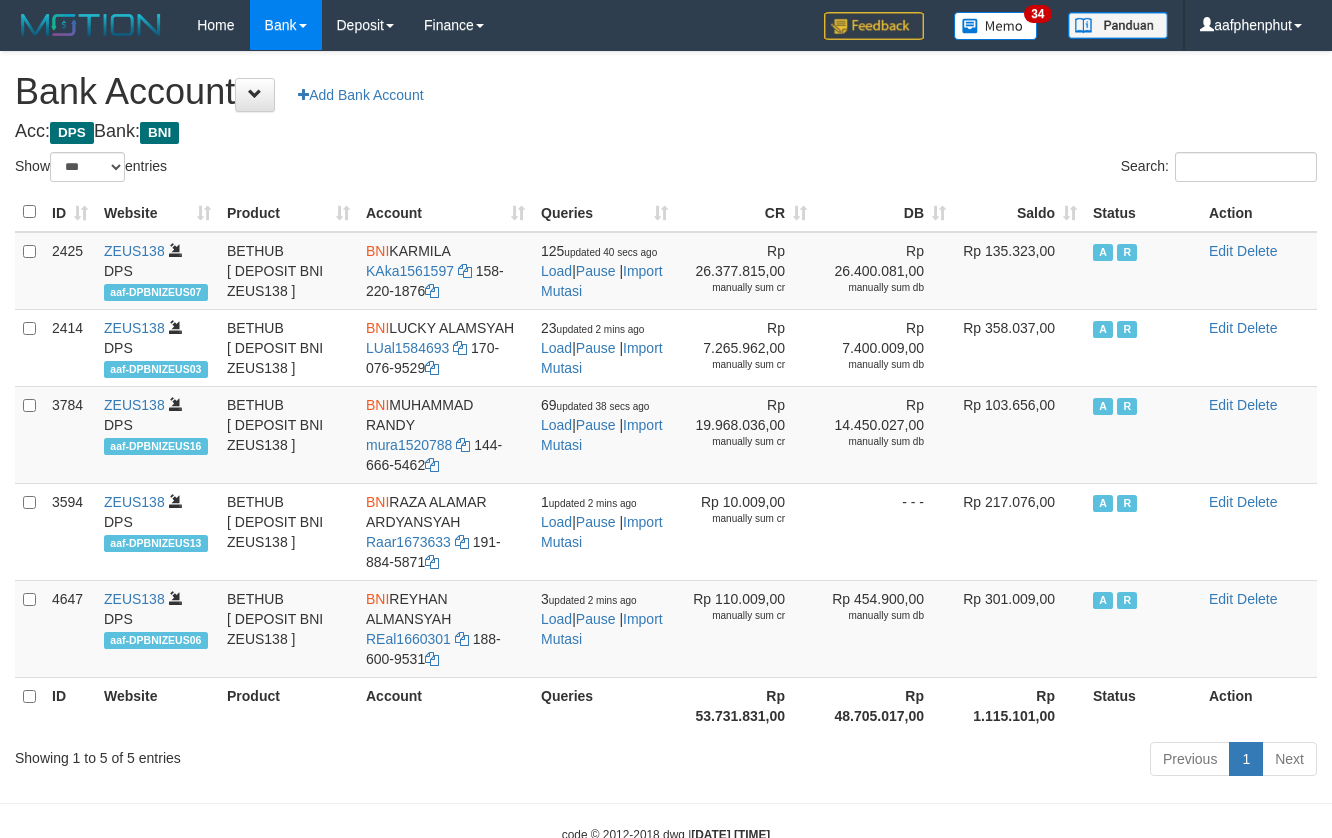 click on "Saldo" at bounding box center [1019, 212] 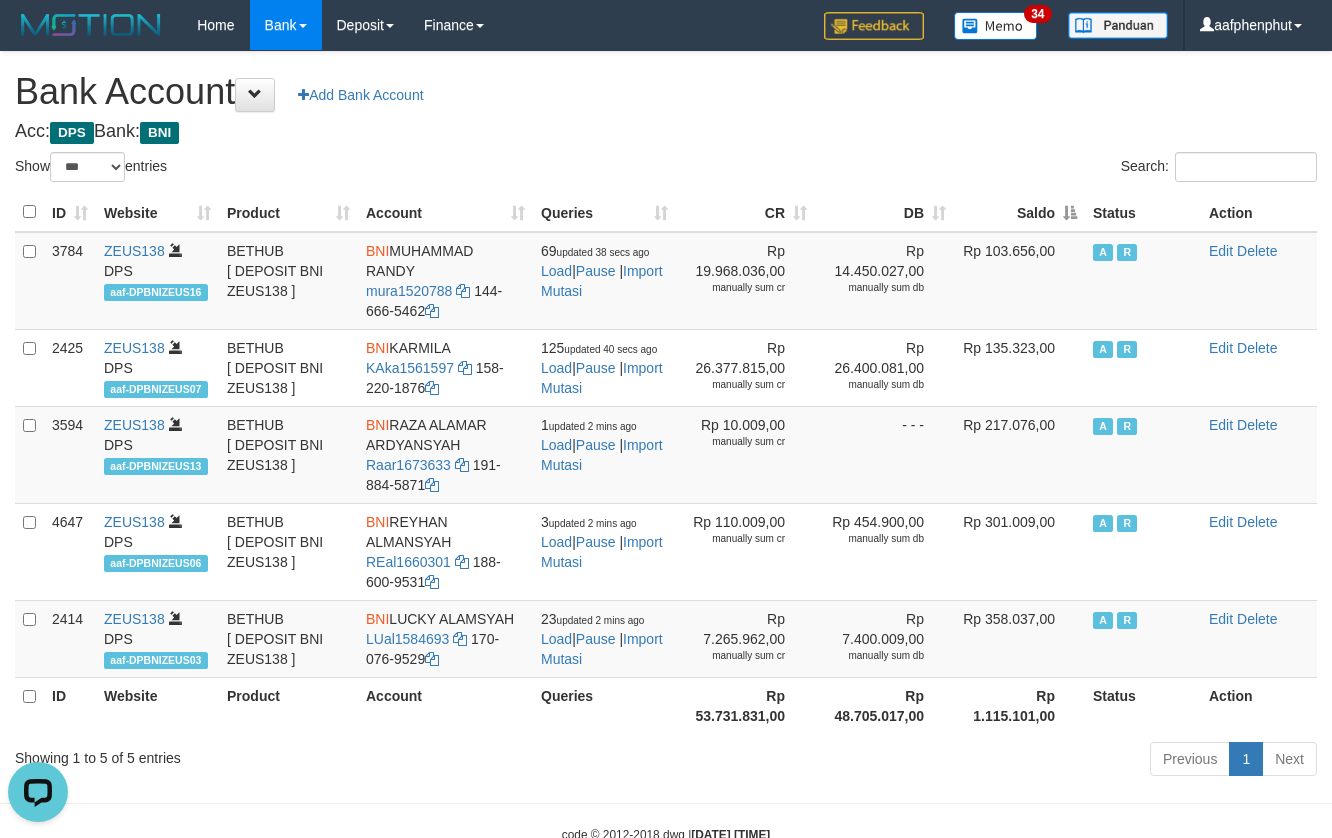 scroll, scrollTop: 0, scrollLeft: 0, axis: both 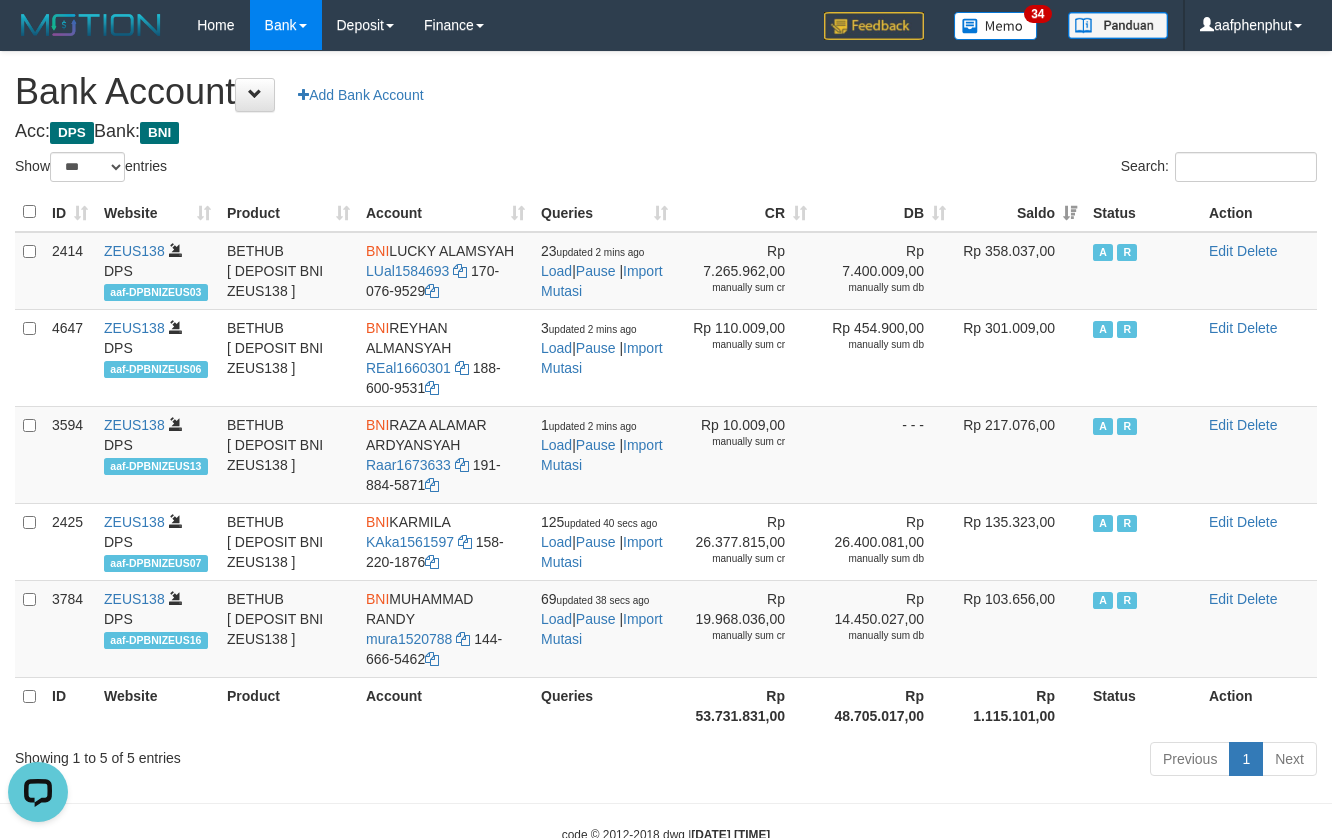drag, startPoint x: 628, startPoint y: 124, endPoint x: 608, endPoint y: 114, distance: 22.36068 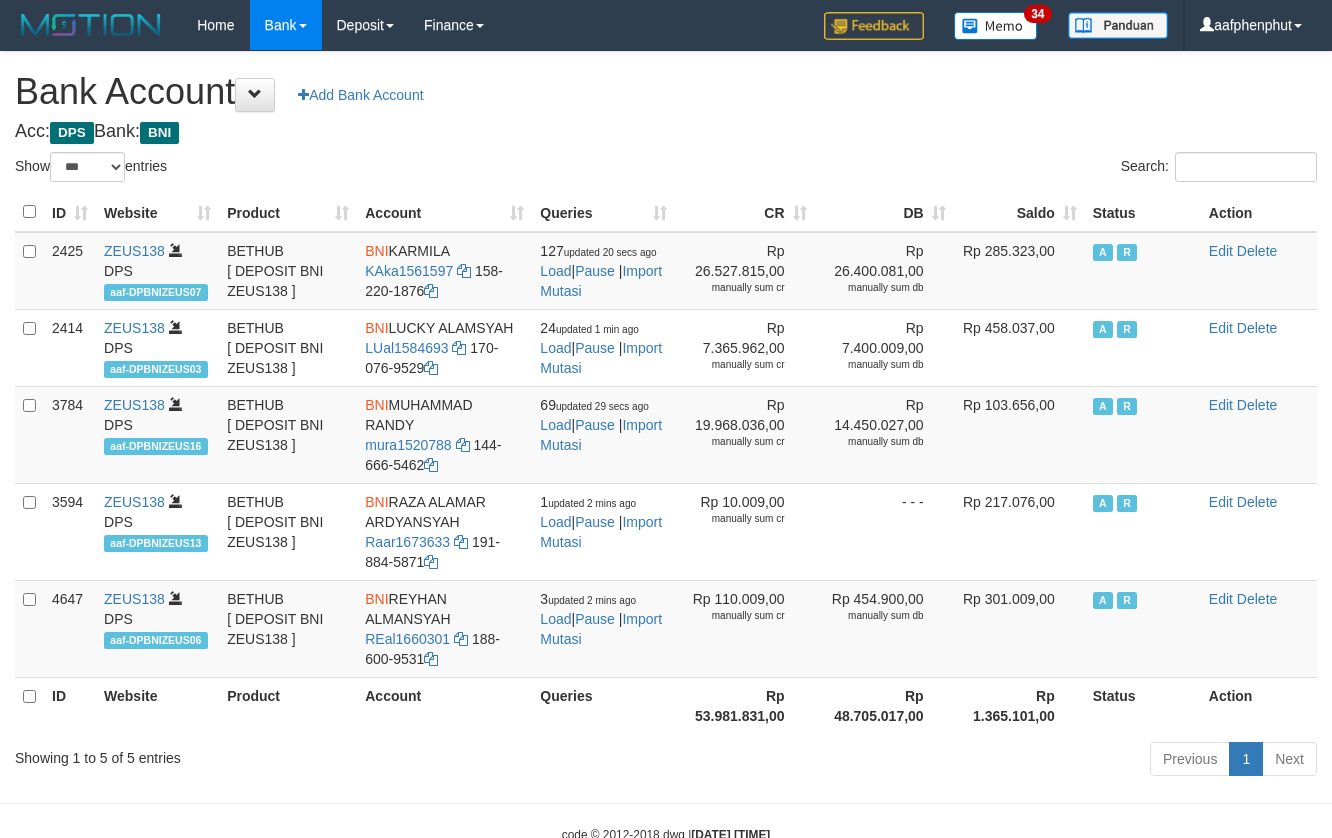 select on "***" 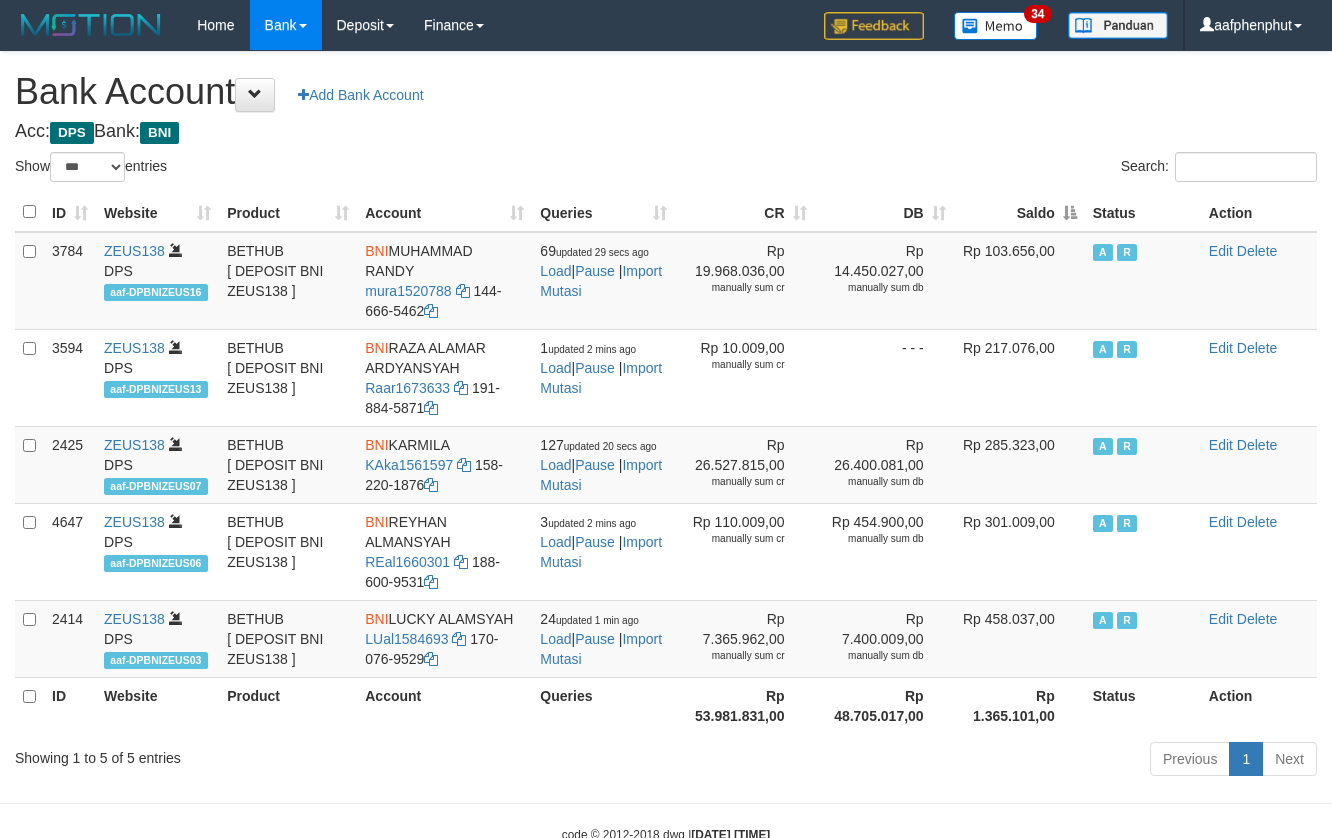click on "Saldo" at bounding box center (1019, 212) 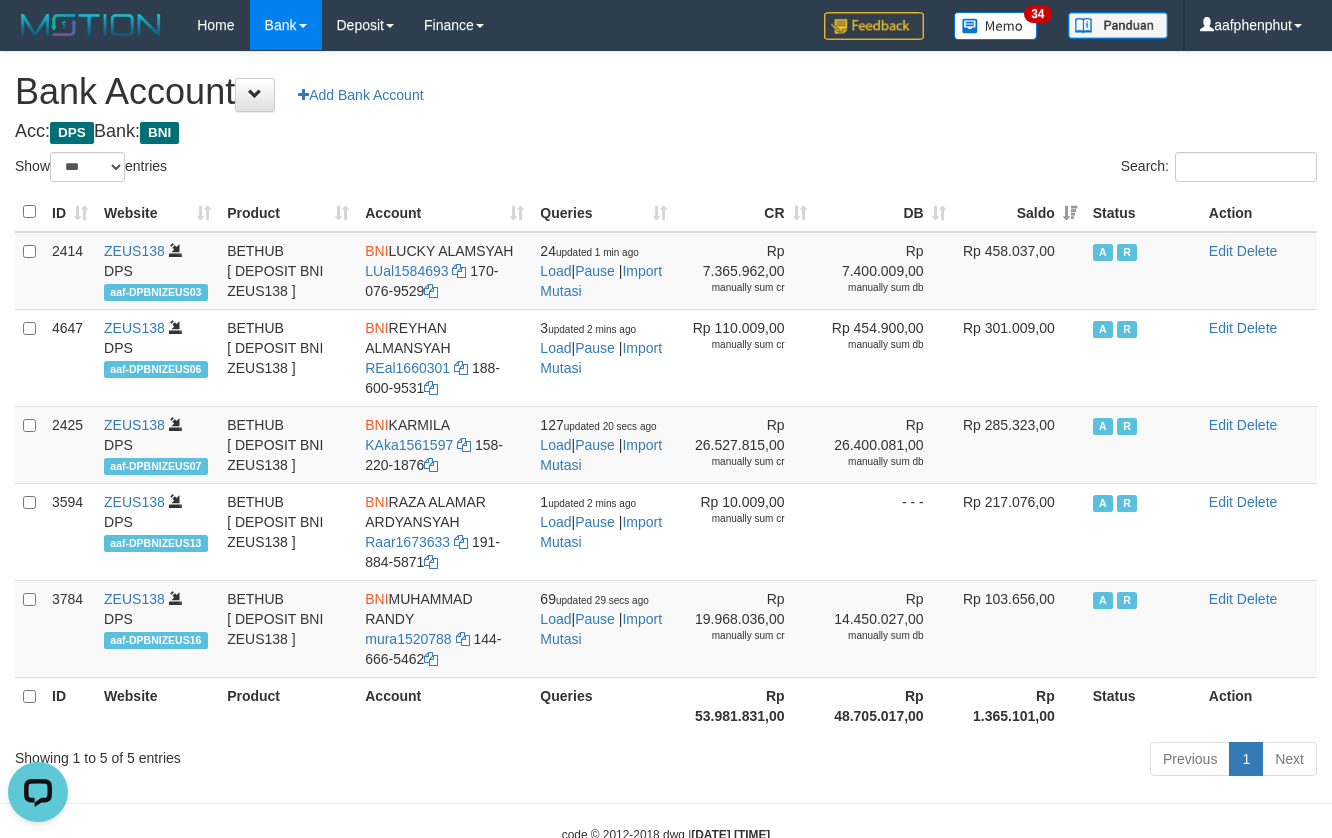 scroll, scrollTop: 0, scrollLeft: 0, axis: both 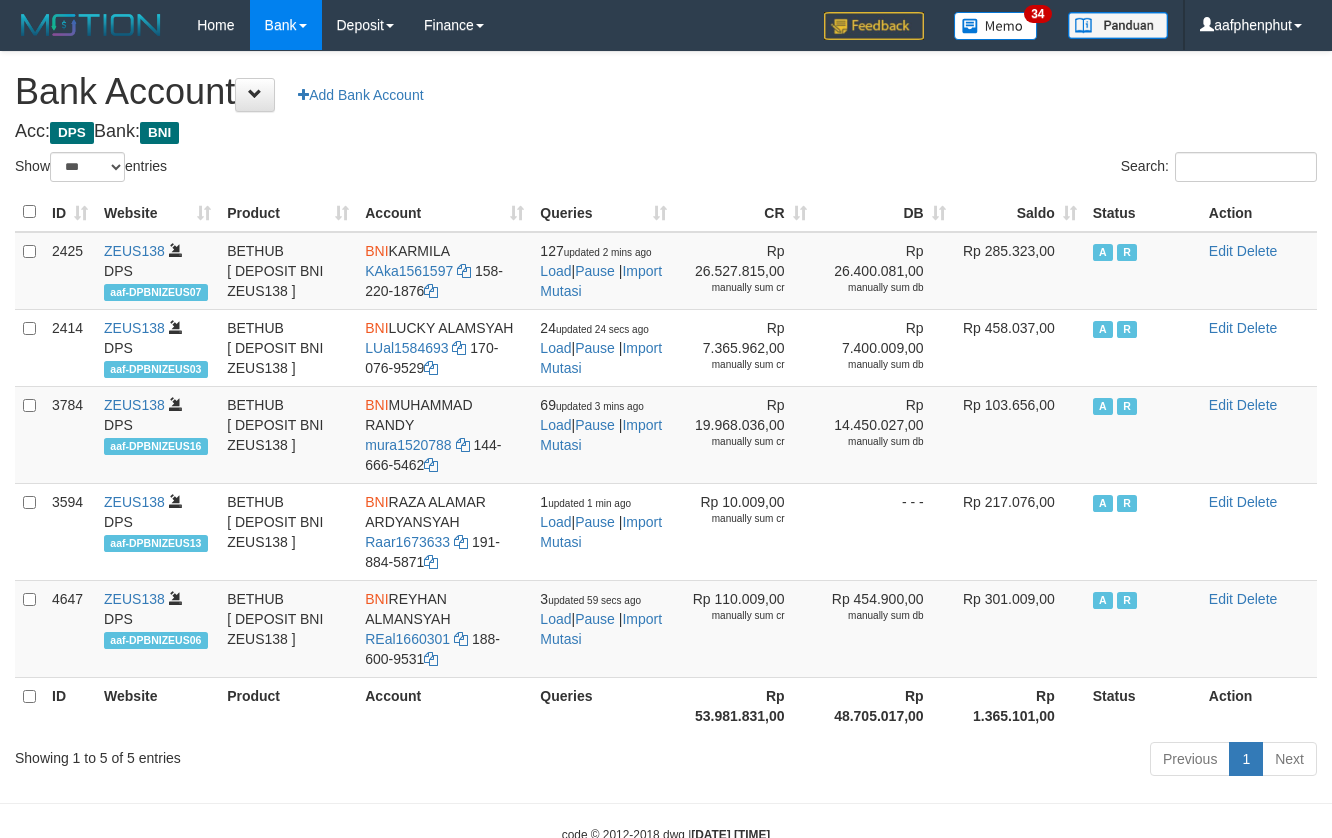 select on "***" 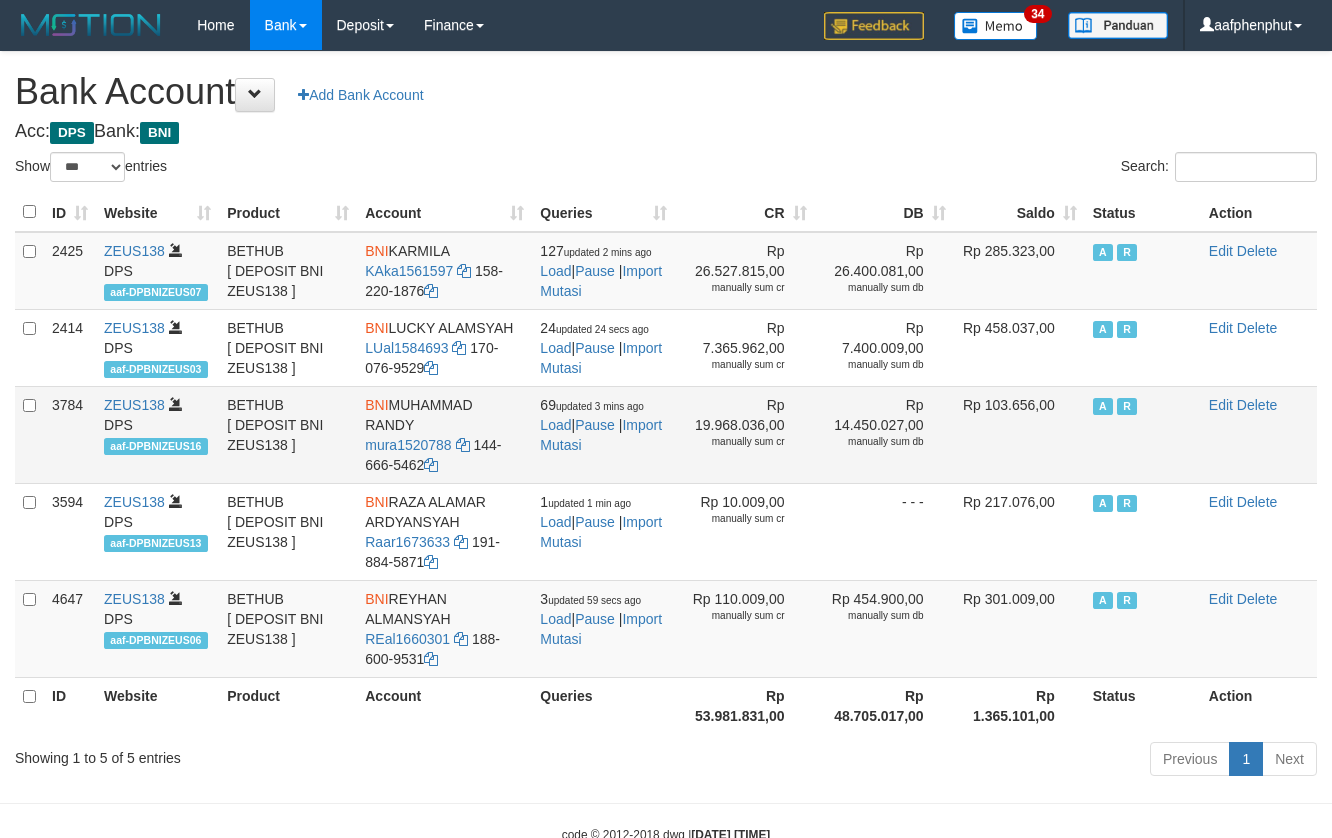 scroll, scrollTop: 0, scrollLeft: 0, axis: both 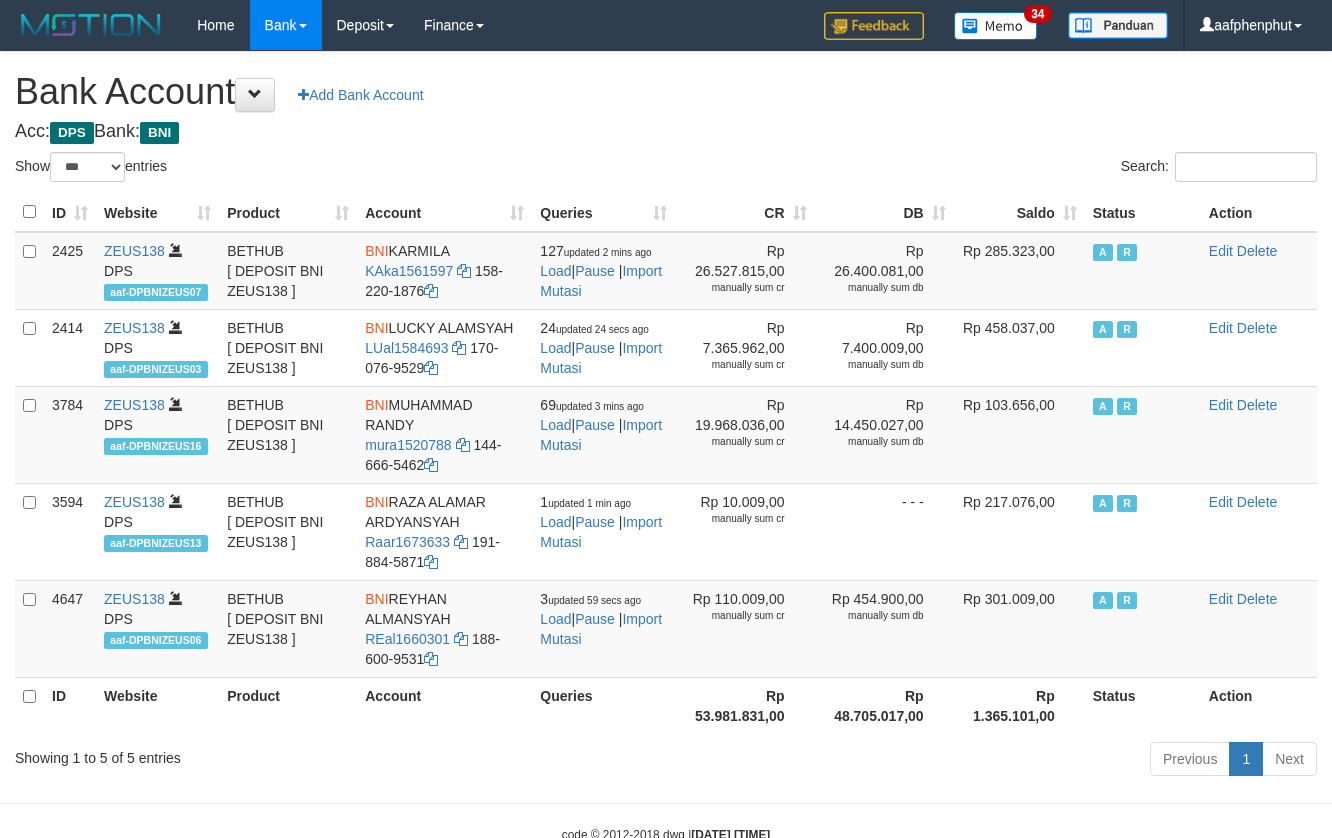 click on "Search:" at bounding box center [999, 169] 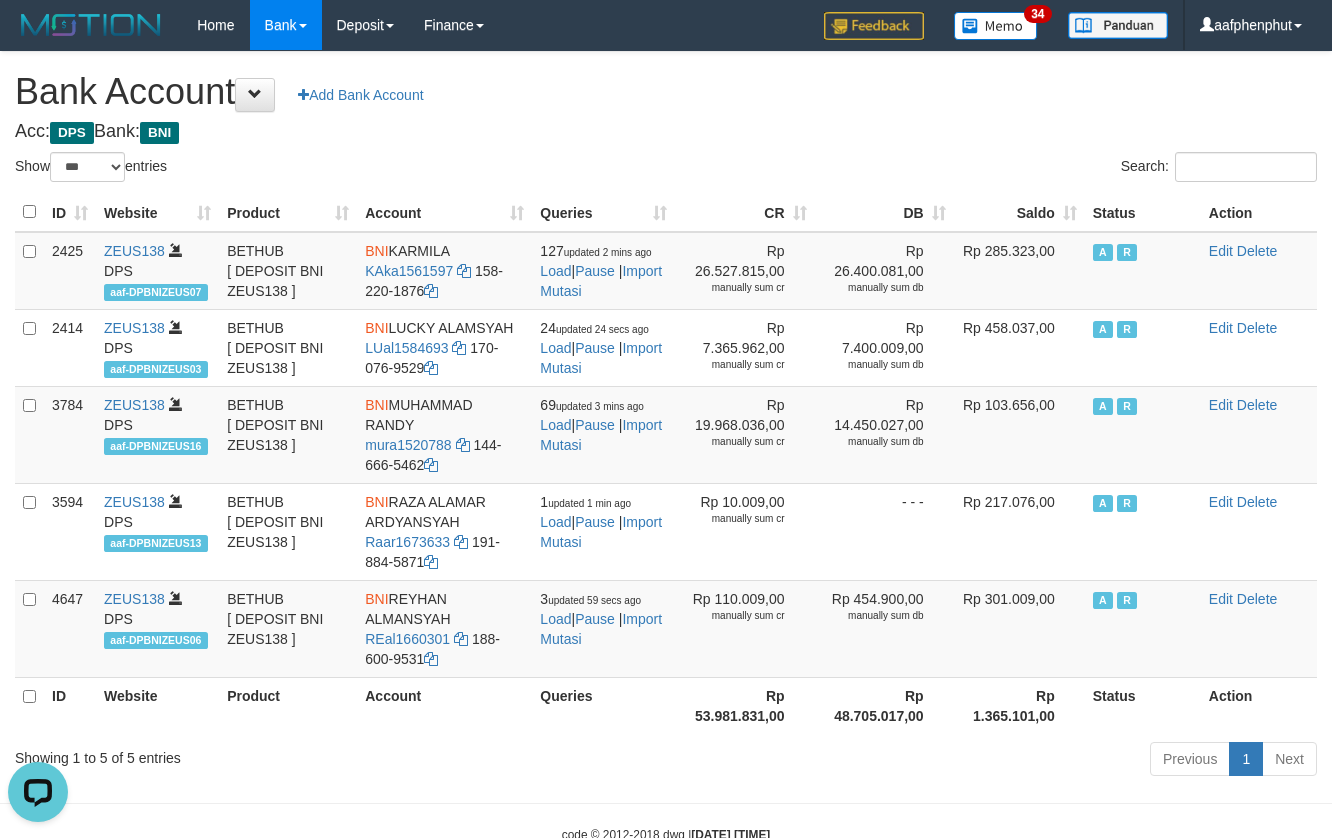 scroll, scrollTop: 0, scrollLeft: 0, axis: both 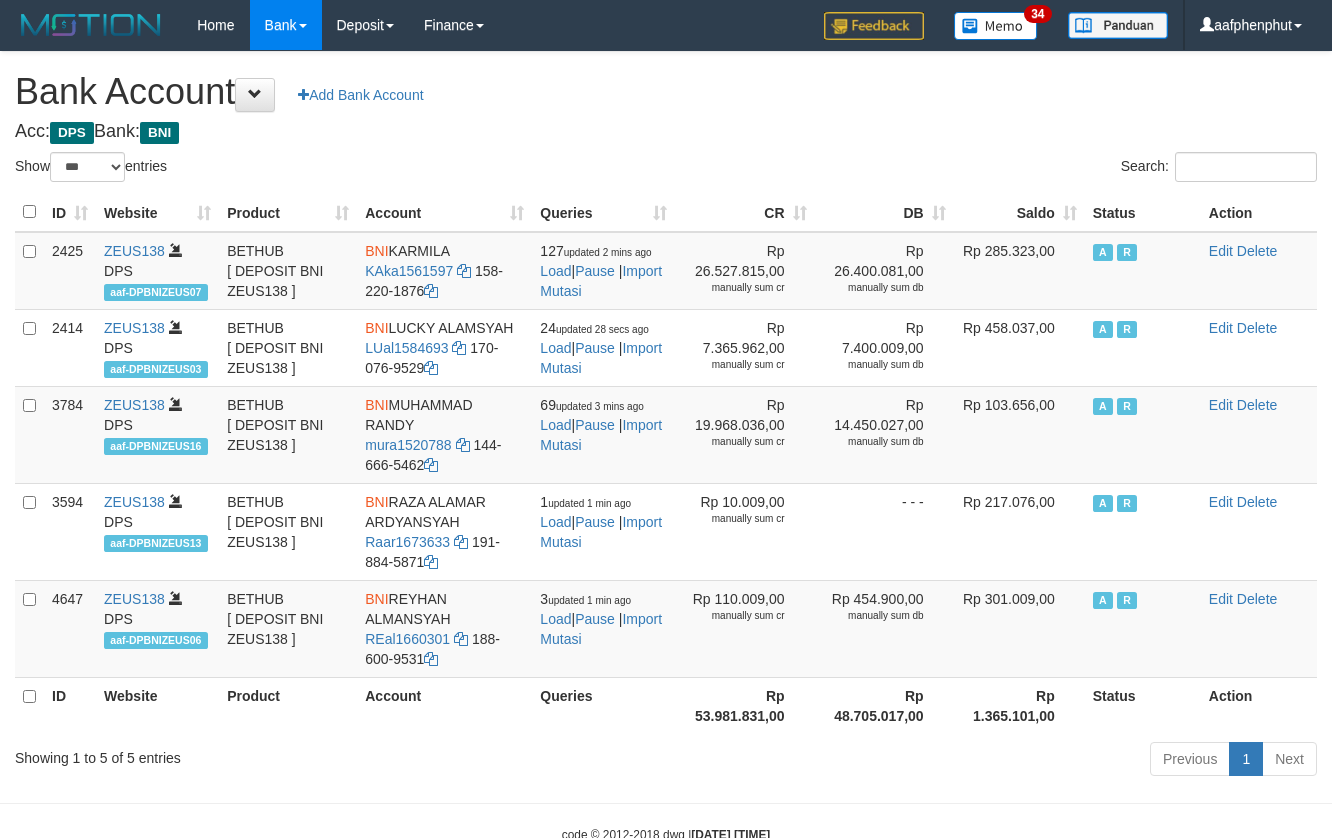 select on "***" 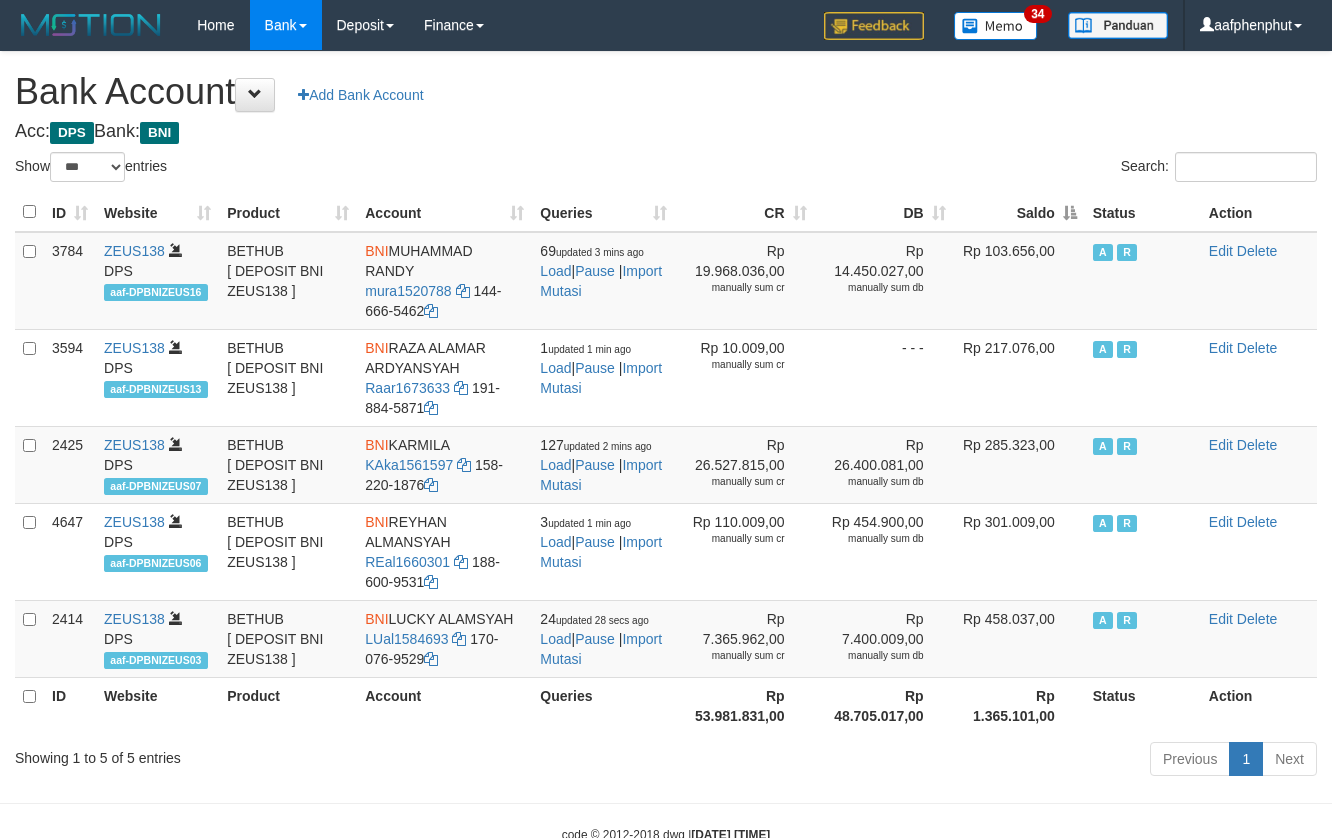 click on "Saldo" at bounding box center [1019, 212] 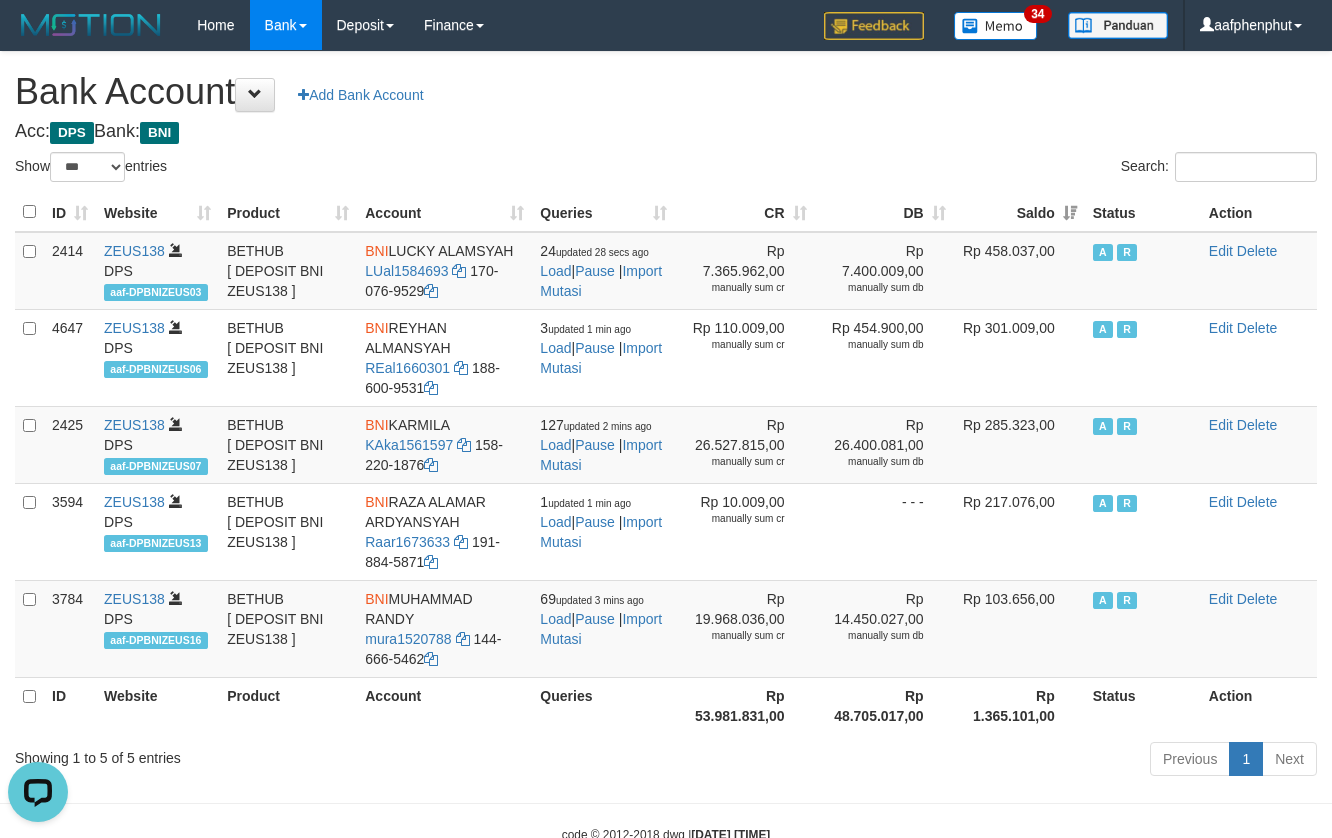 scroll, scrollTop: 0, scrollLeft: 0, axis: both 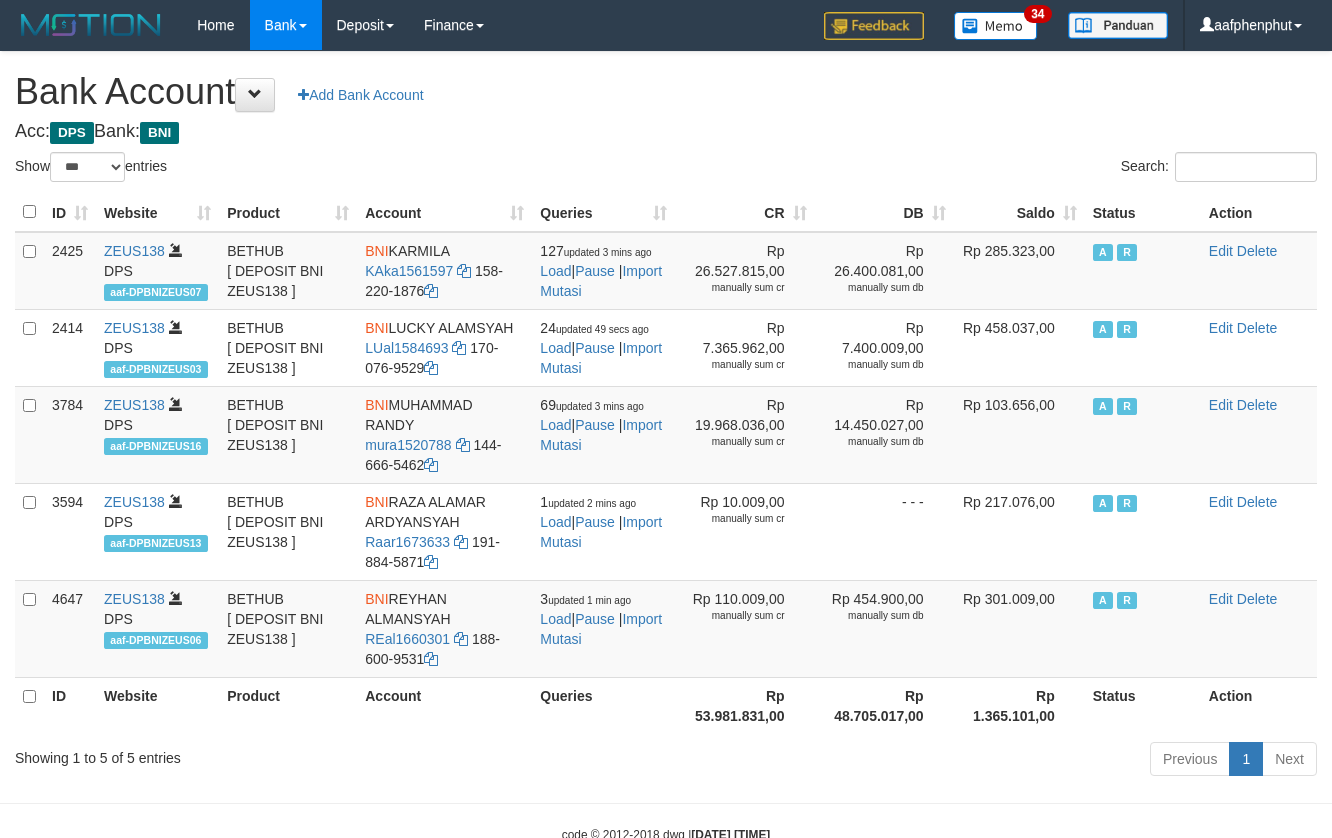select on "***" 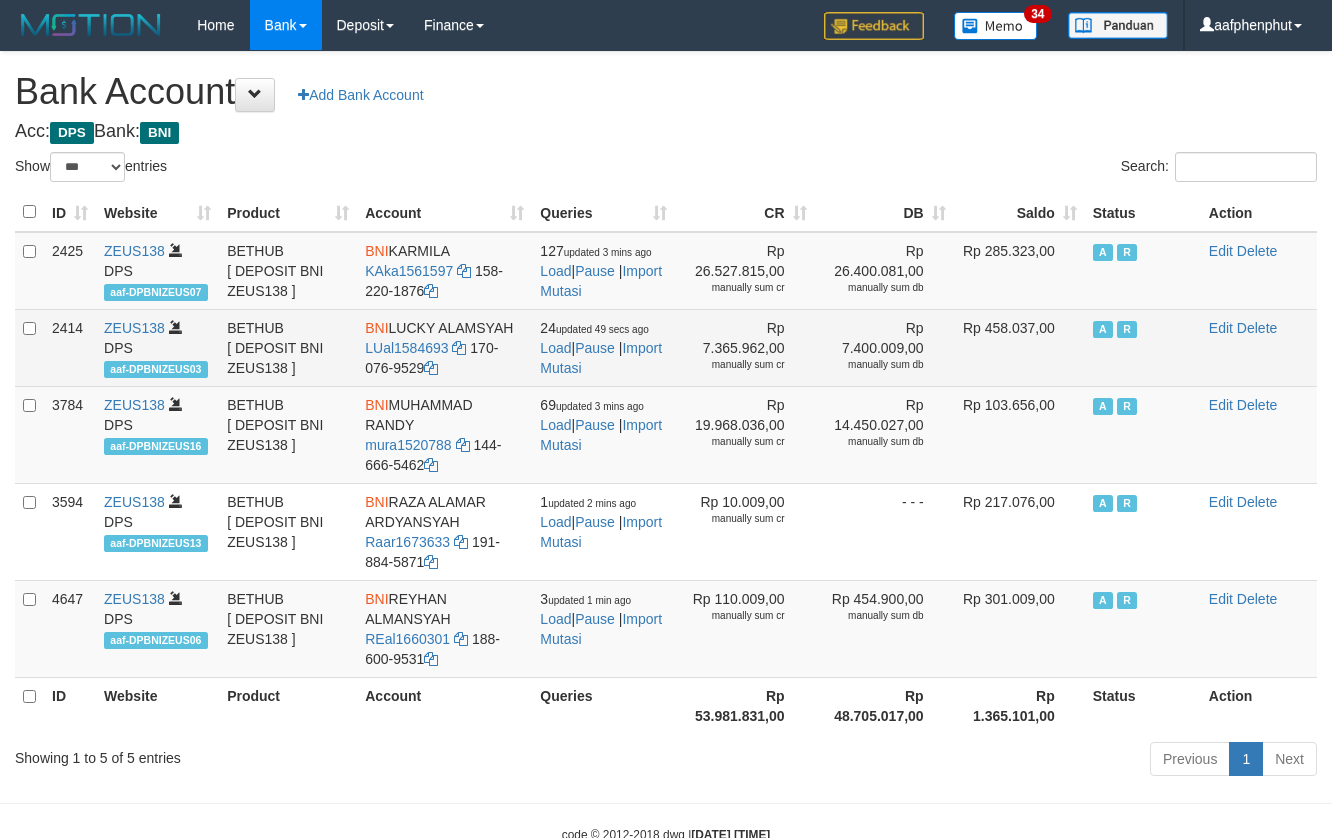 scroll, scrollTop: 0, scrollLeft: 0, axis: both 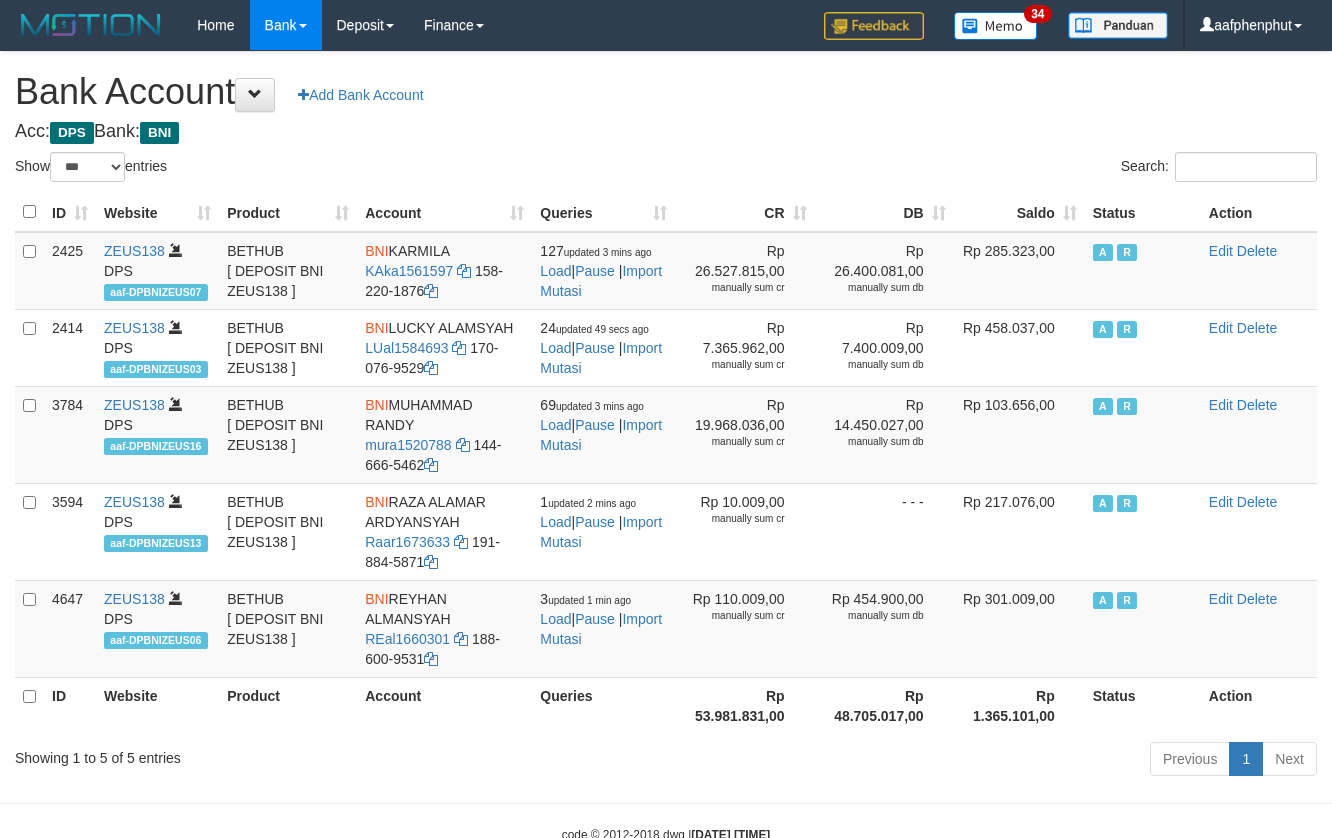 click on "Saldo" at bounding box center (1019, 212) 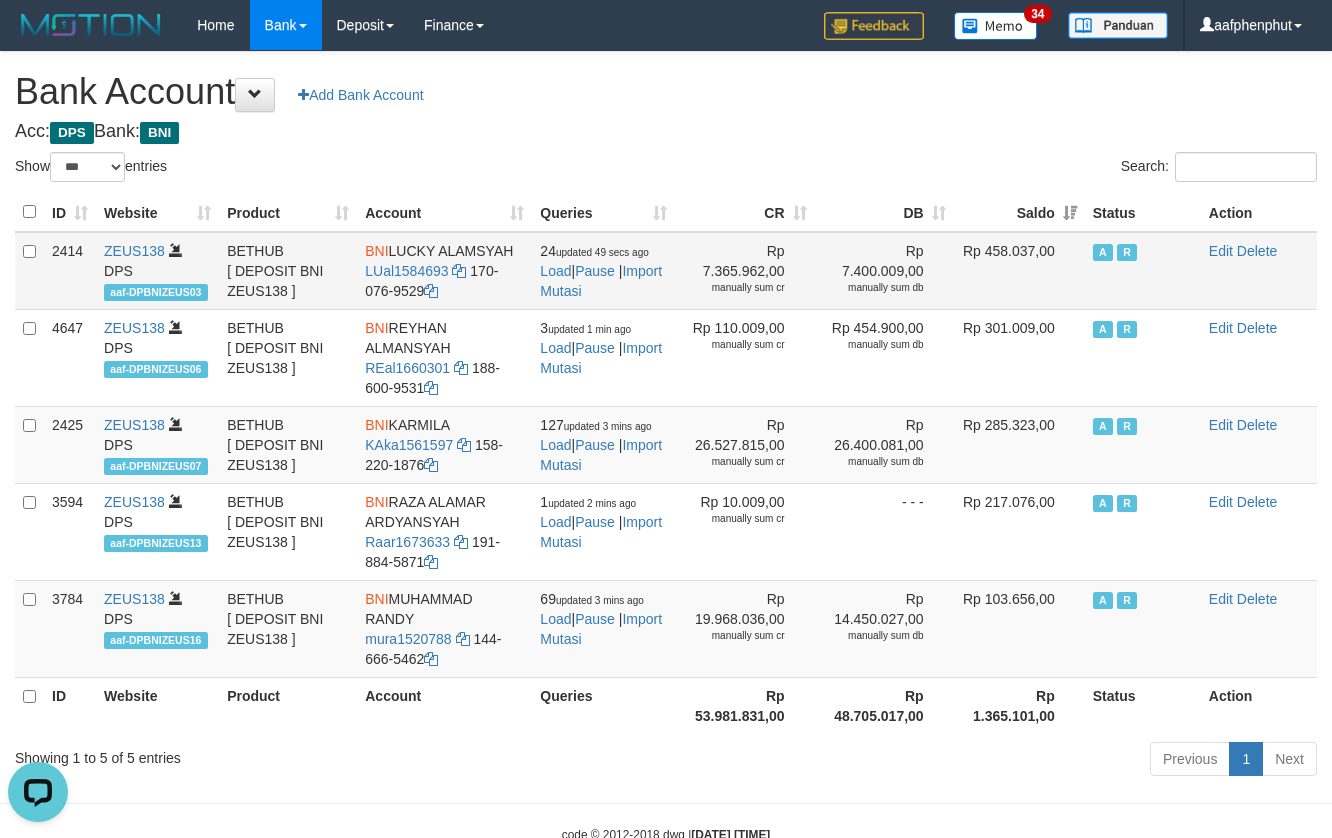 scroll, scrollTop: 0, scrollLeft: 0, axis: both 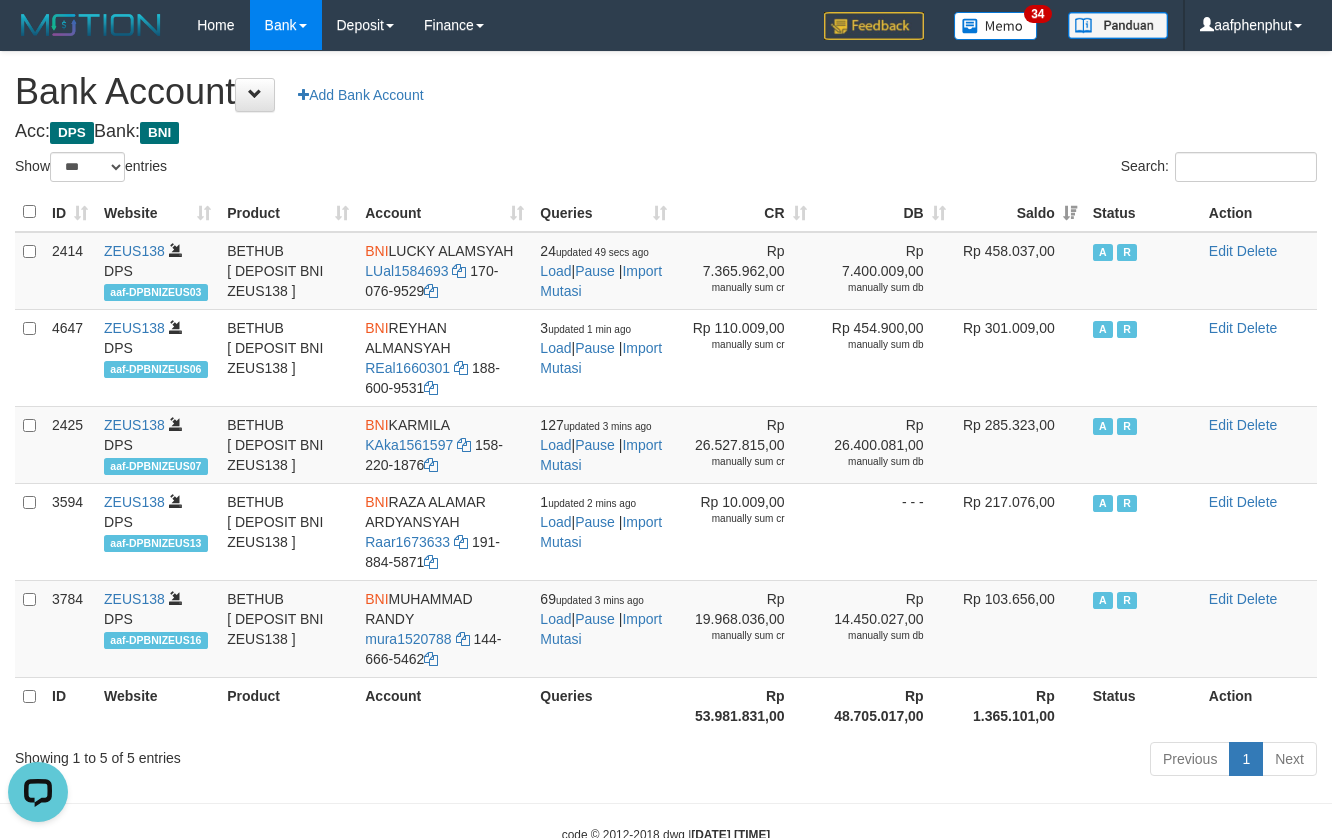 drag, startPoint x: 624, startPoint y: 118, endPoint x: 618, endPoint y: 109, distance: 10.816654 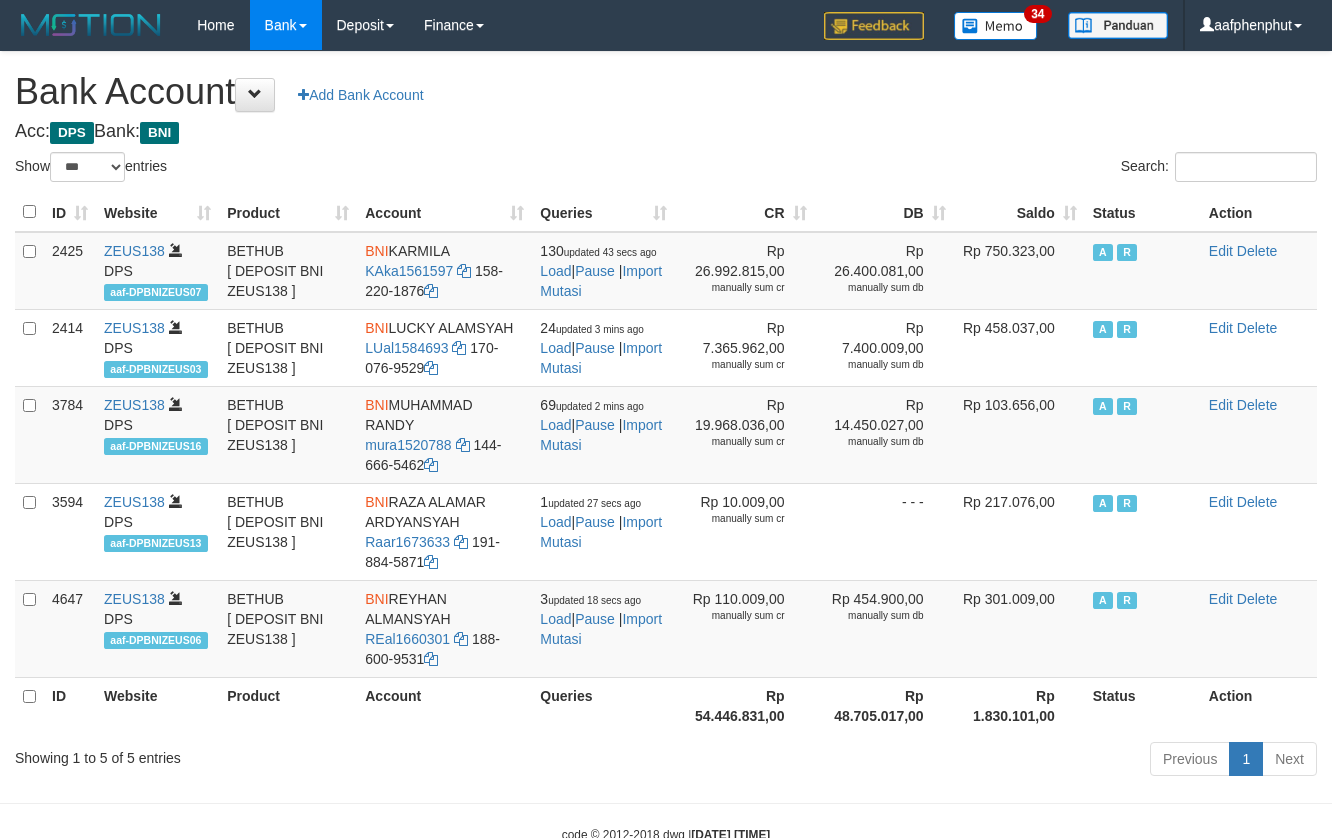 select on "***" 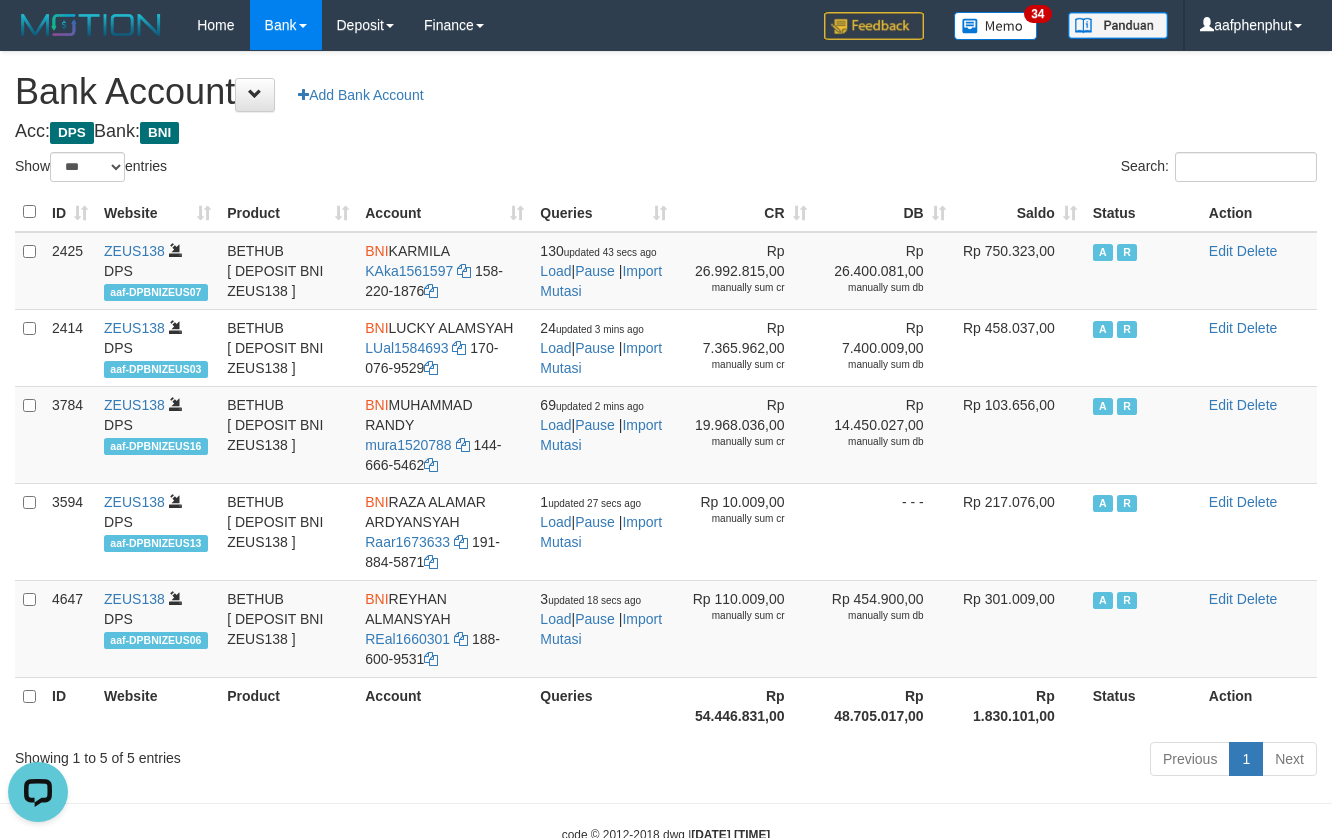 scroll, scrollTop: 0, scrollLeft: 0, axis: both 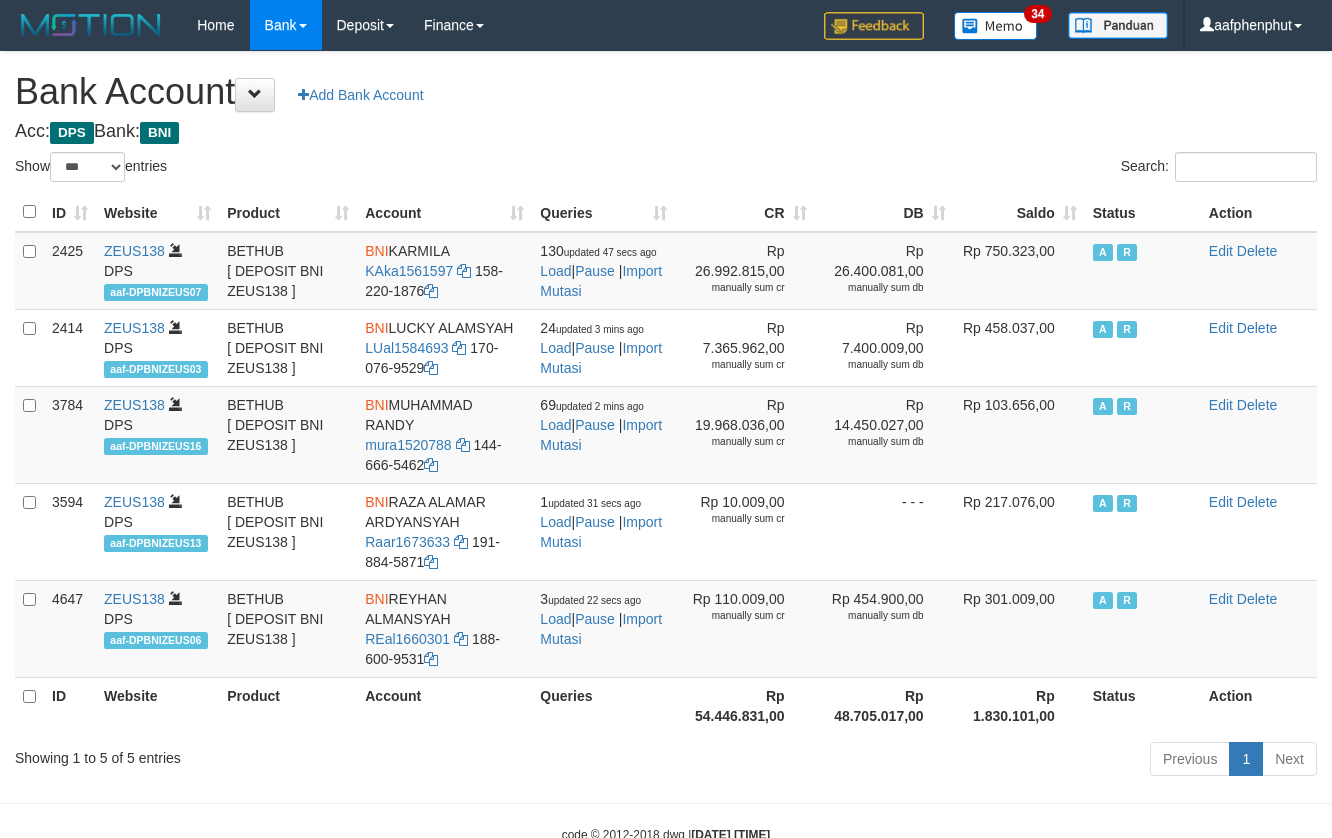 select on "***" 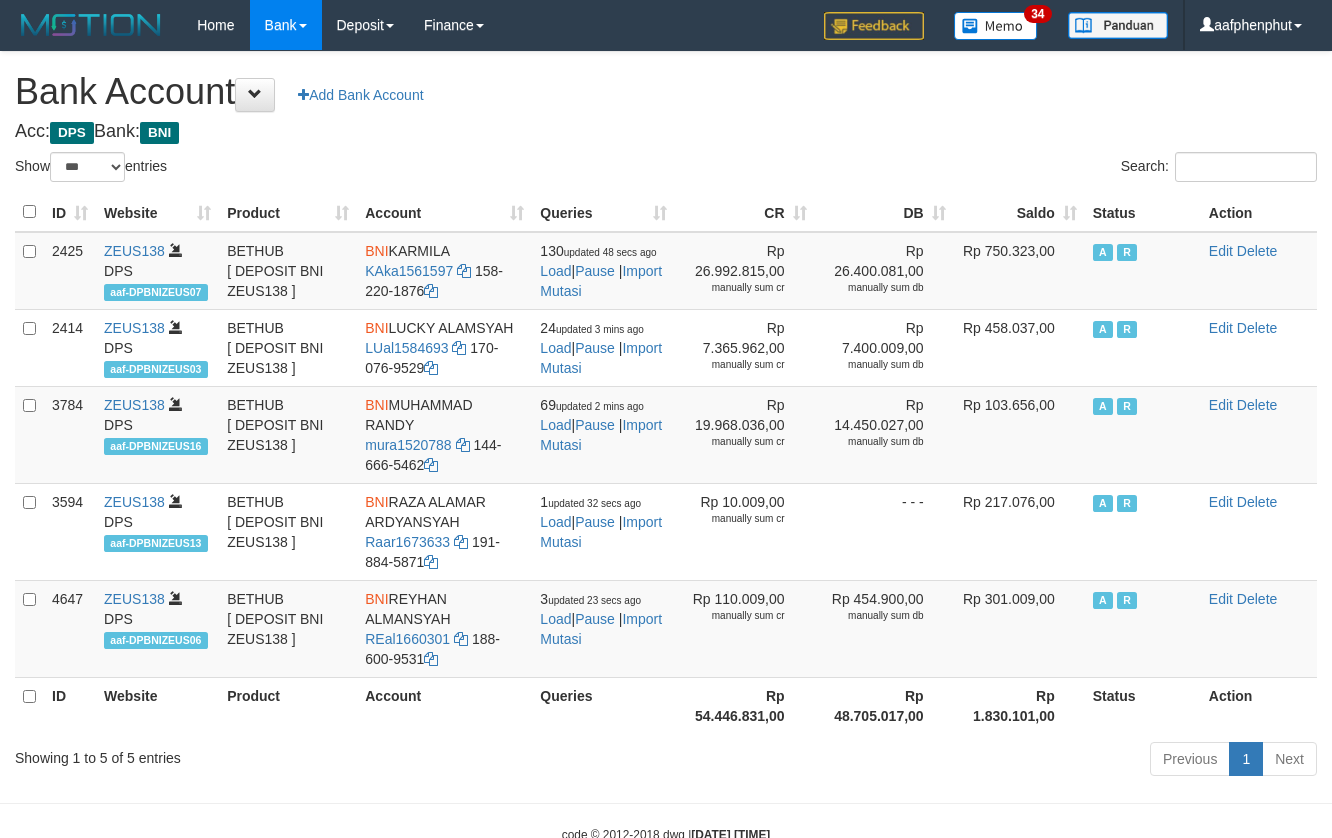 select on "***" 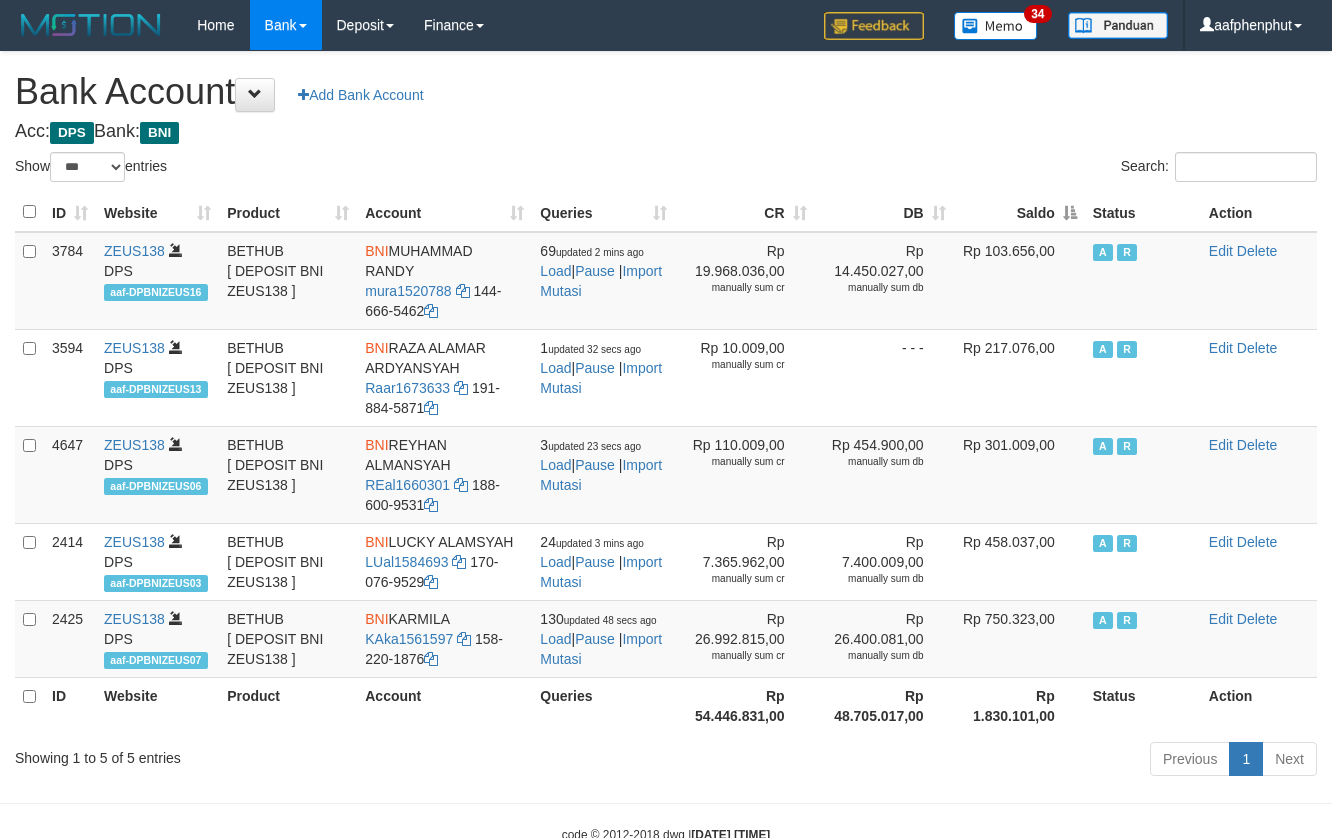 click on "Saldo" at bounding box center [1019, 212] 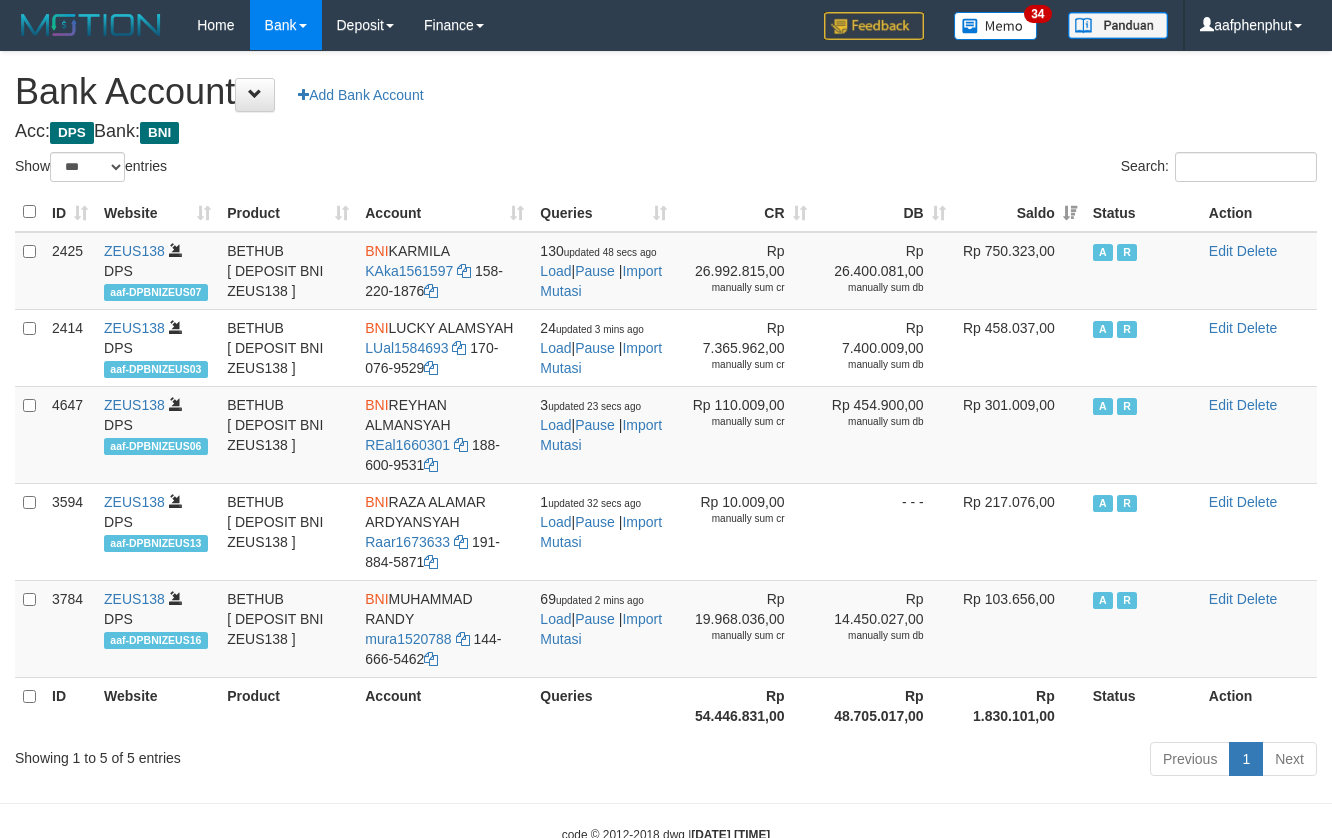click on "Saldo" at bounding box center [1019, 212] 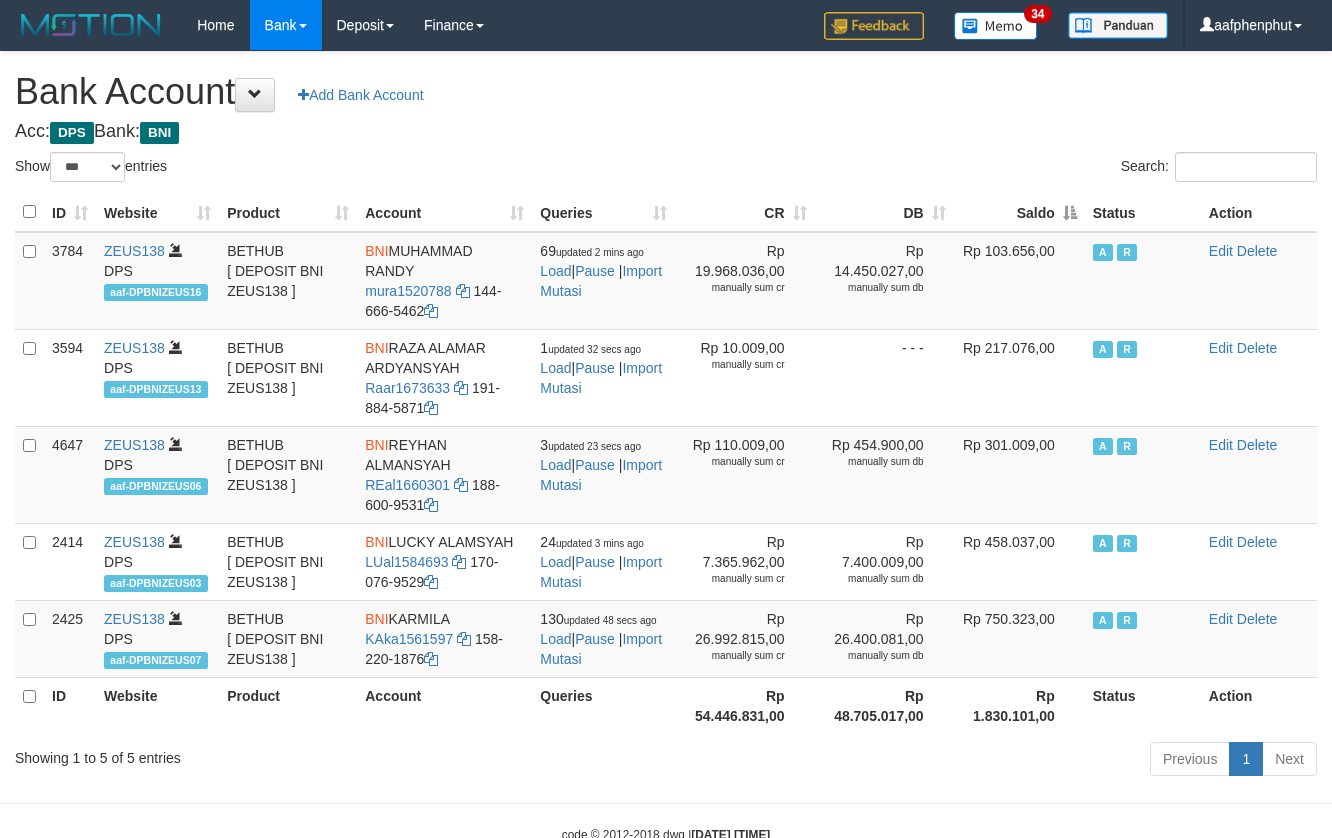 click on "Saldo" at bounding box center (1019, 212) 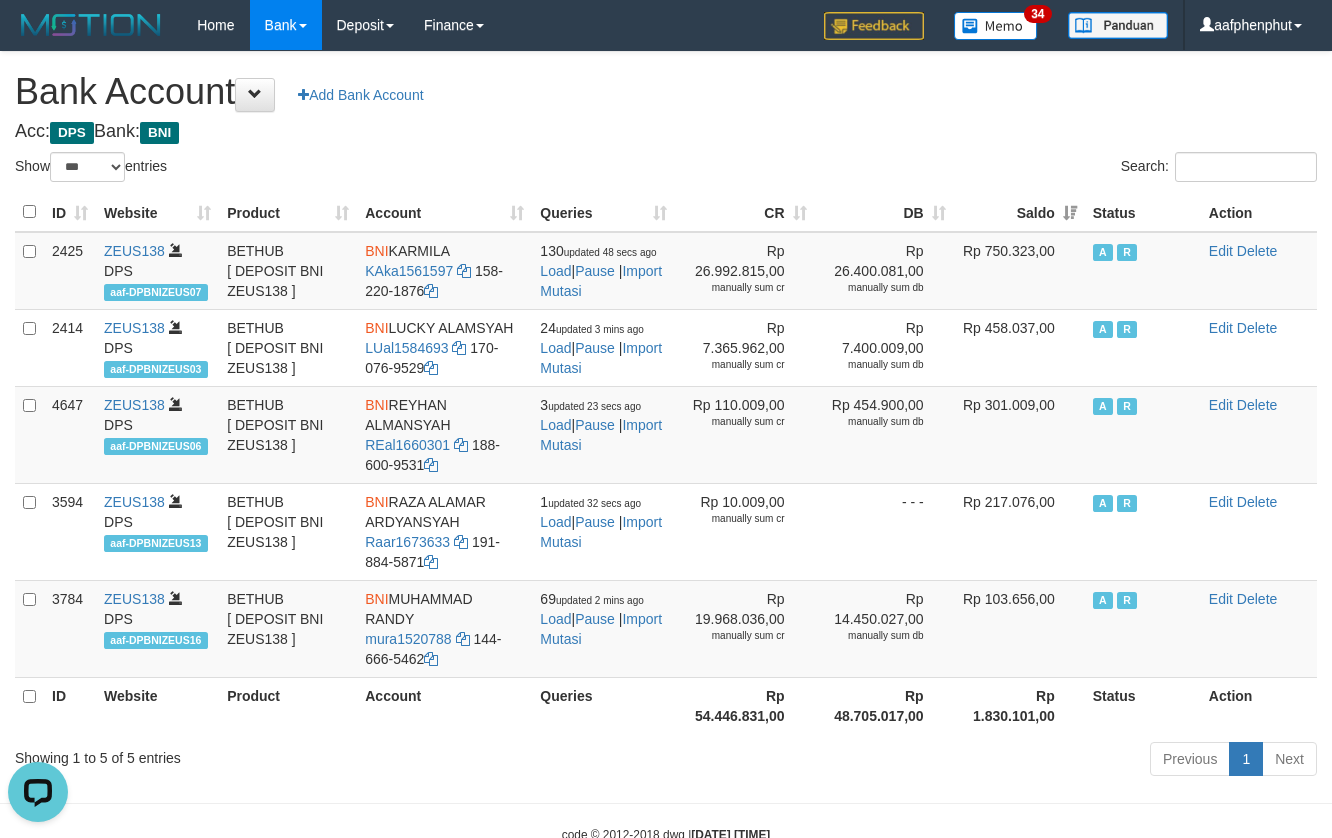 scroll, scrollTop: 0, scrollLeft: 0, axis: both 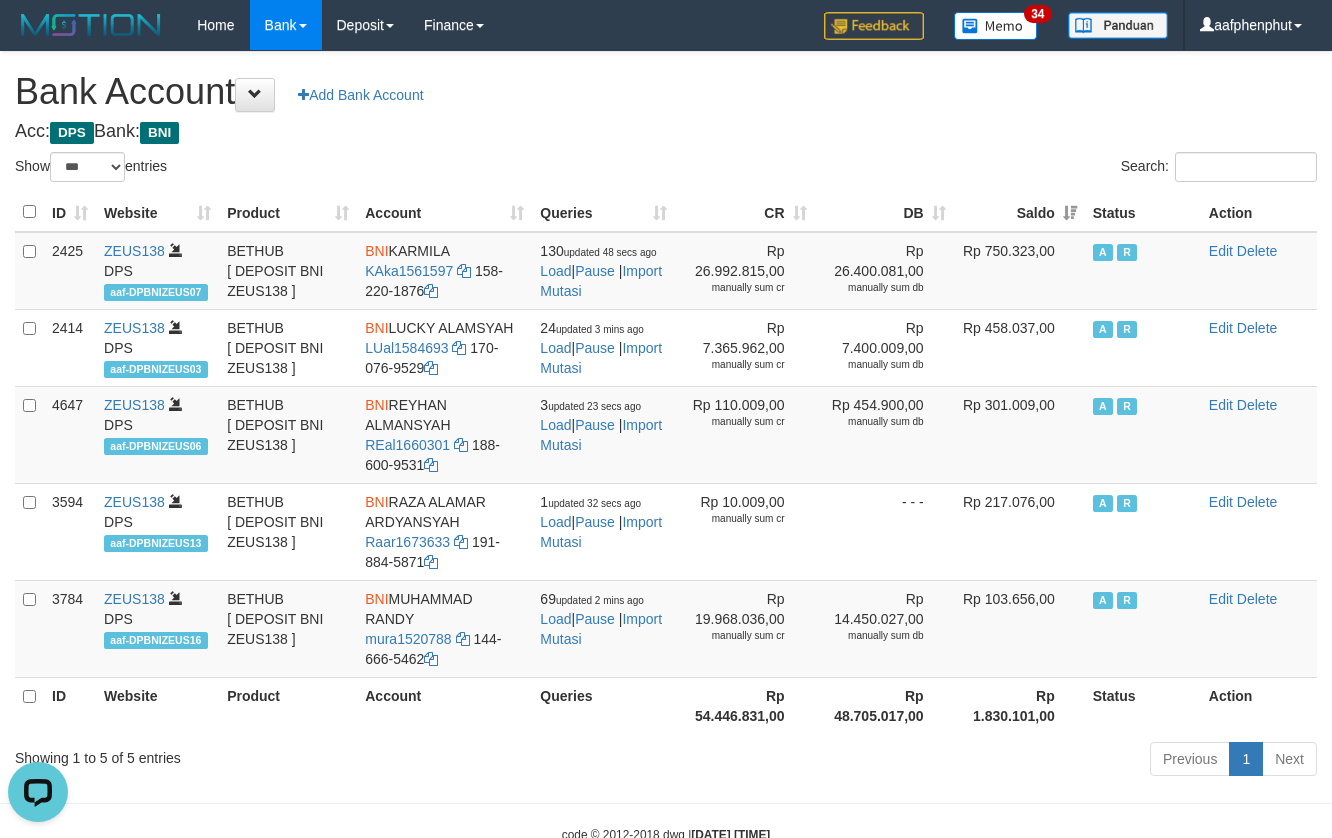 click on "**********" at bounding box center [666, 417] 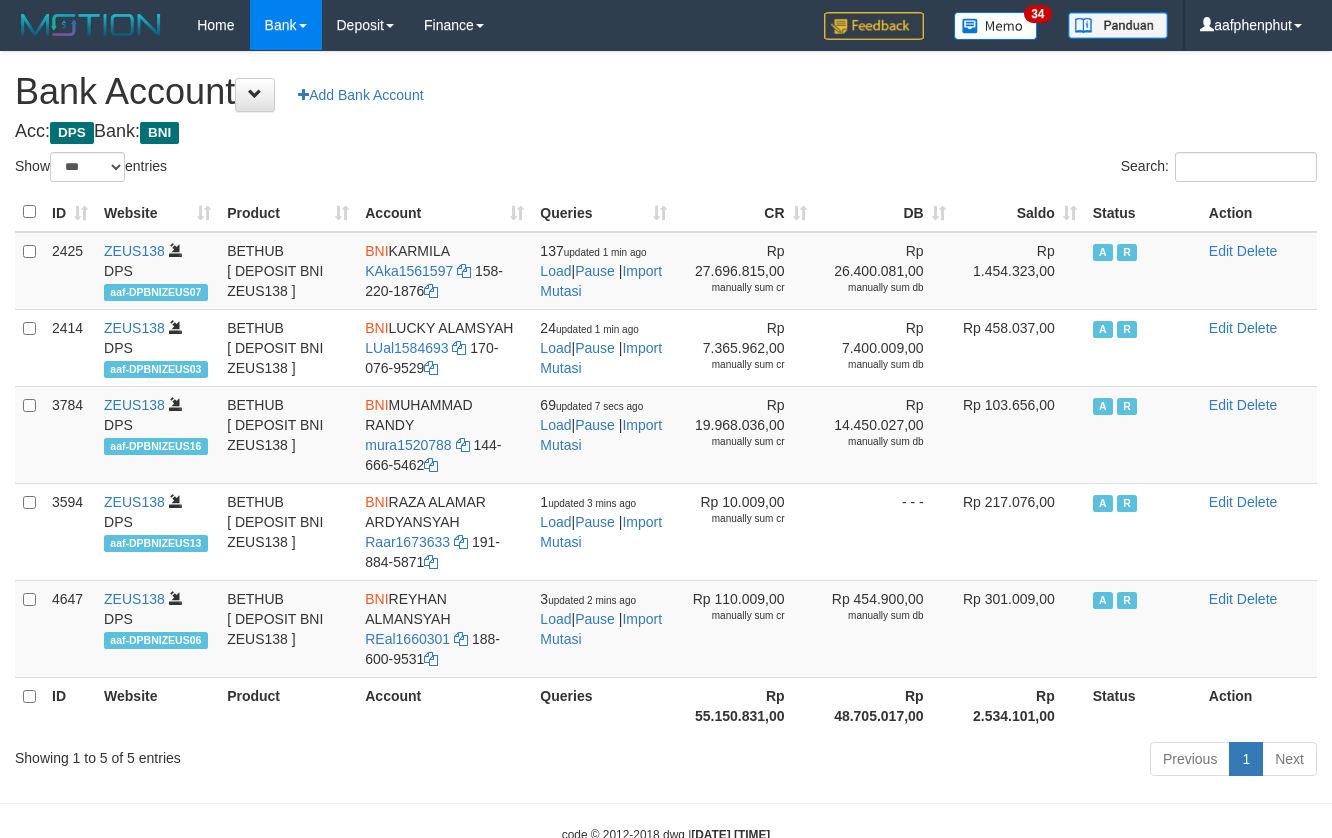 select on "***" 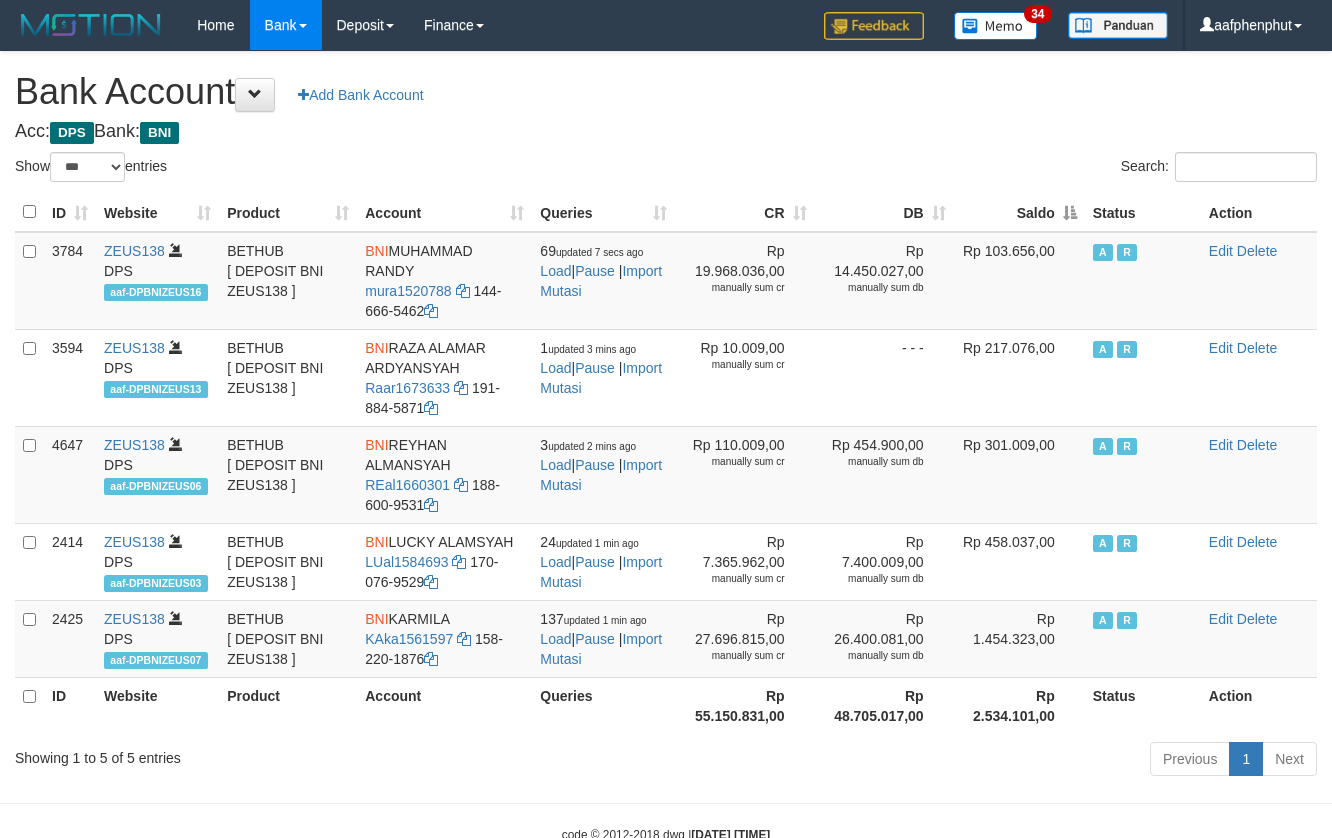 click on "Saldo" at bounding box center [1019, 212] 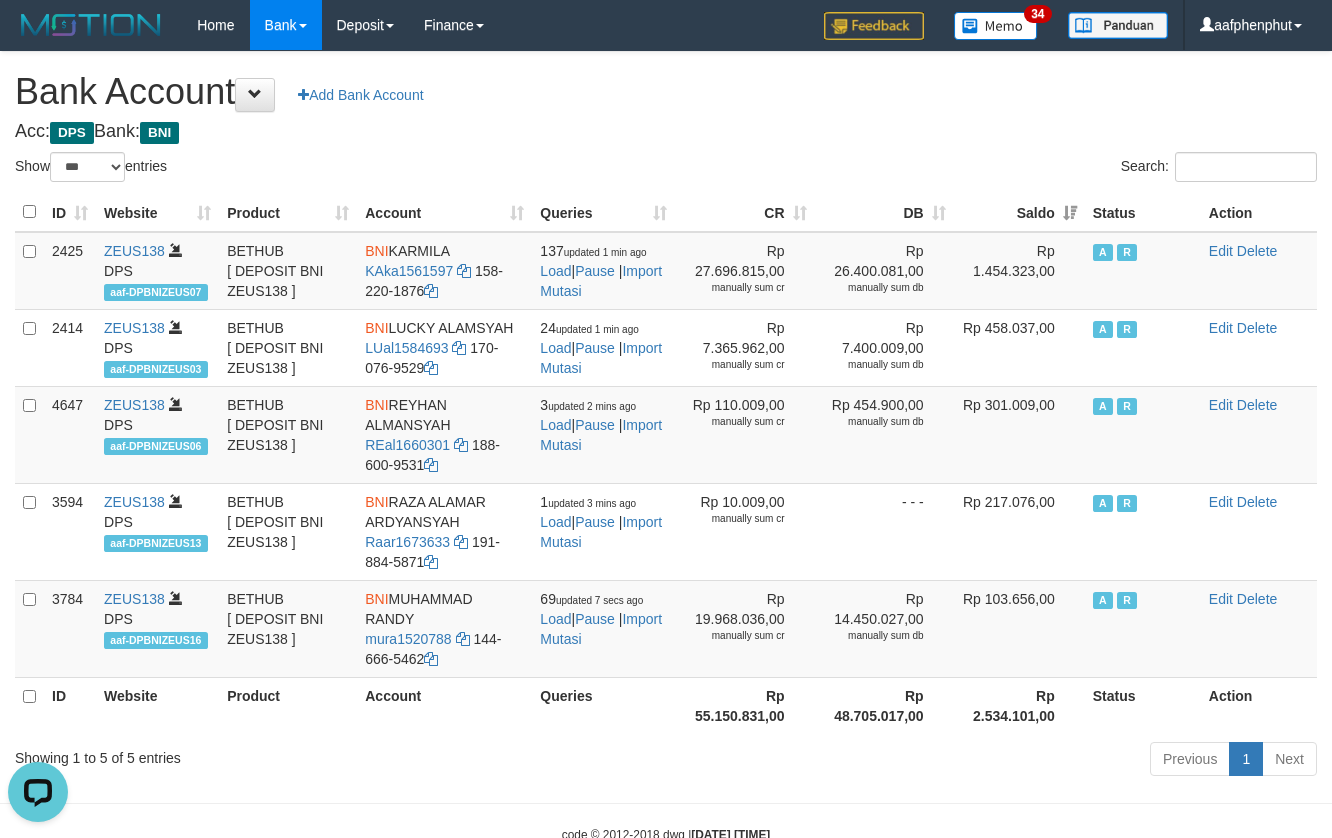 scroll, scrollTop: 0, scrollLeft: 0, axis: both 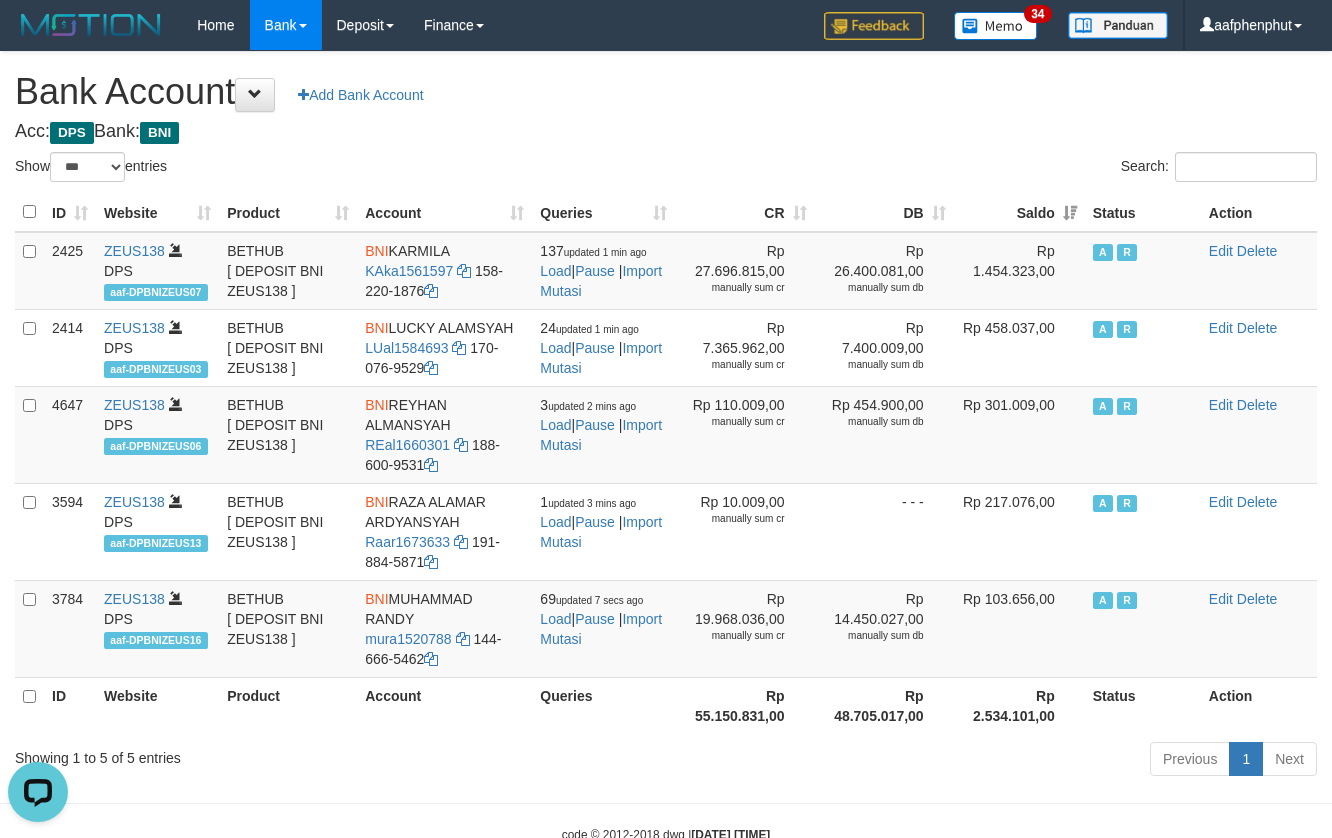 click on "Show  ** ** ** *** ***  entries Search:" at bounding box center [666, 169] 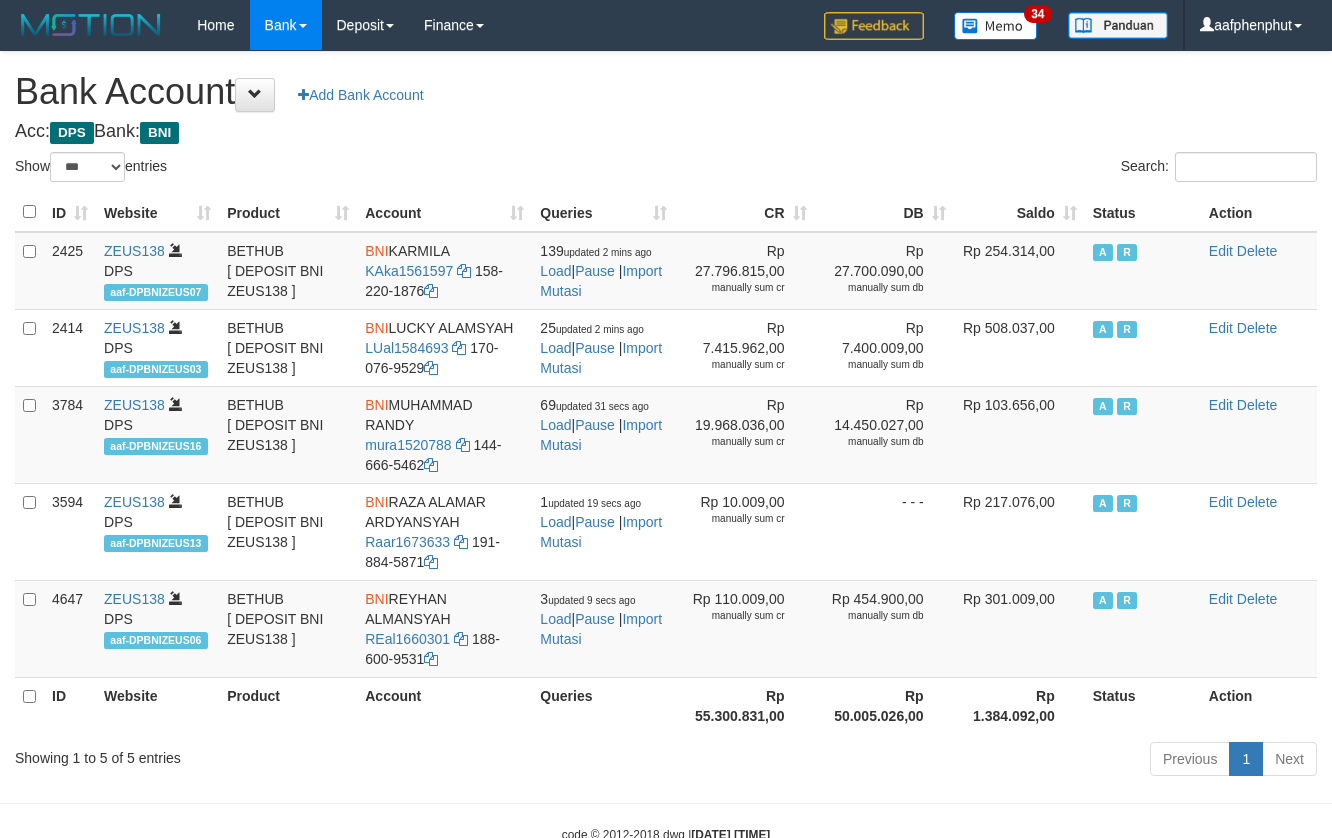 select on "***" 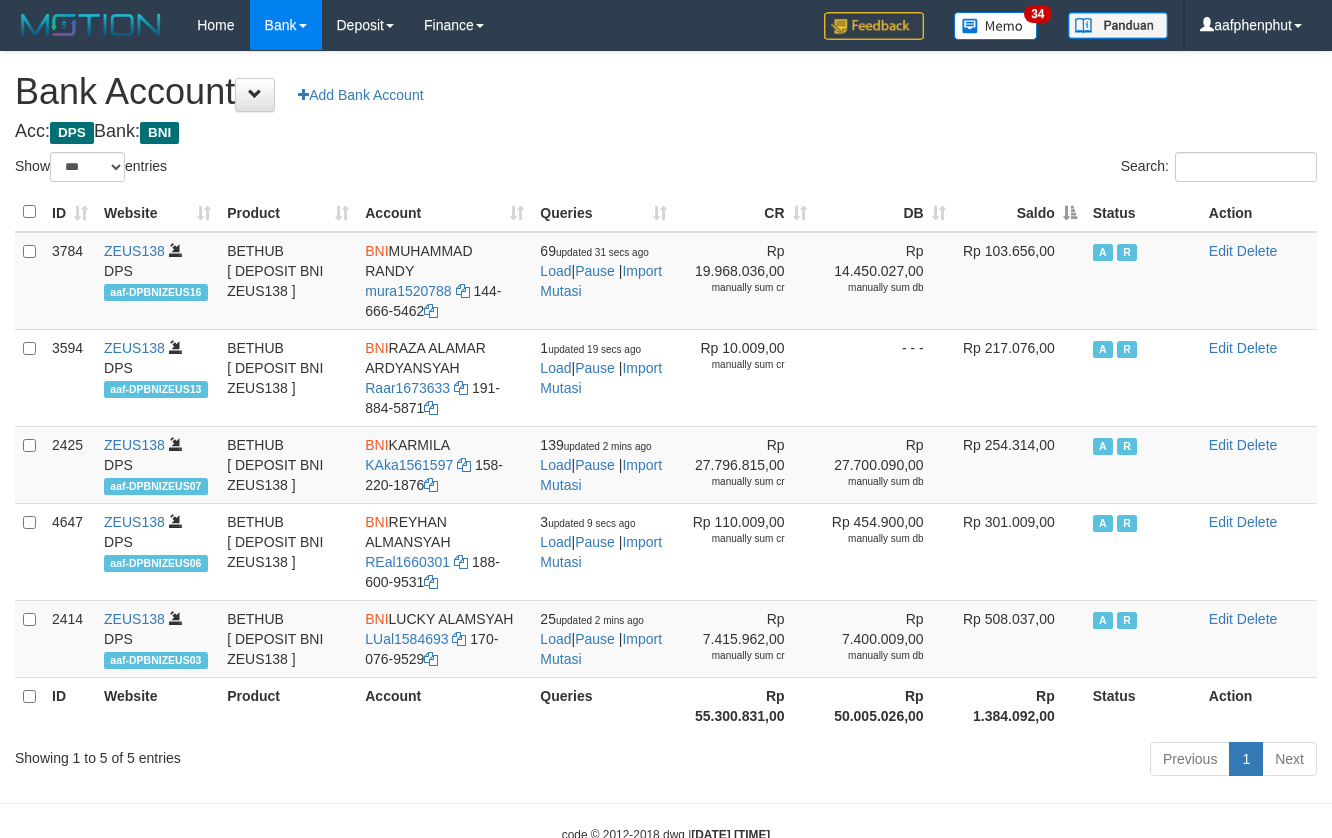 click on "Saldo" at bounding box center [1019, 212] 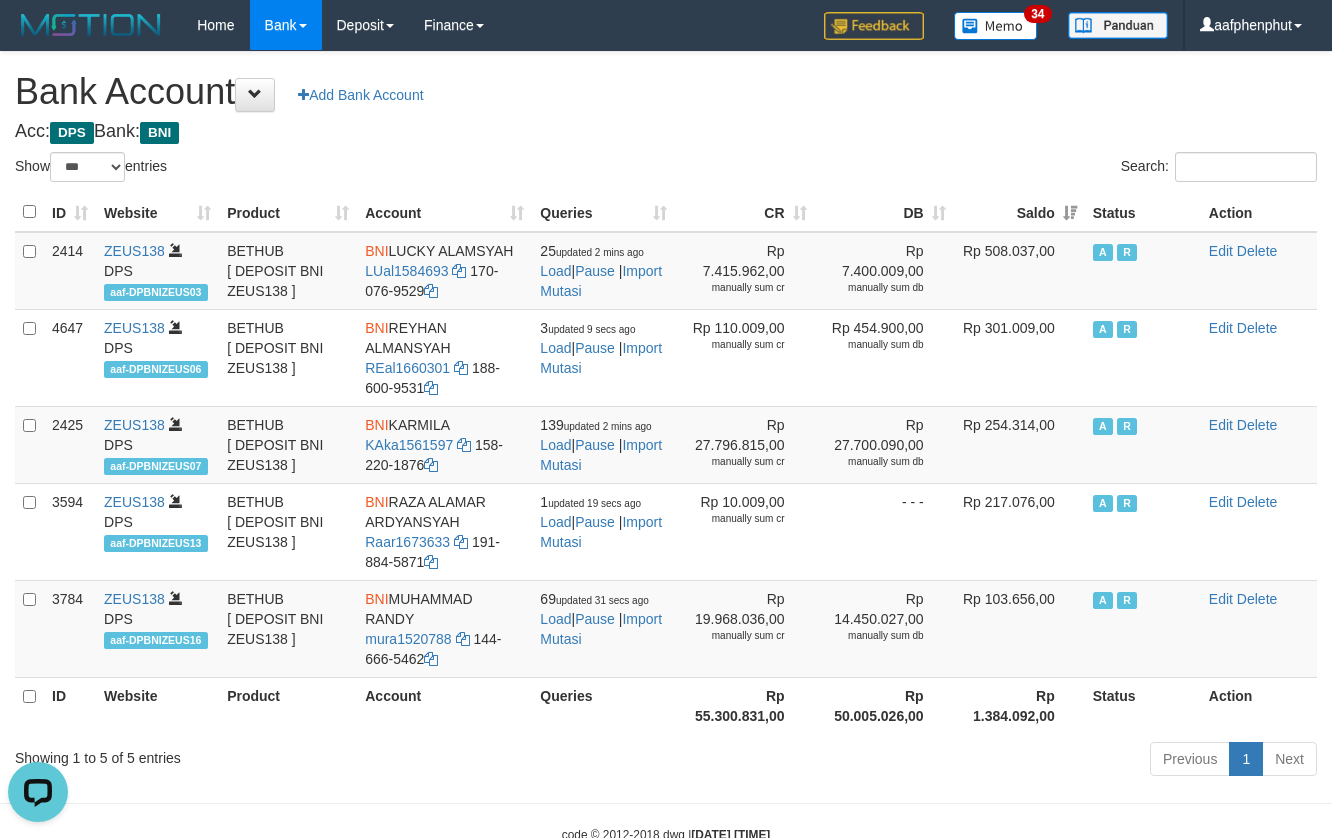 scroll, scrollTop: 0, scrollLeft: 0, axis: both 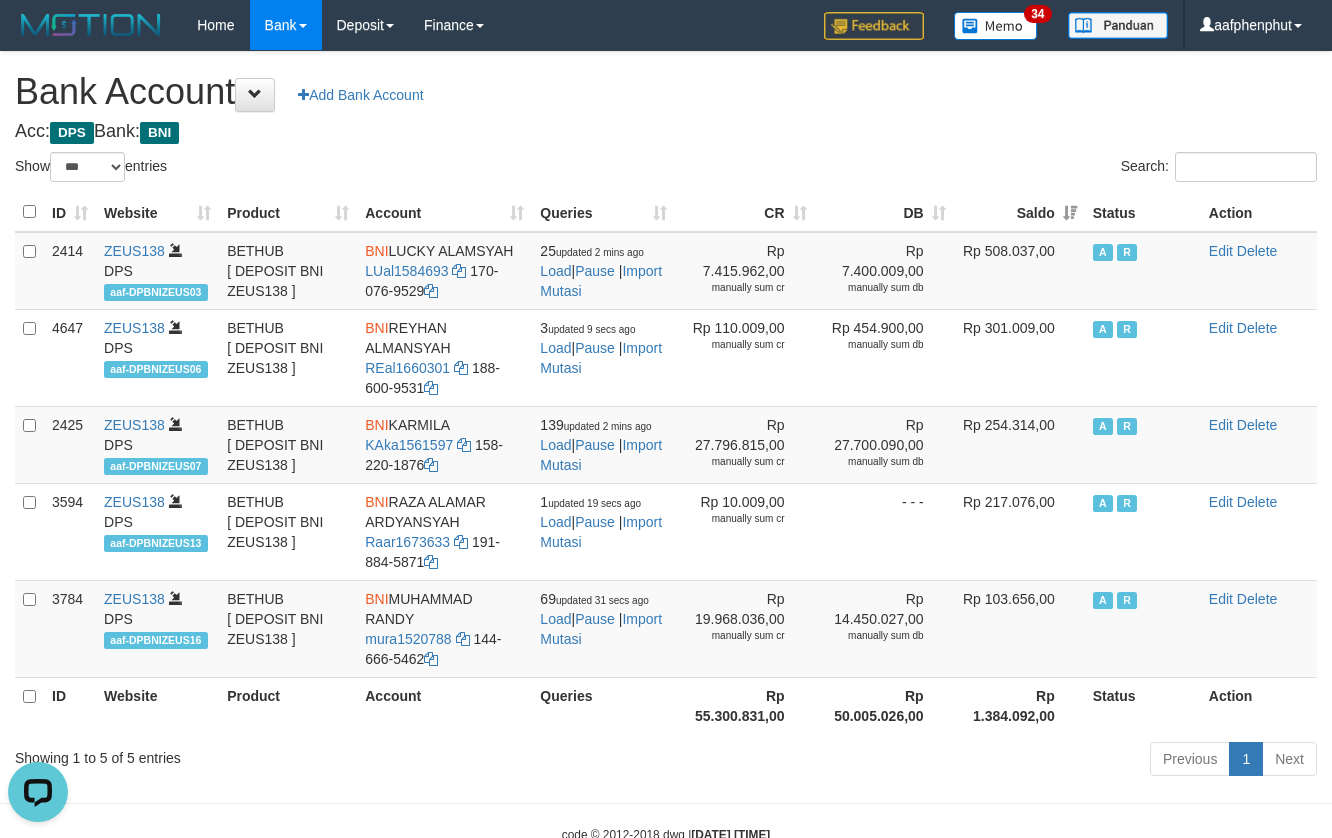 drag, startPoint x: 616, startPoint y: 109, endPoint x: 616, endPoint y: 96, distance: 13 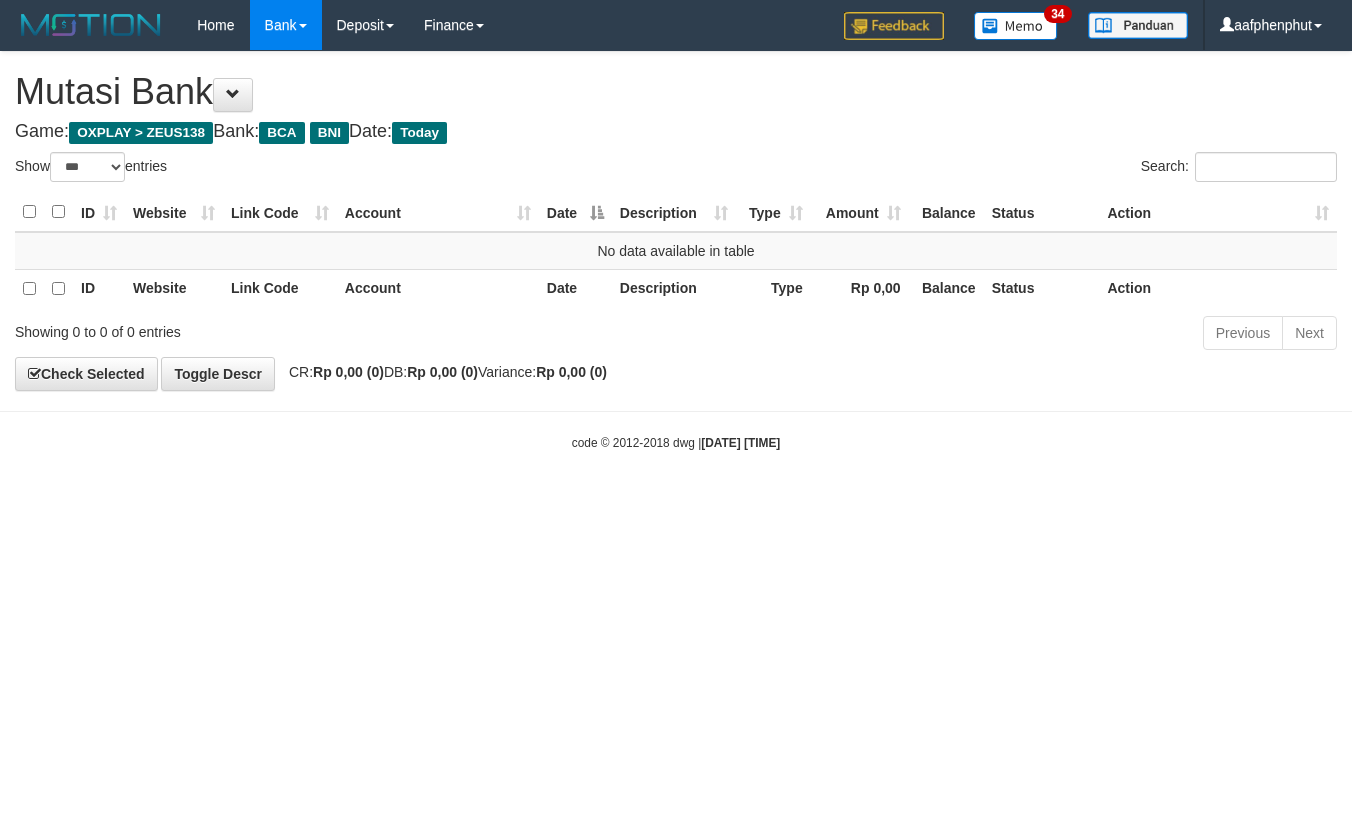 select on "***" 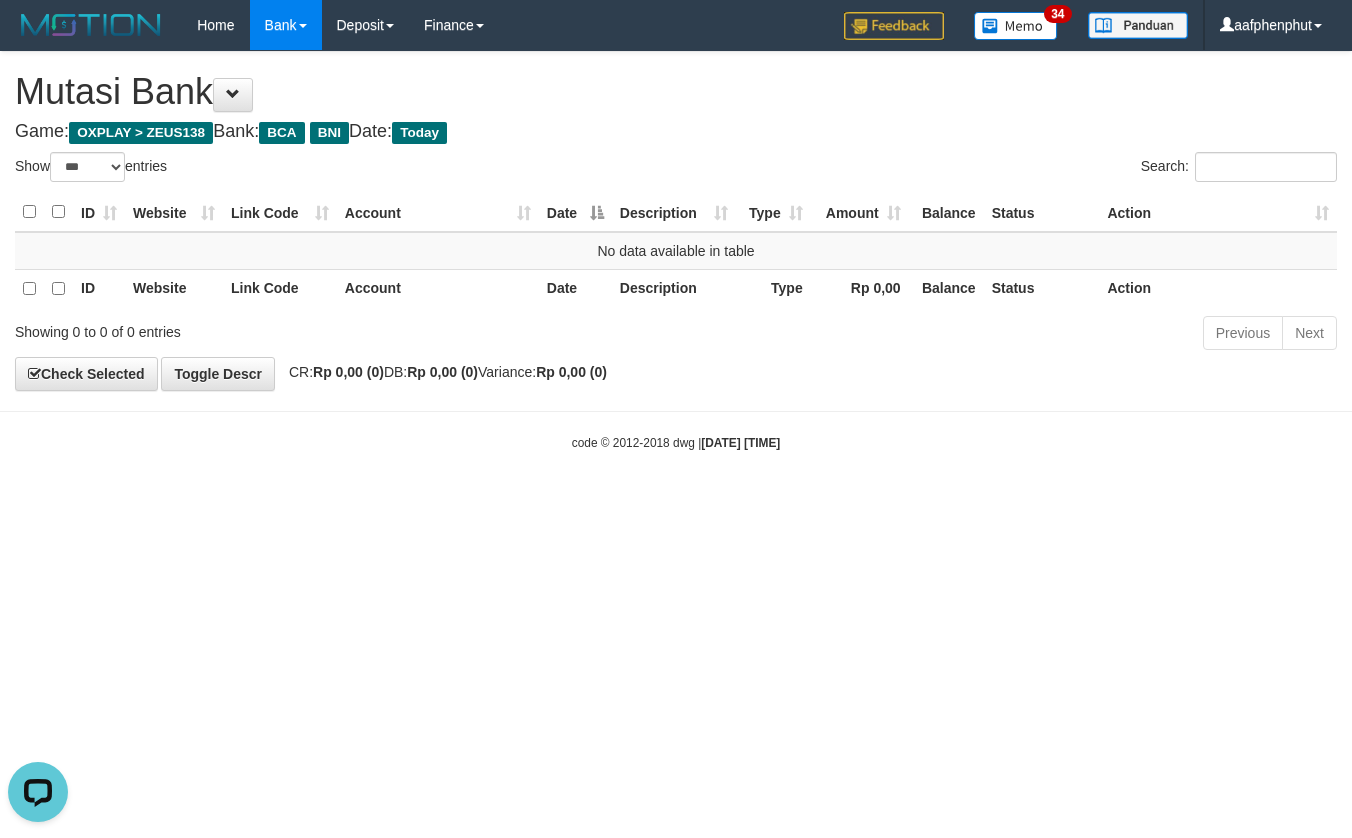 scroll, scrollTop: 0, scrollLeft: 0, axis: both 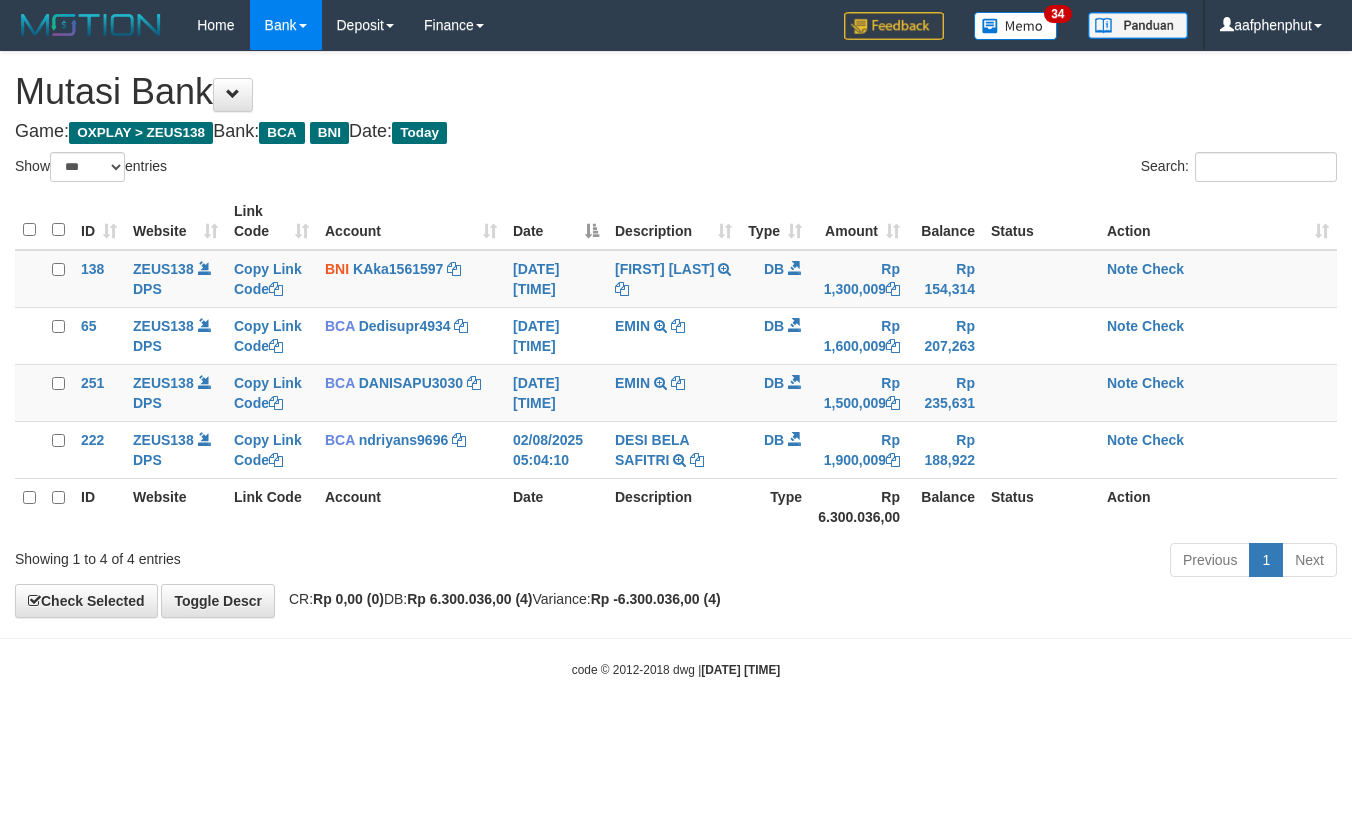 select on "***" 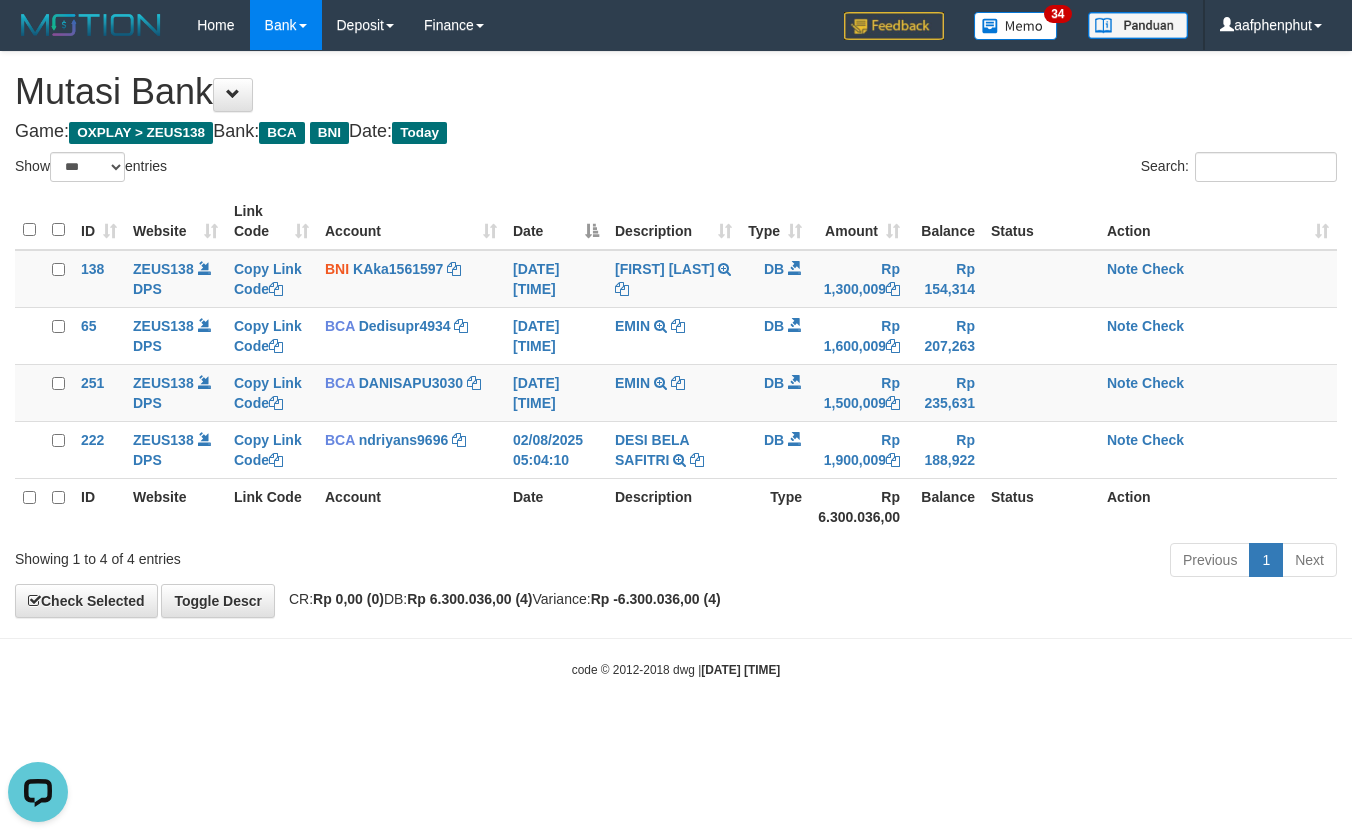 scroll, scrollTop: 0, scrollLeft: 0, axis: both 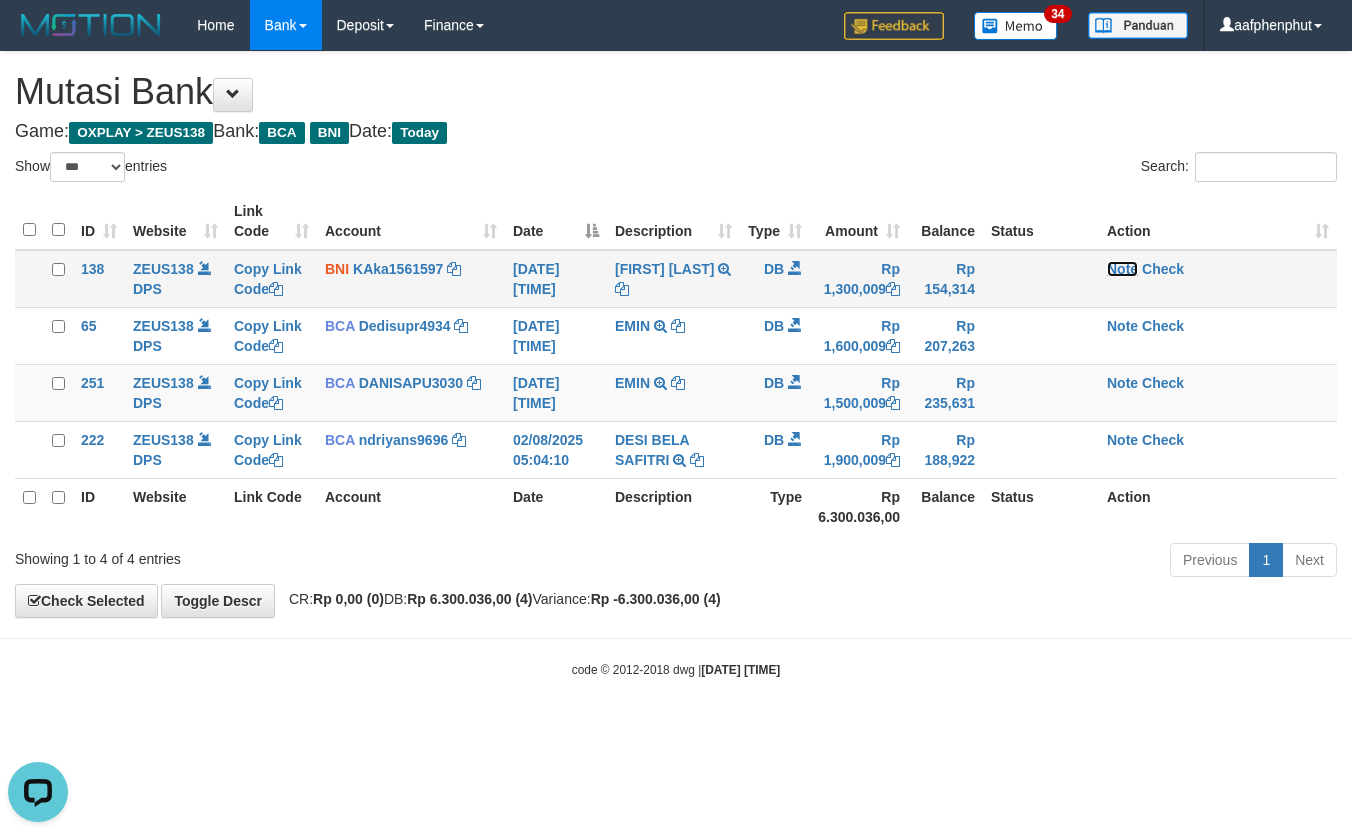 drag, startPoint x: 1117, startPoint y: 265, endPoint x: 1124, endPoint y: 284, distance: 20.248457 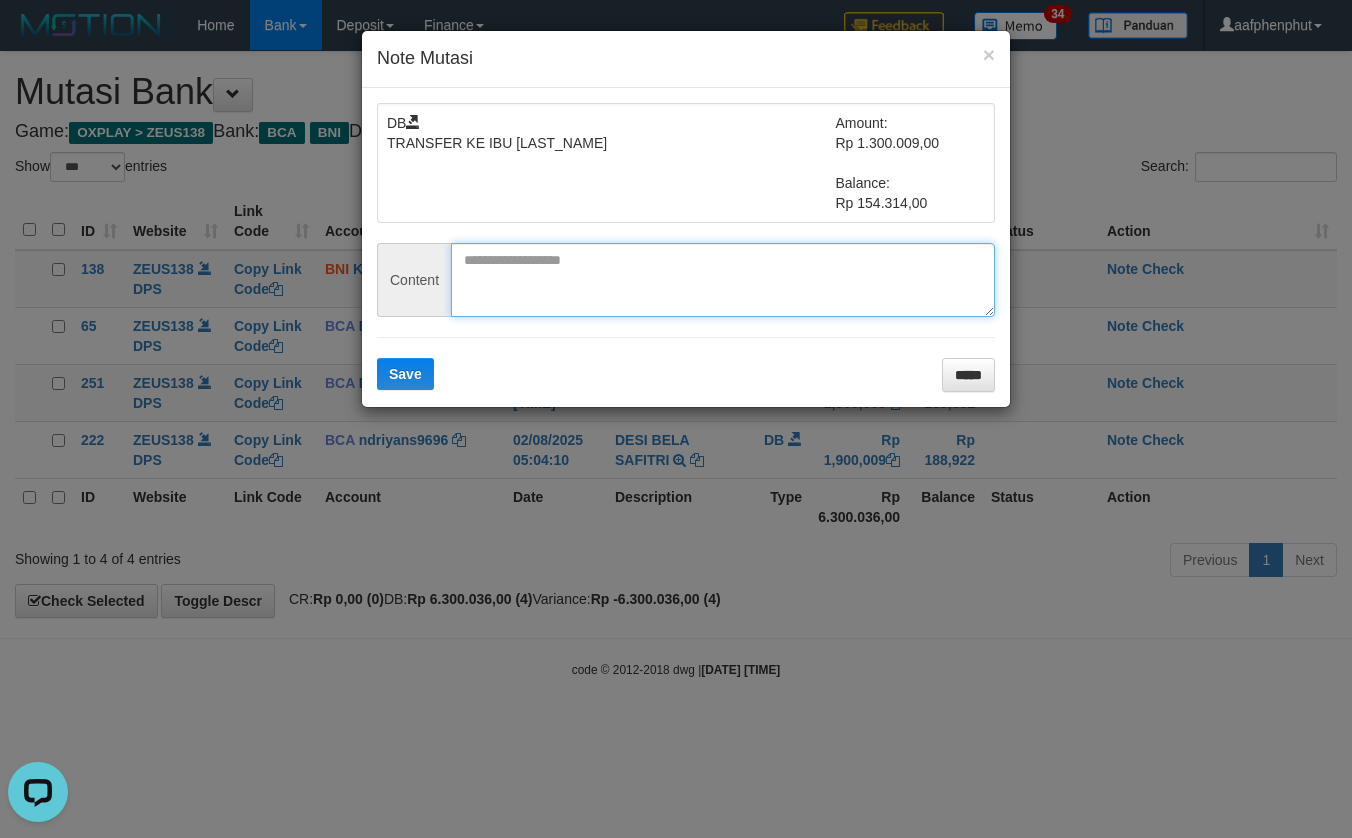 click at bounding box center [723, 280] 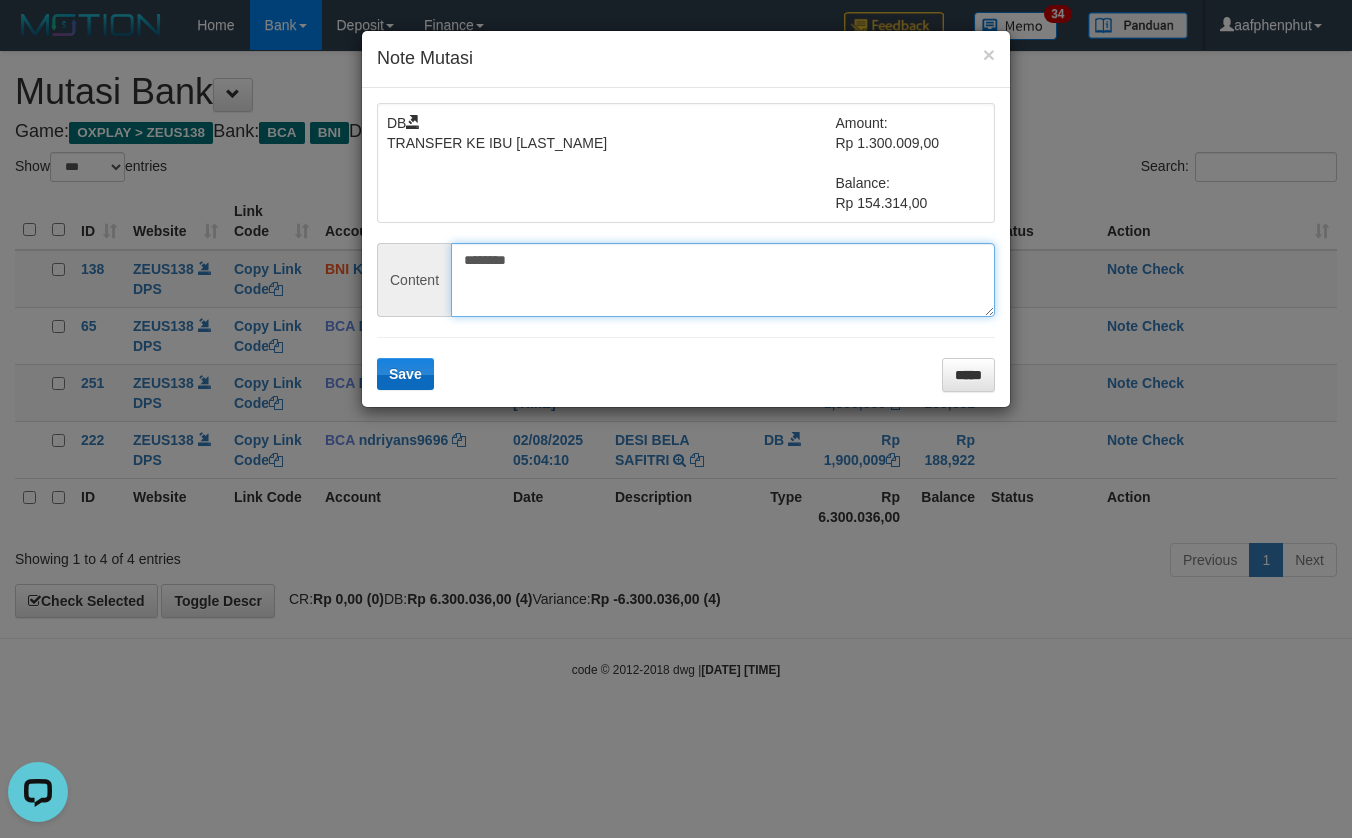type on "********" 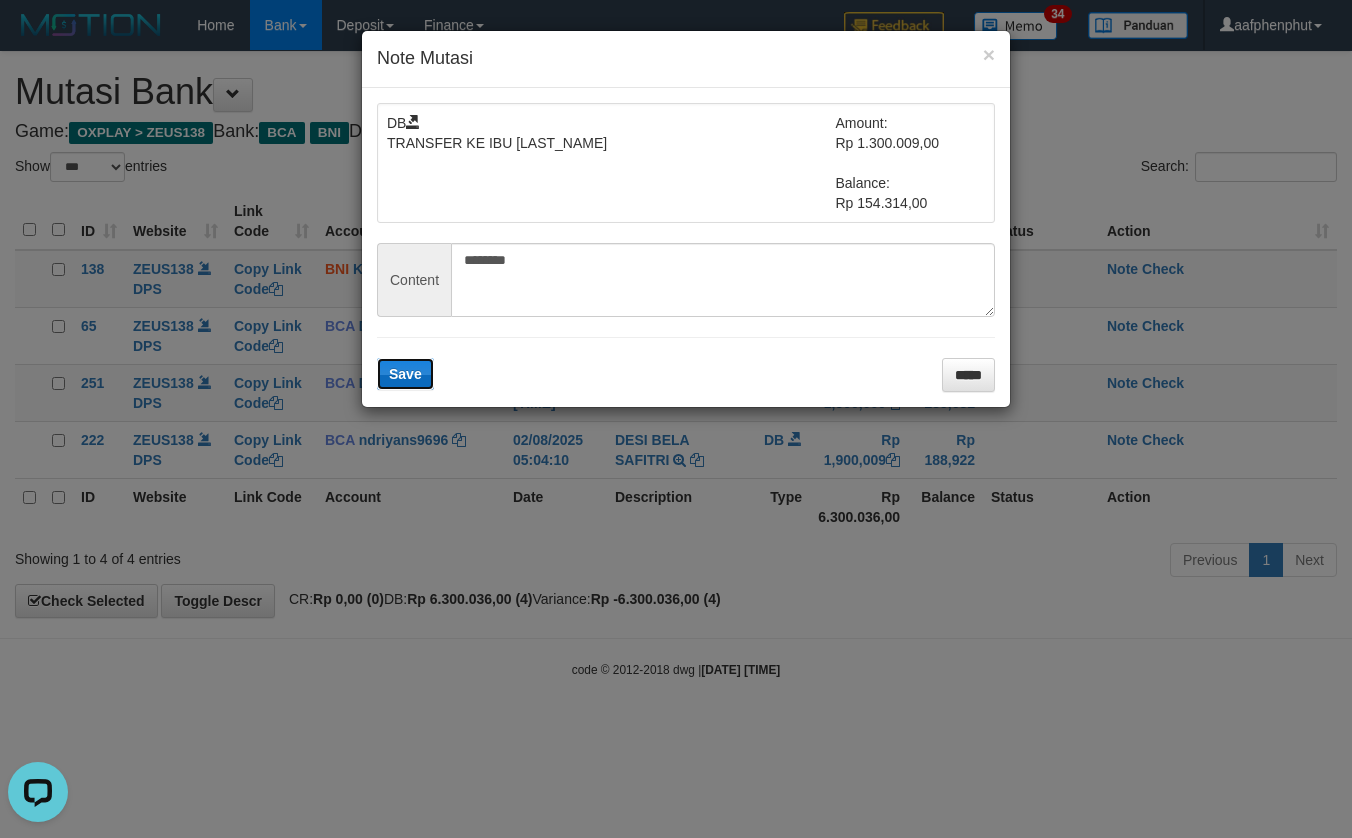 click on "Save" at bounding box center [405, 374] 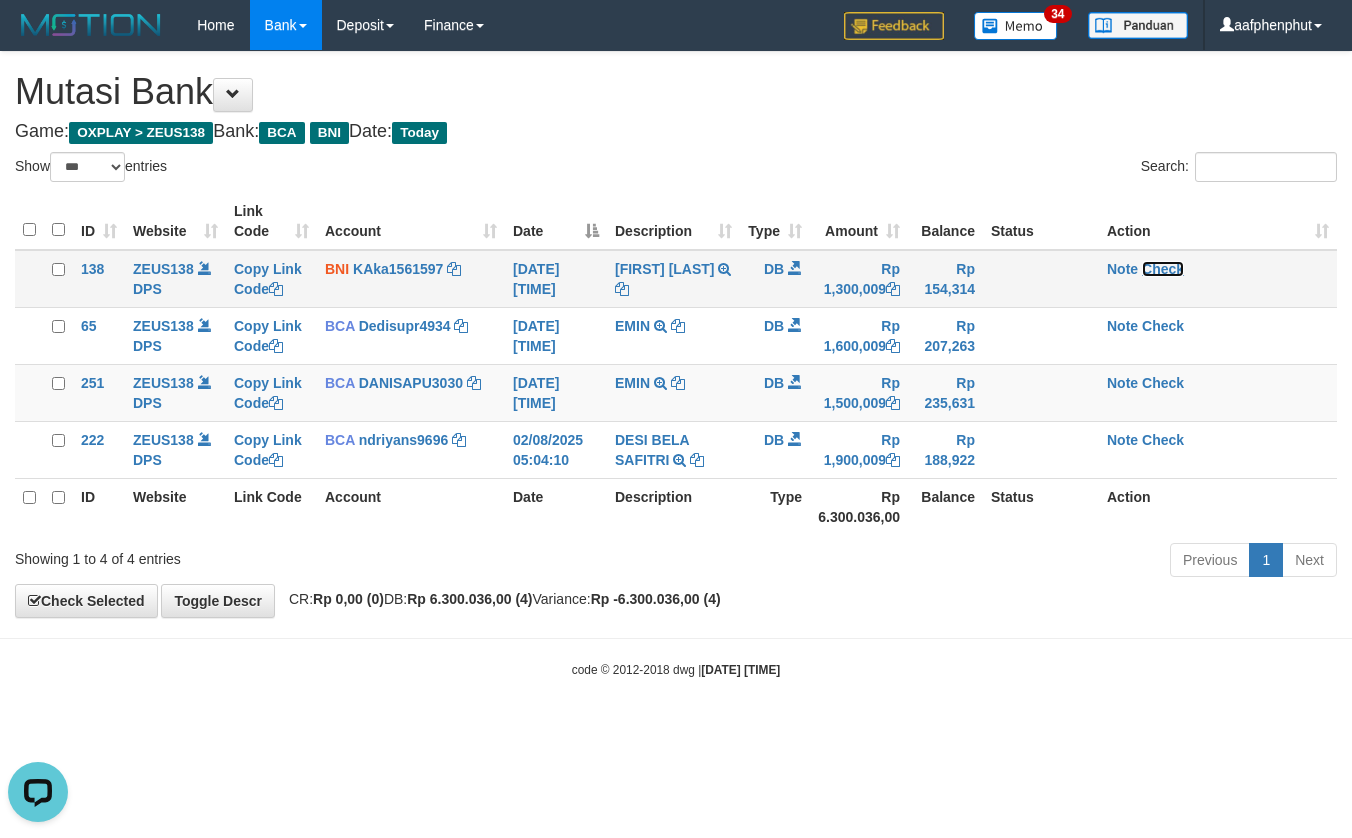 click on "Check" at bounding box center (1163, 269) 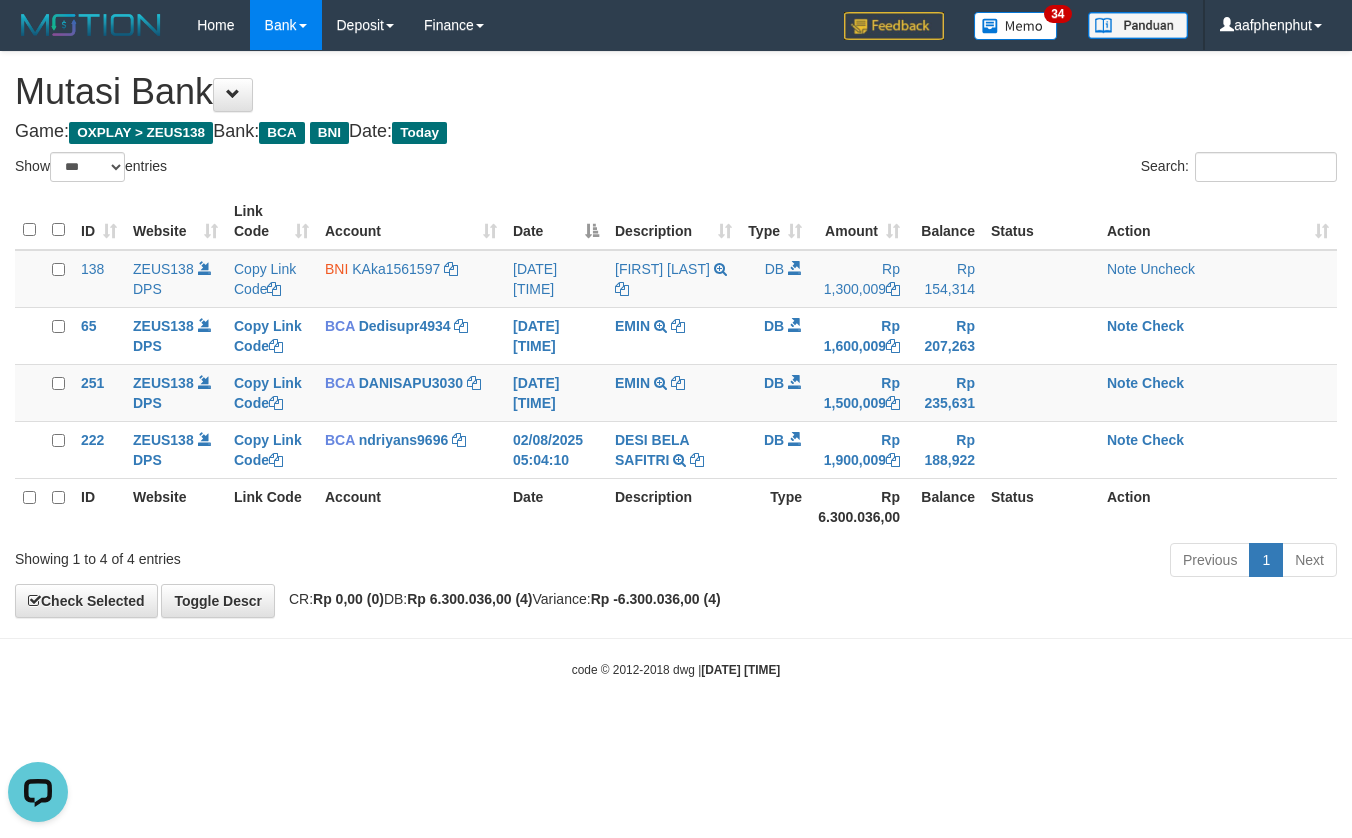 drag, startPoint x: 901, startPoint y: 669, endPoint x: 894, endPoint y: 686, distance: 18.384777 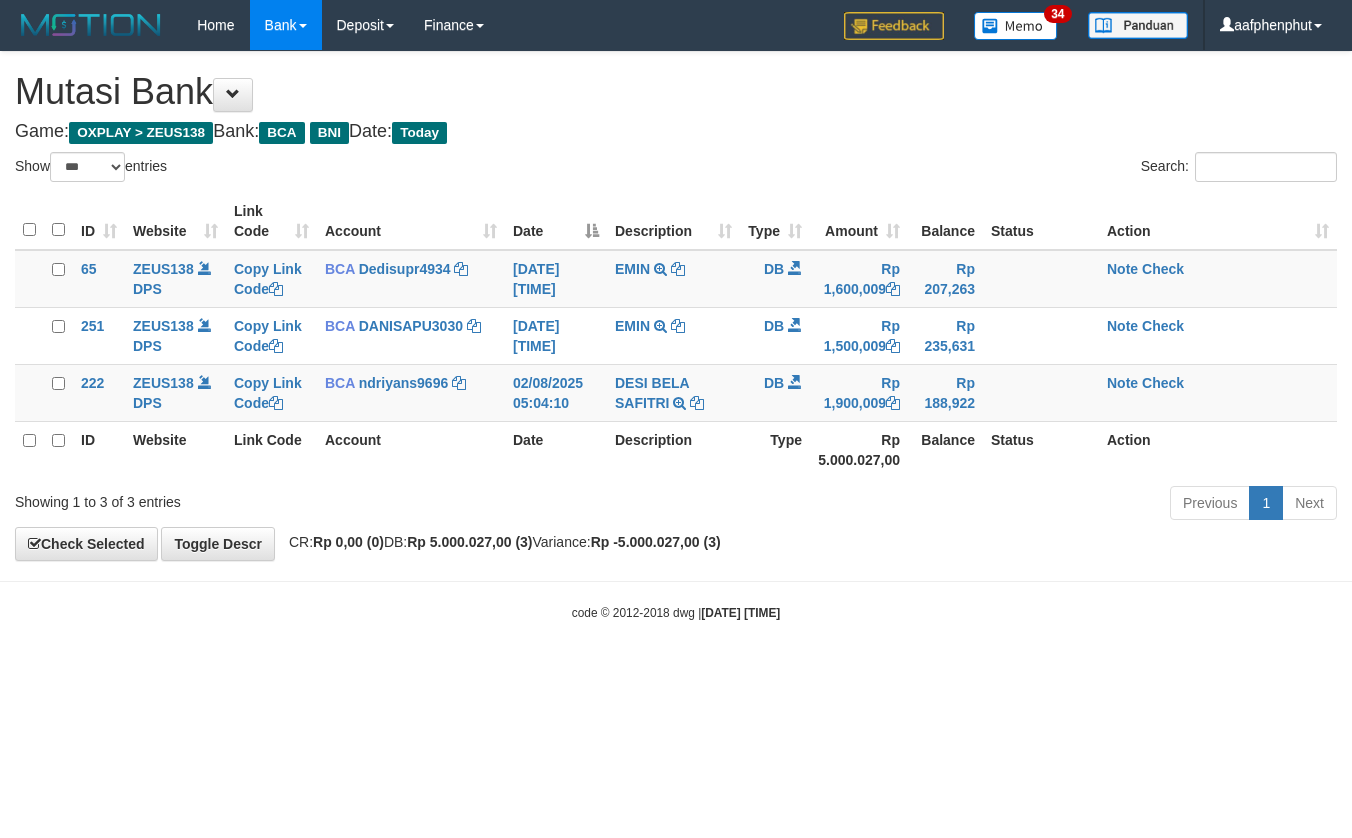 select on "***" 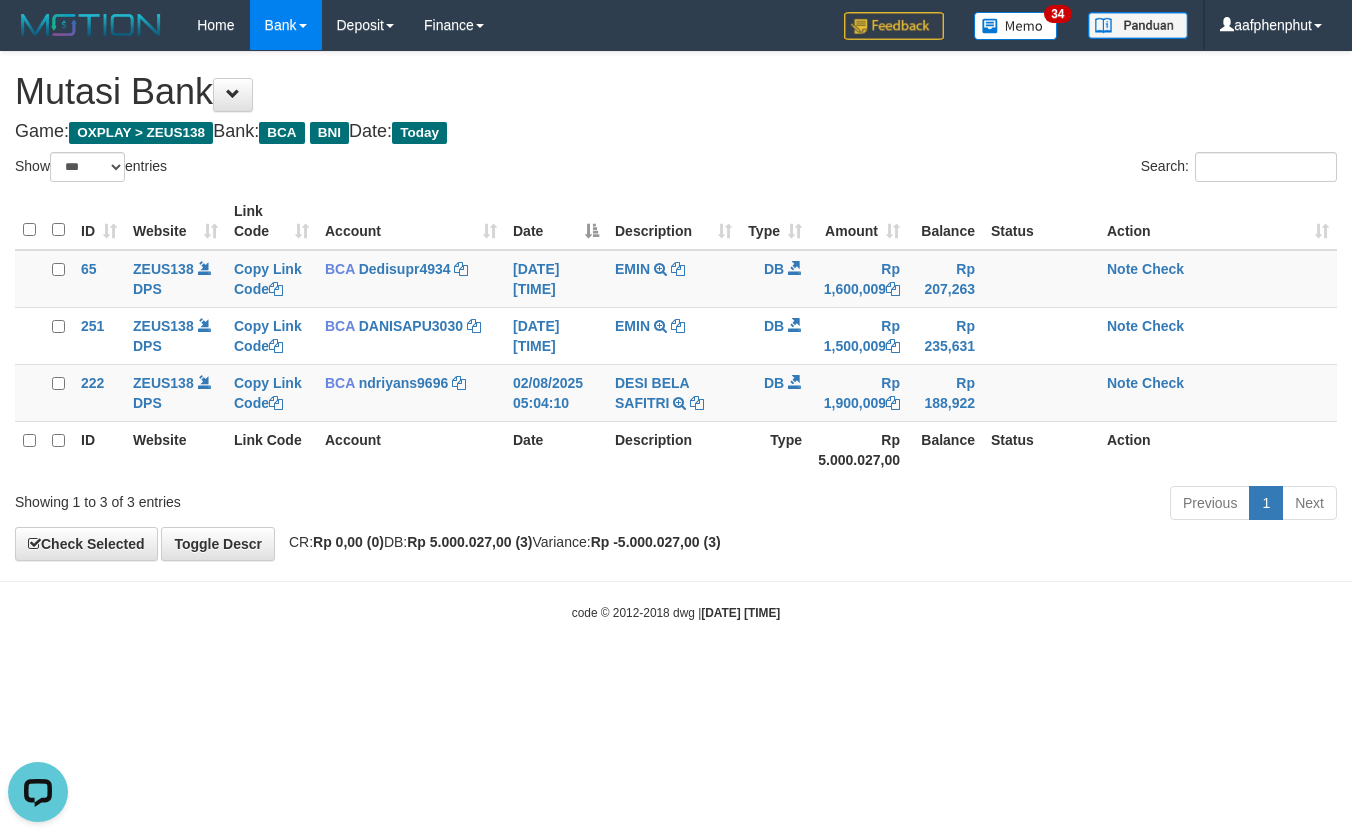 scroll, scrollTop: 0, scrollLeft: 0, axis: both 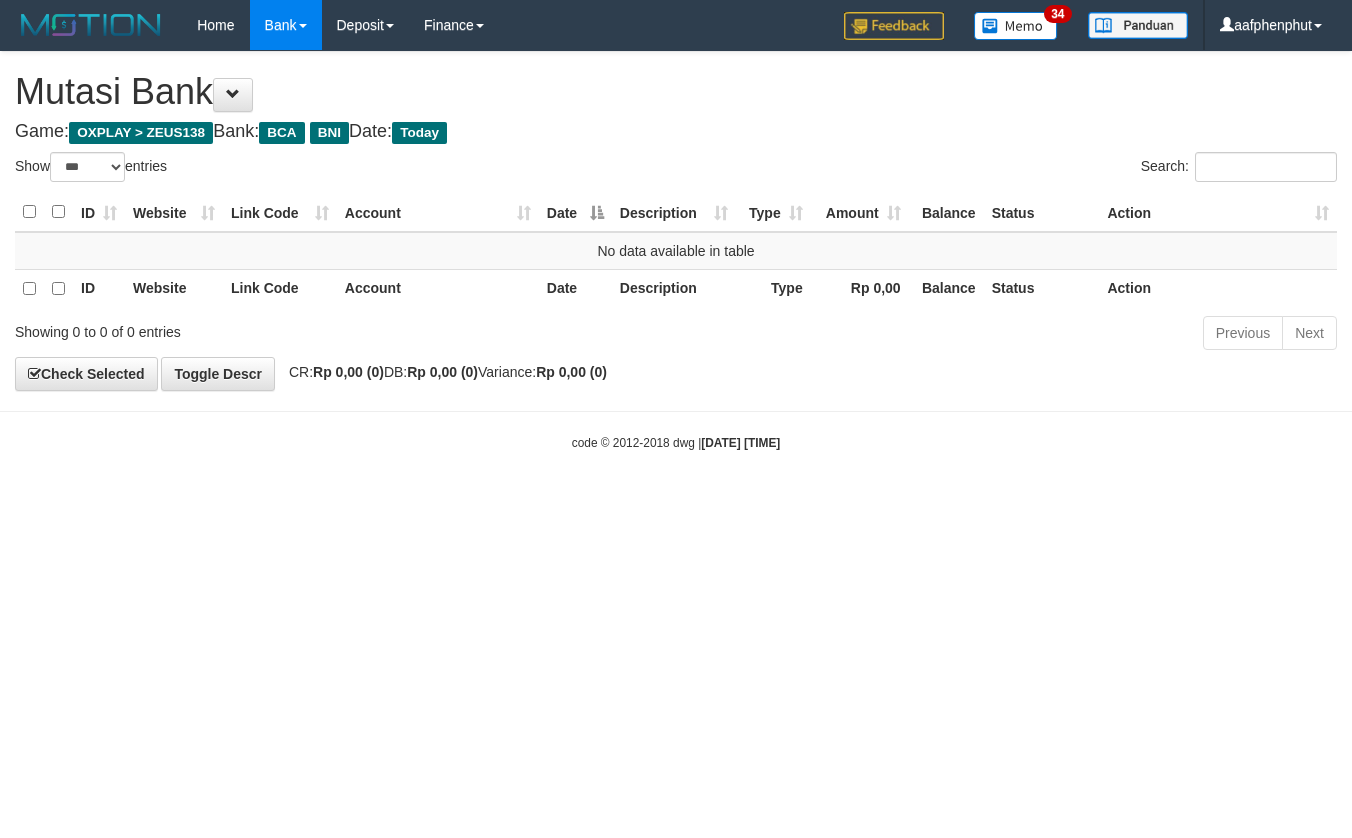 select on "***" 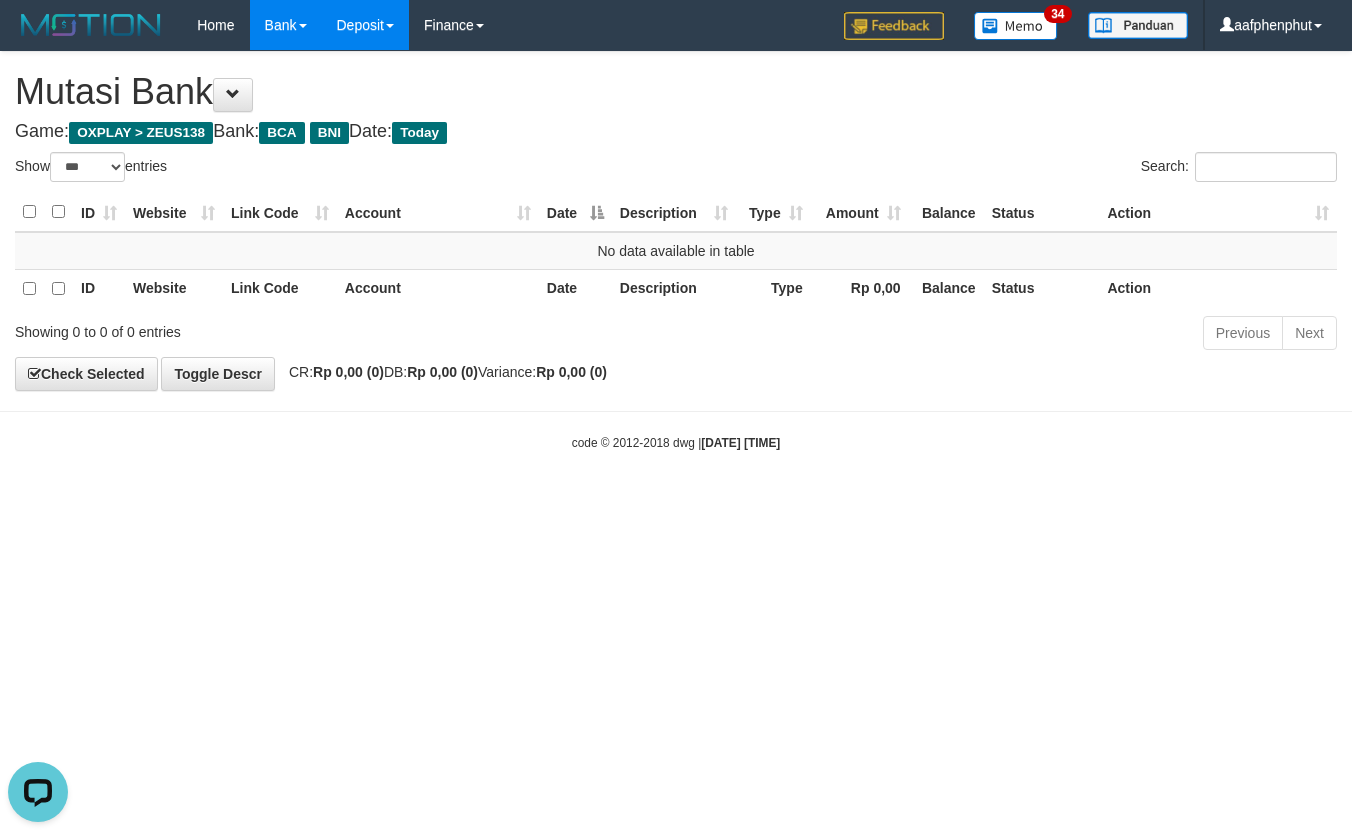 scroll, scrollTop: 0, scrollLeft: 0, axis: both 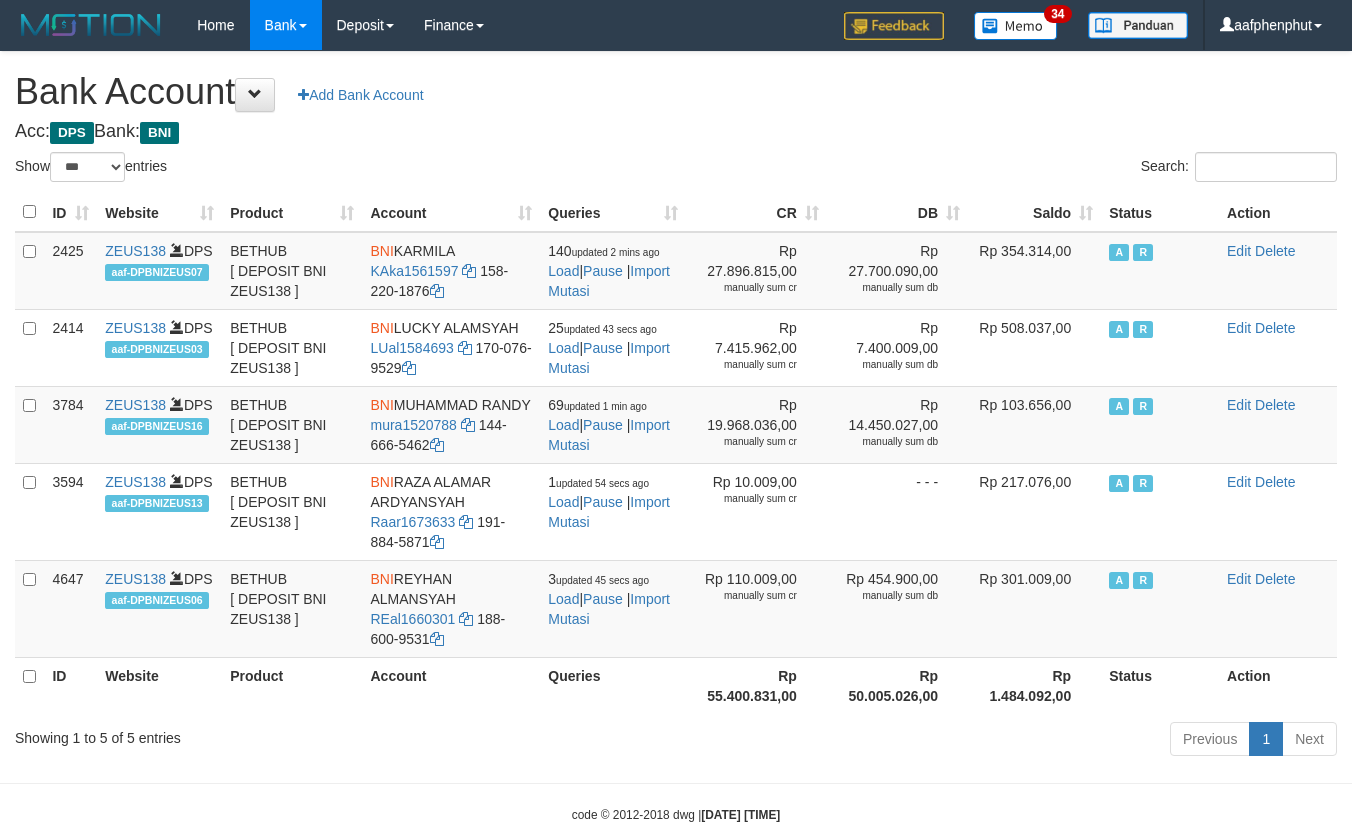 select on "***" 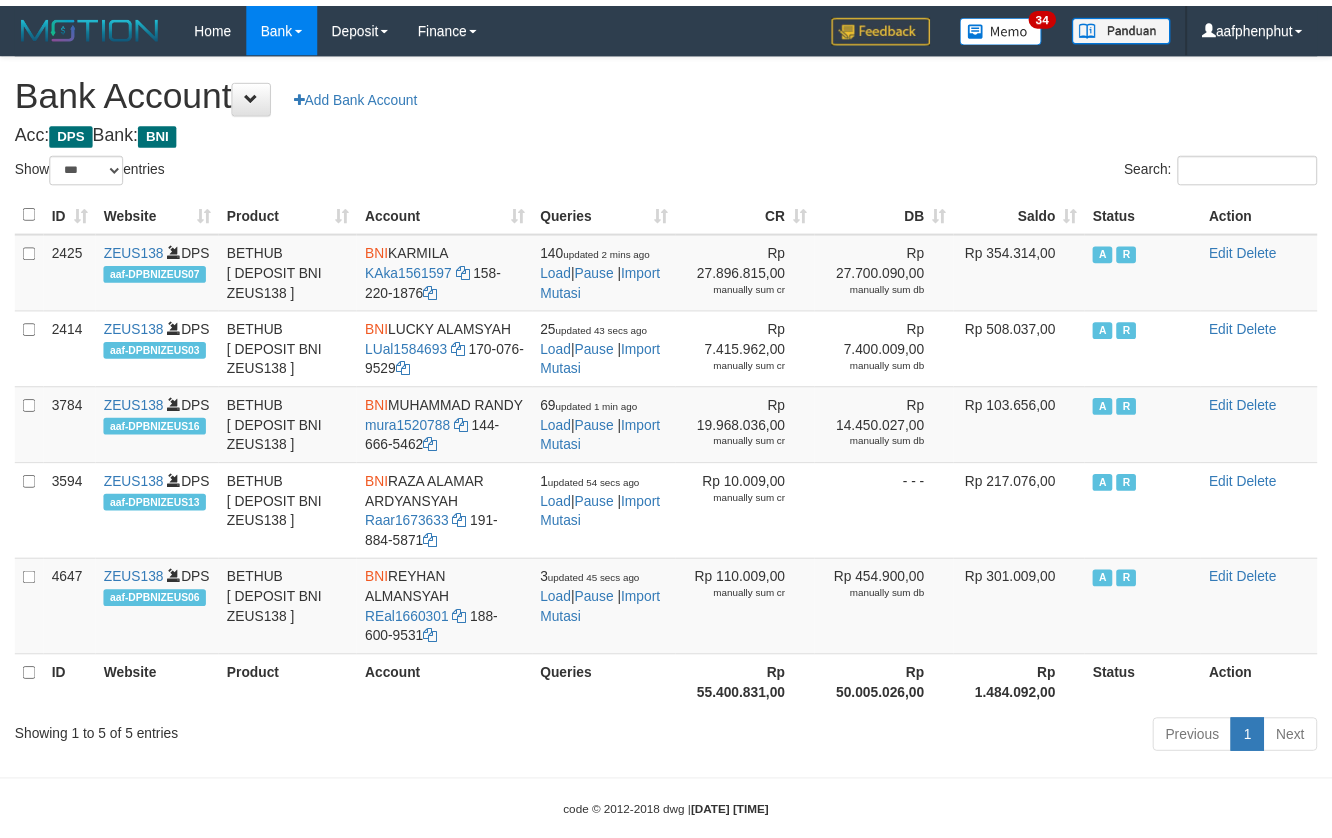 scroll, scrollTop: 0, scrollLeft: 0, axis: both 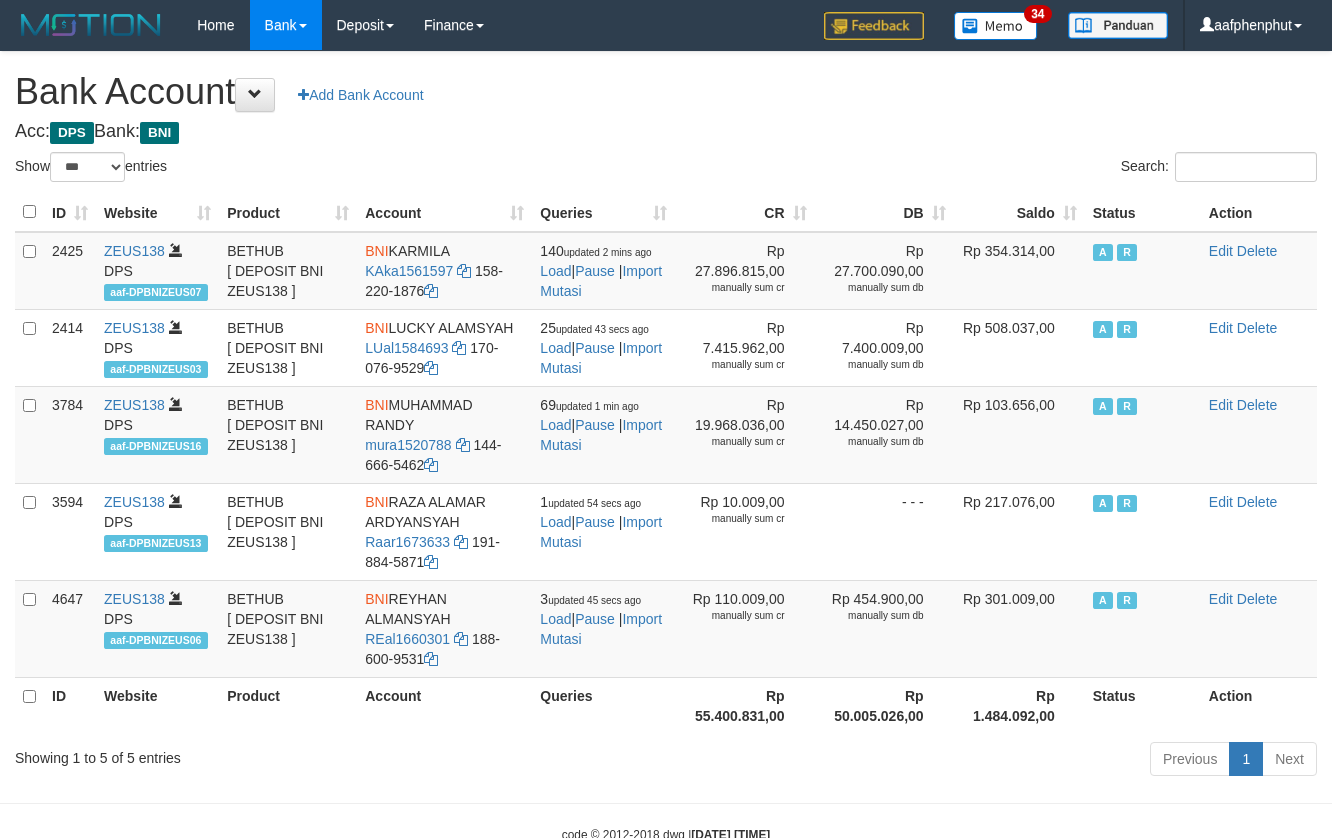 click on "Saldo" at bounding box center (1019, 212) 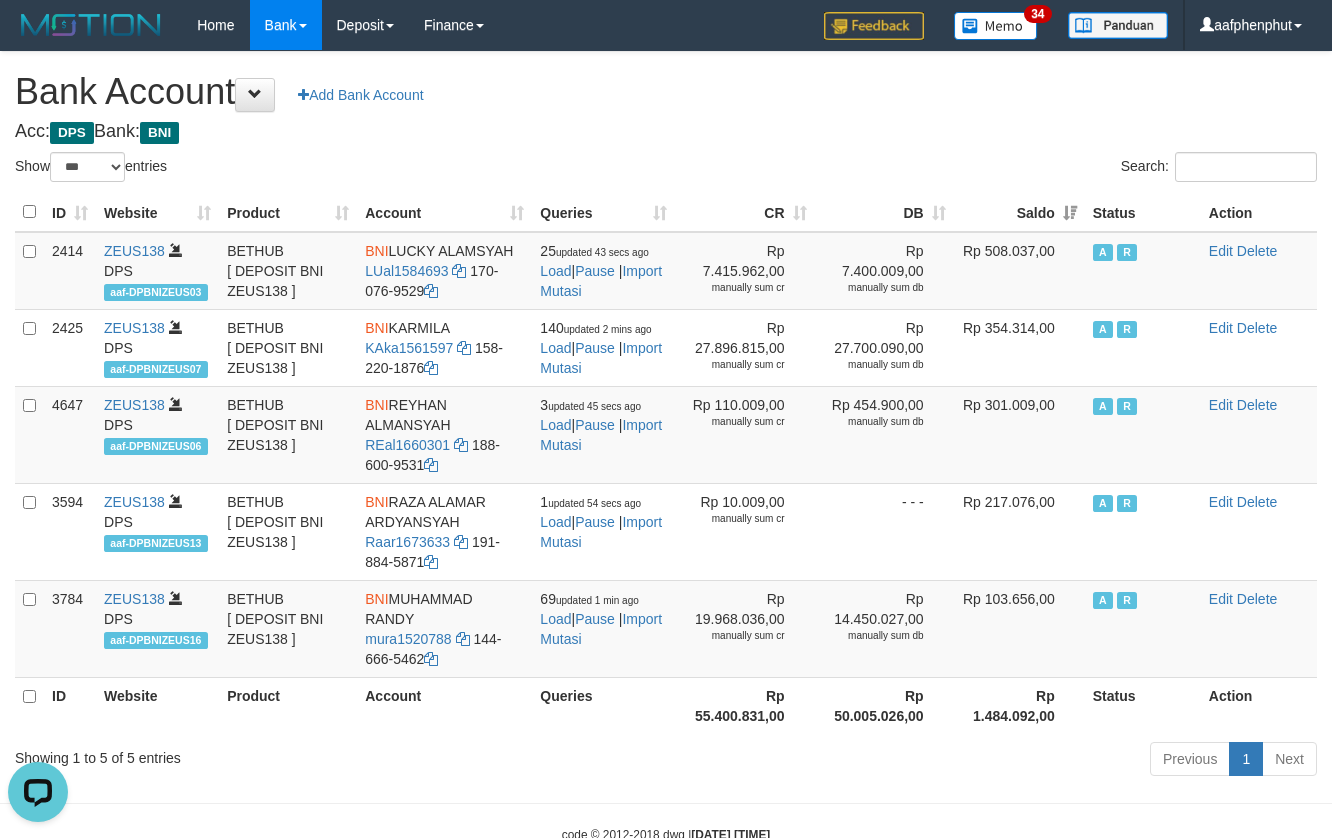 scroll, scrollTop: 0, scrollLeft: 0, axis: both 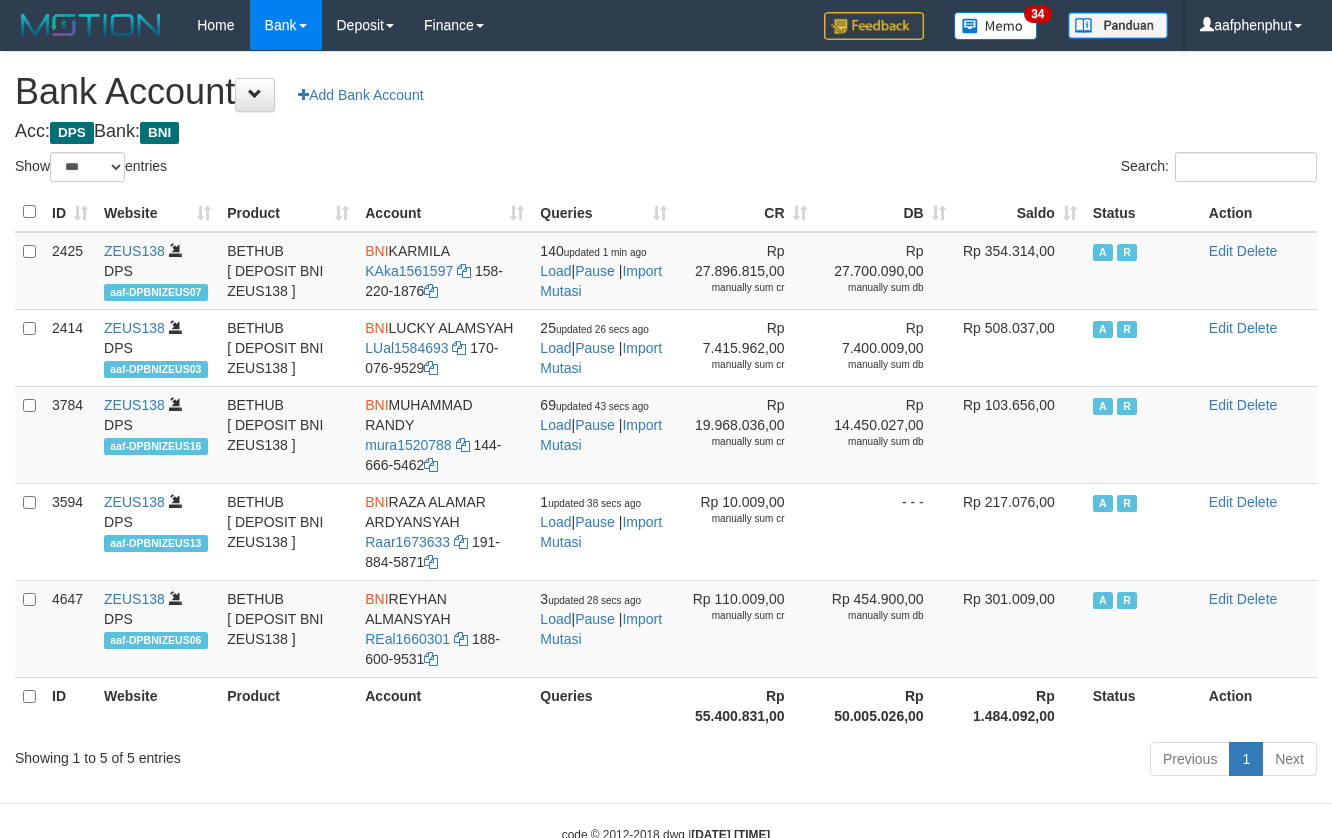 select on "***" 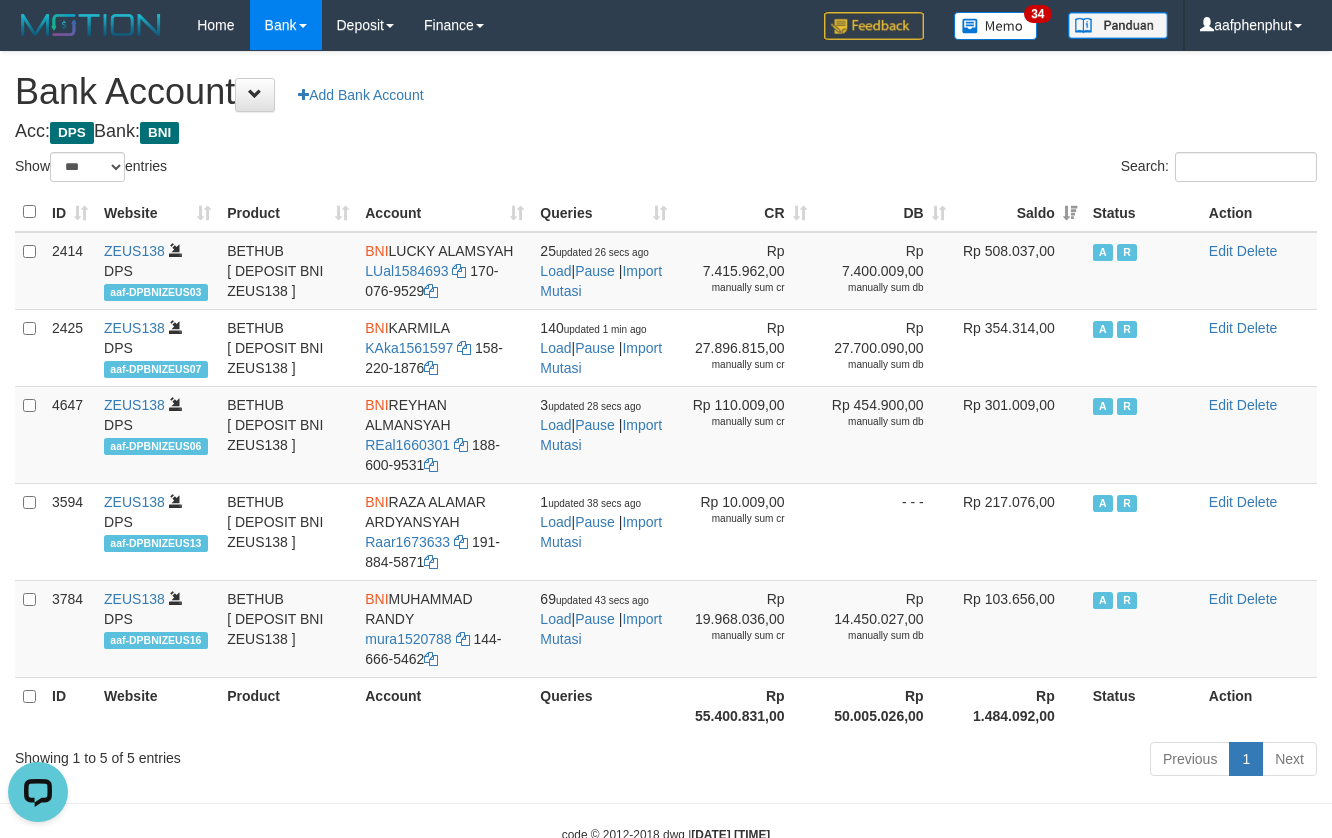scroll, scrollTop: 0, scrollLeft: 0, axis: both 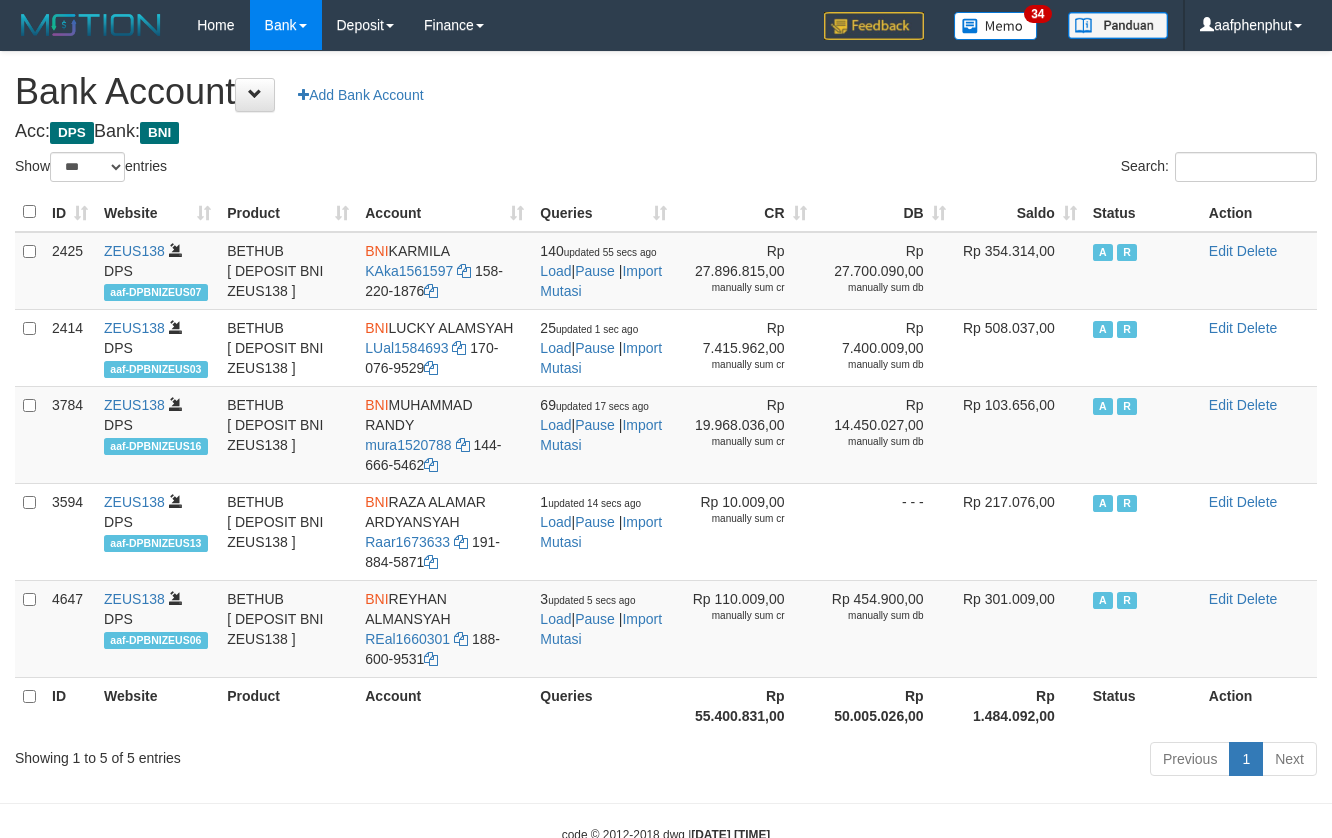select on "***" 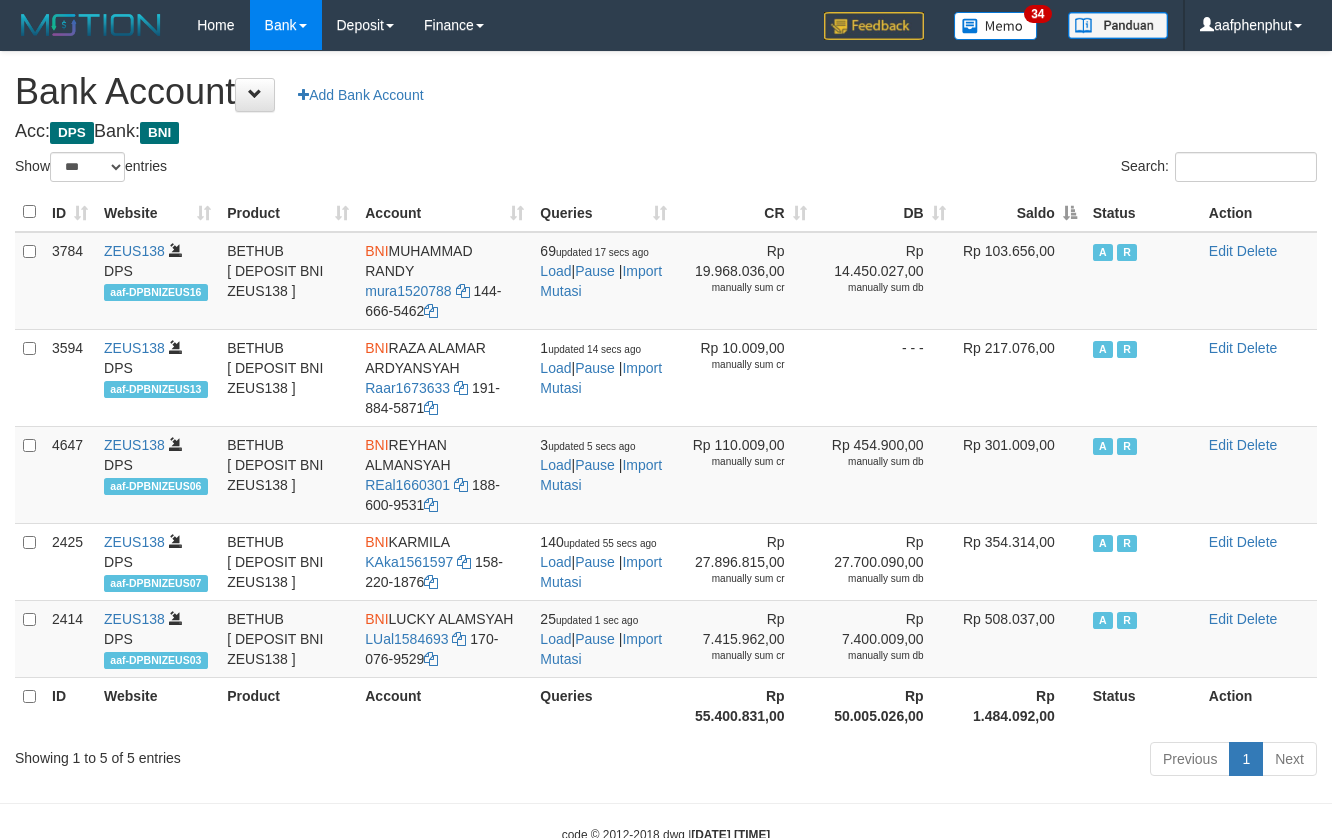 click on "Saldo" at bounding box center (1019, 212) 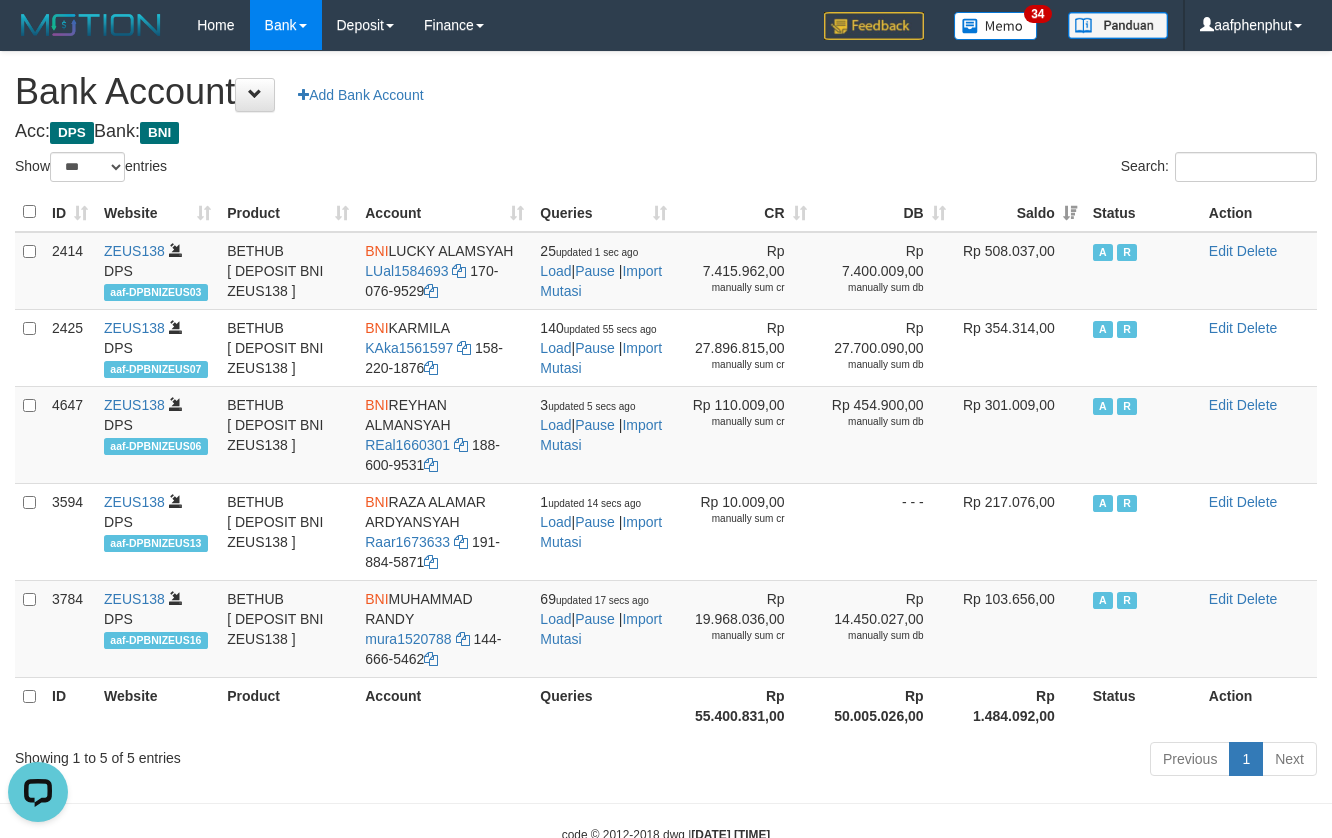 scroll, scrollTop: 0, scrollLeft: 0, axis: both 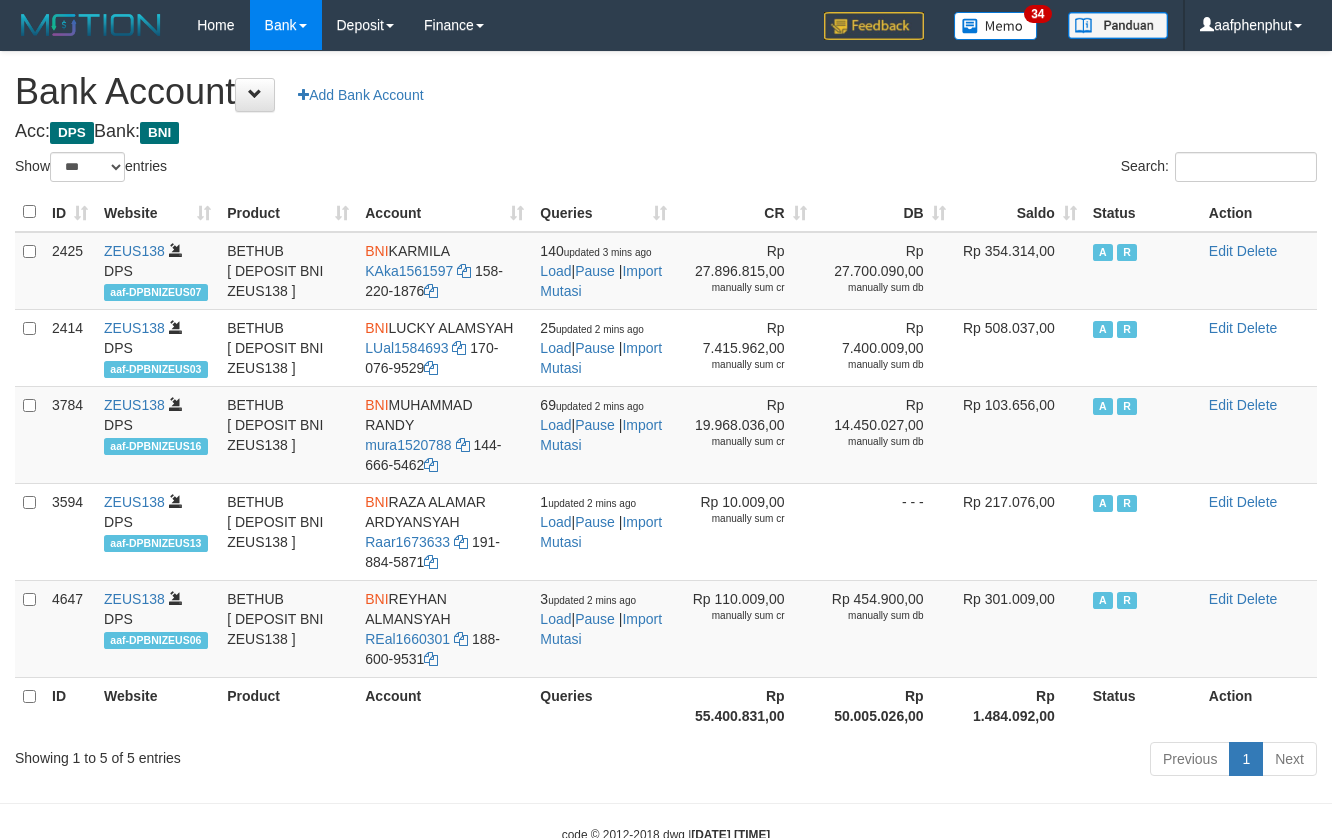 select on "***" 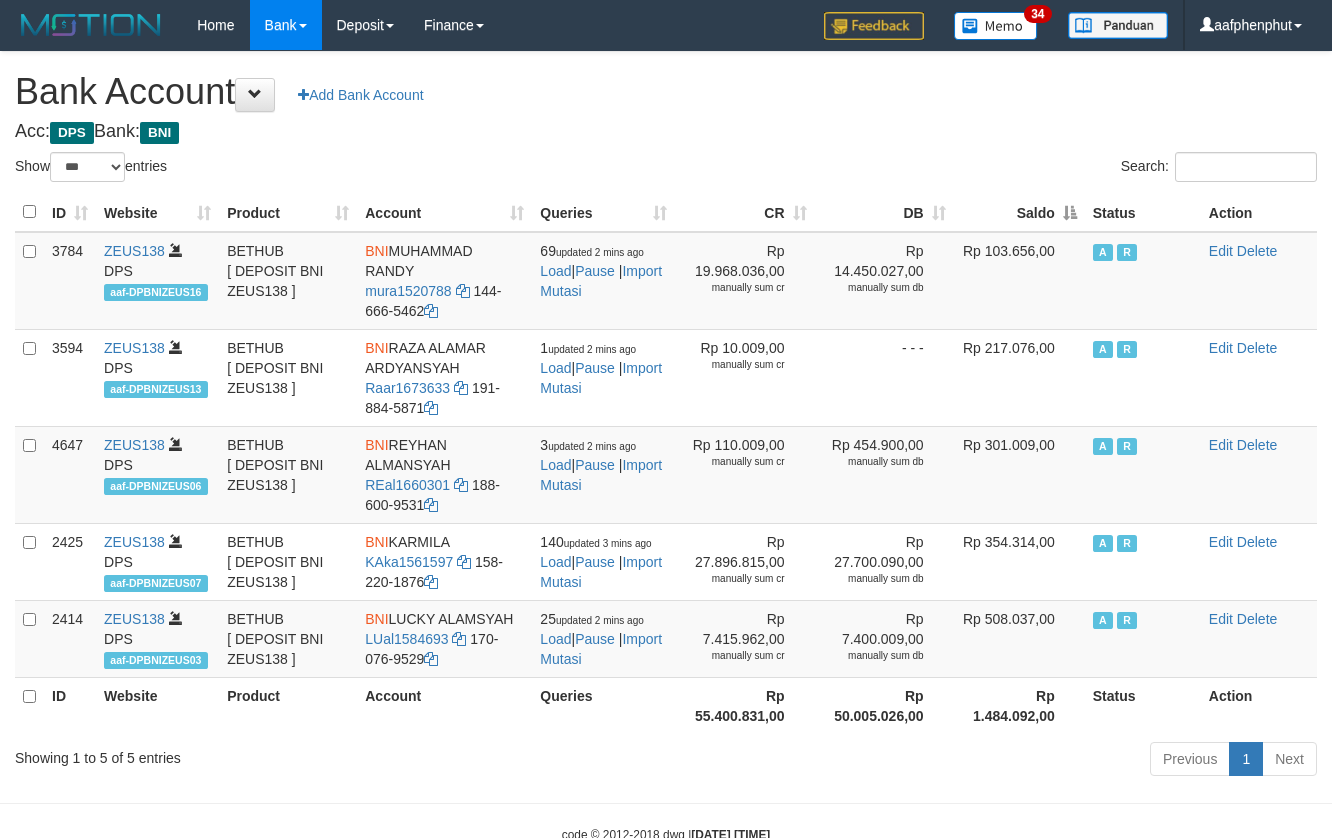 click on "Saldo" at bounding box center (1019, 212) 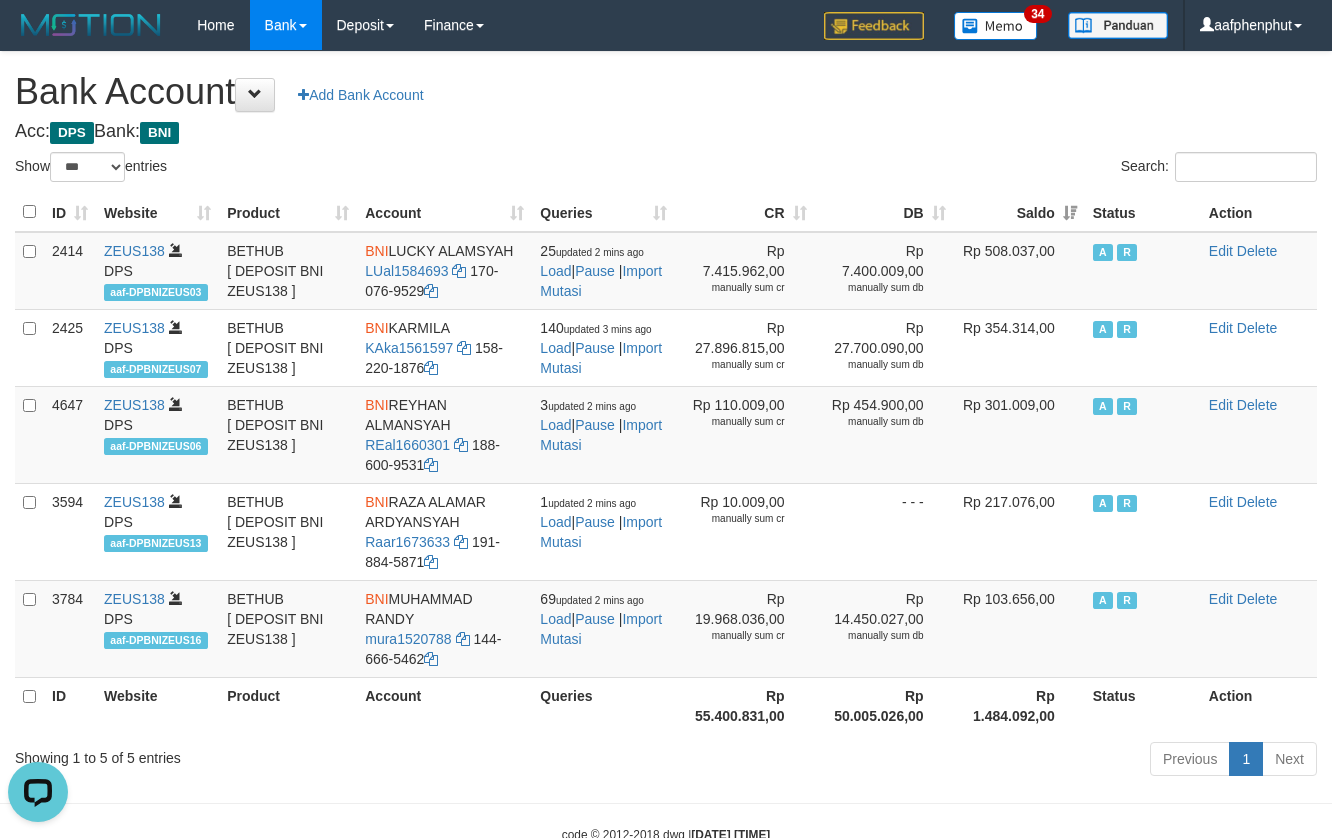 scroll, scrollTop: 0, scrollLeft: 0, axis: both 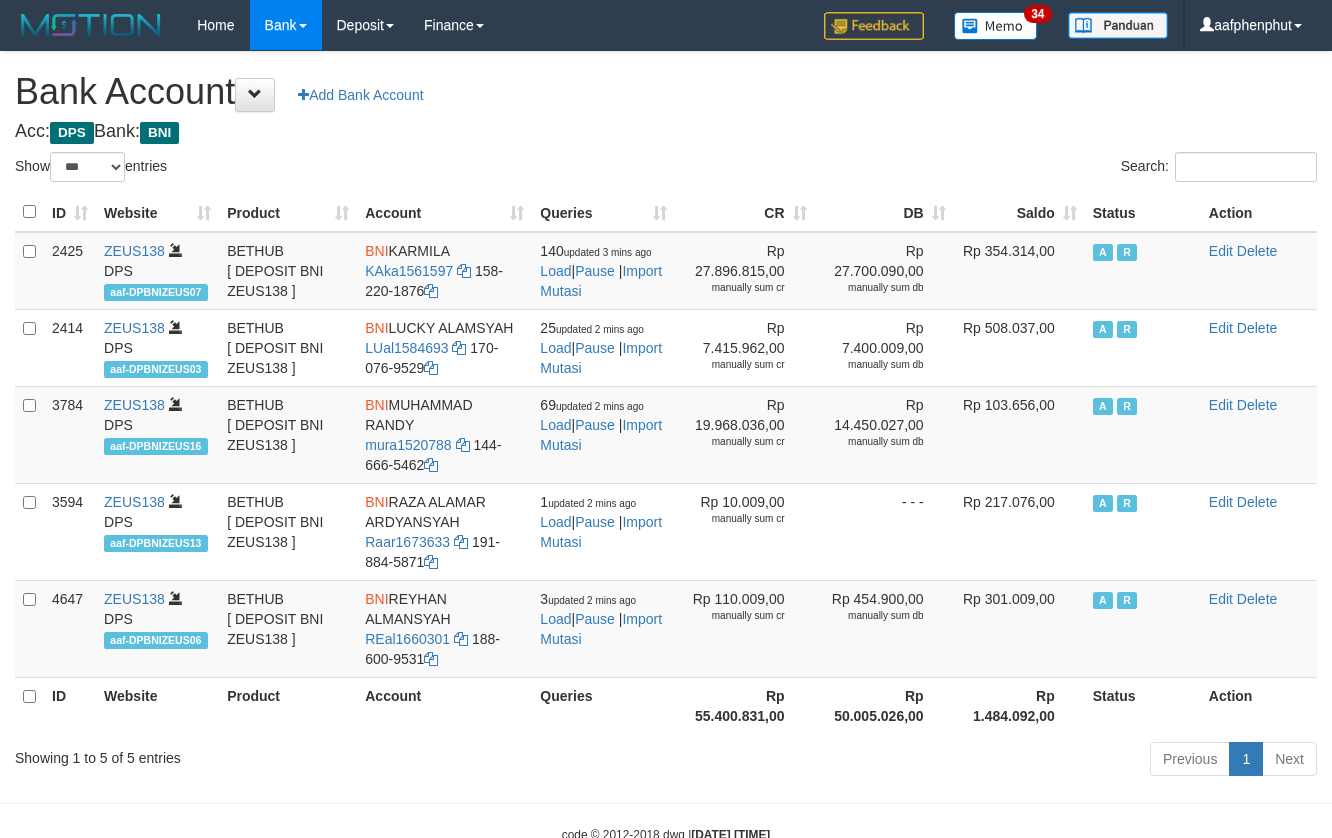 select on "***" 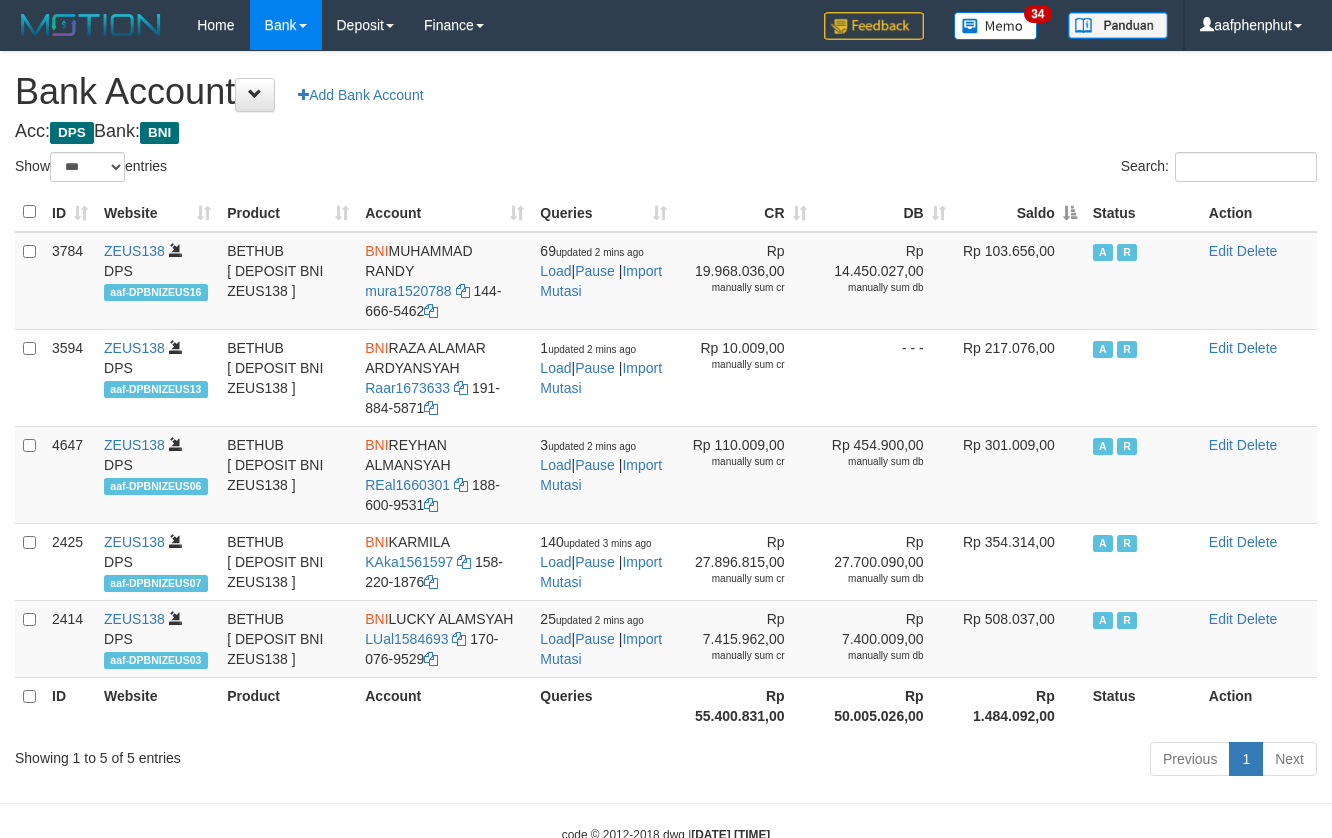 click on "Saldo" at bounding box center (1019, 212) 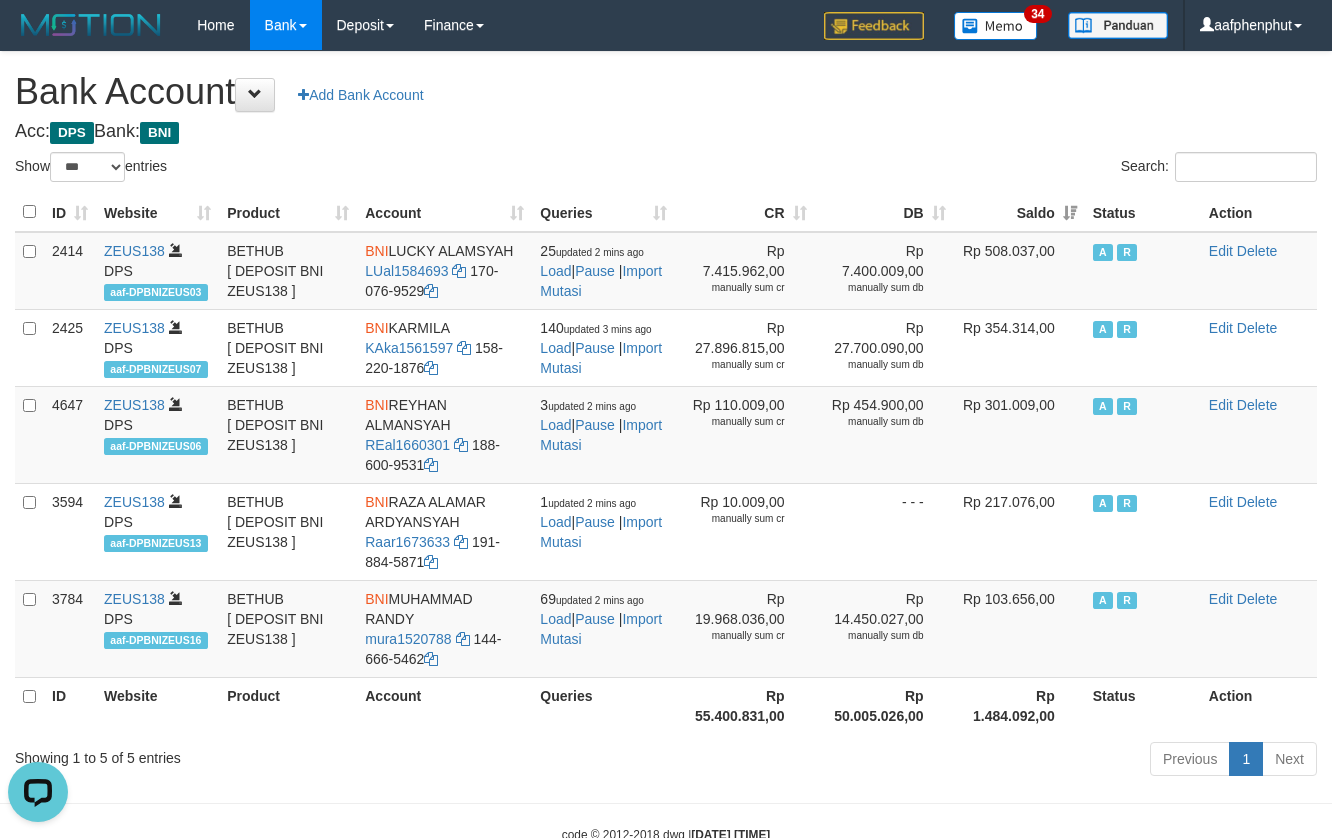scroll, scrollTop: 0, scrollLeft: 0, axis: both 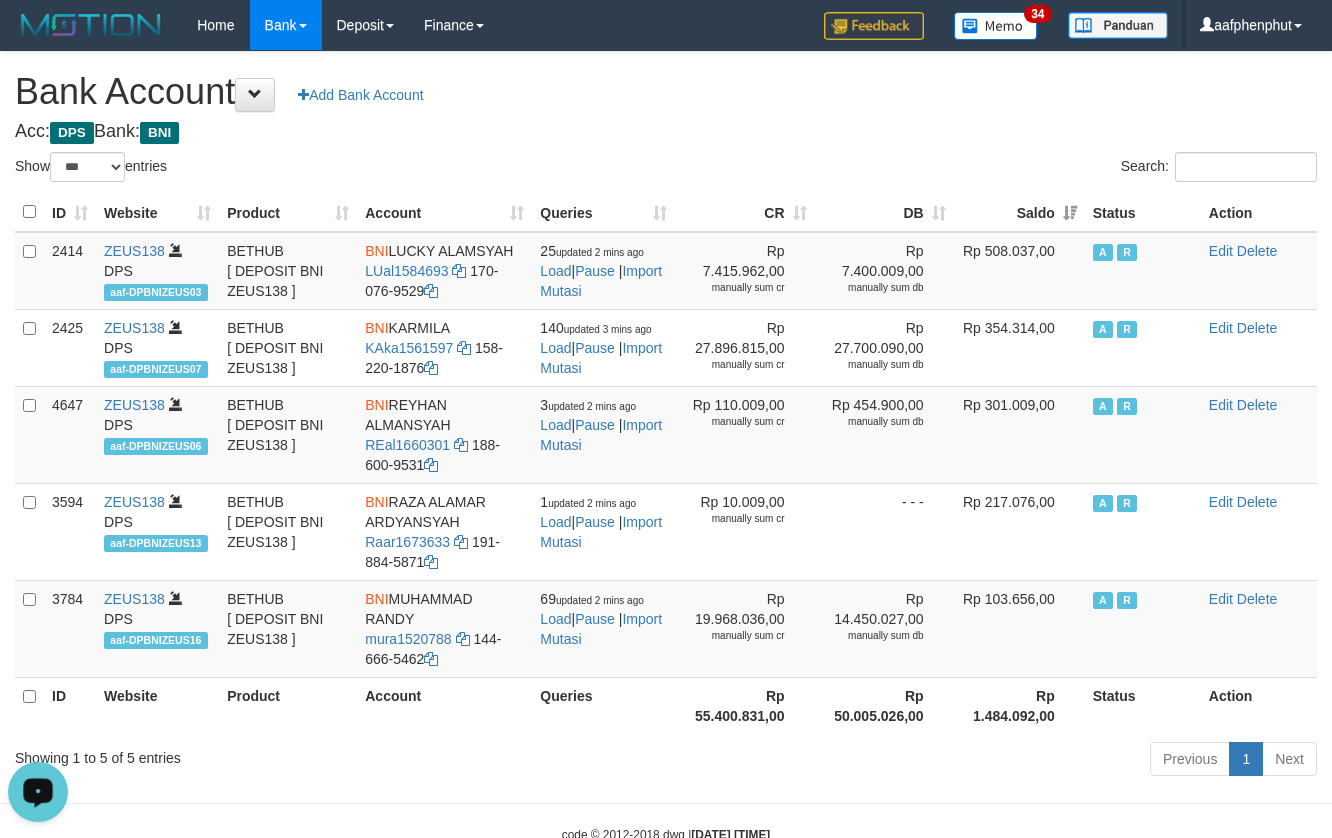 click on "Search:" at bounding box center (999, 169) 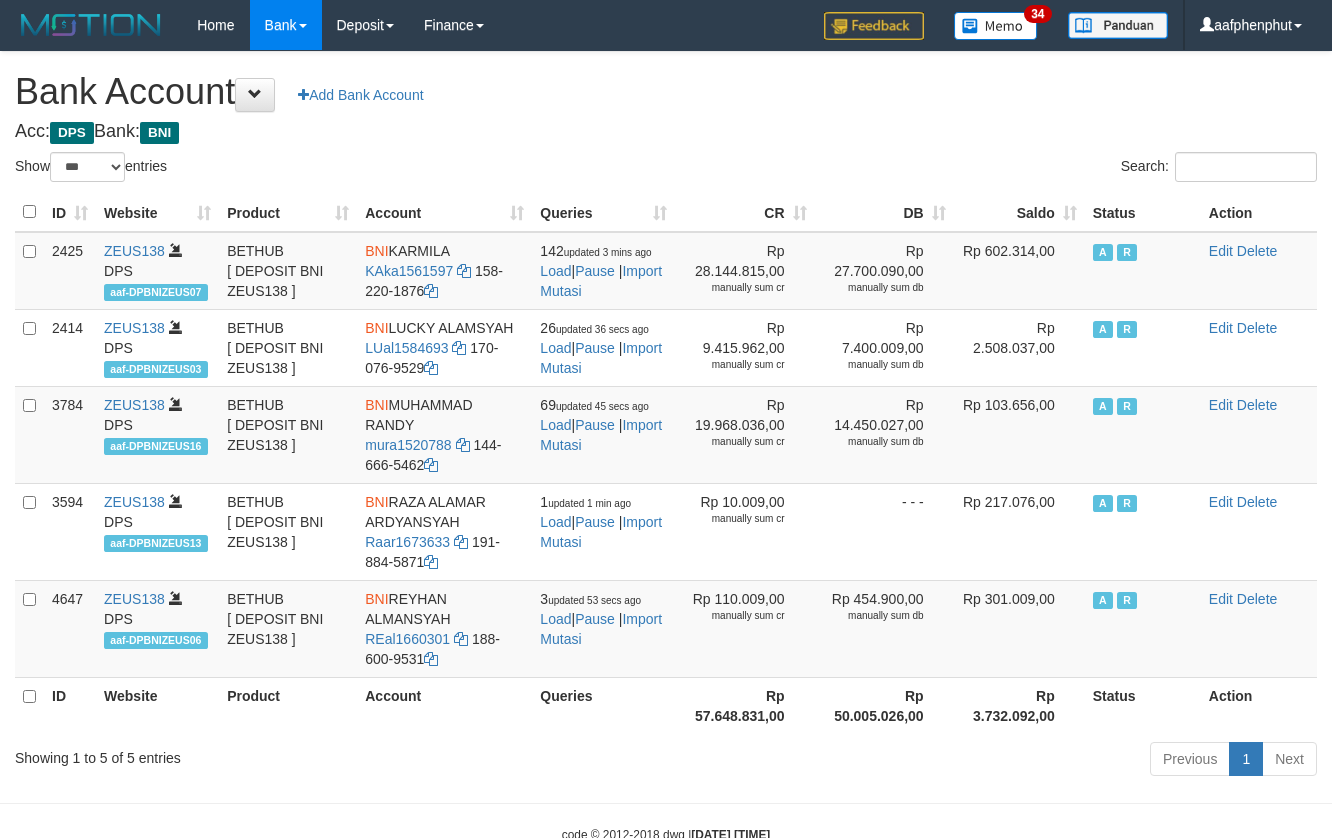 select on "***" 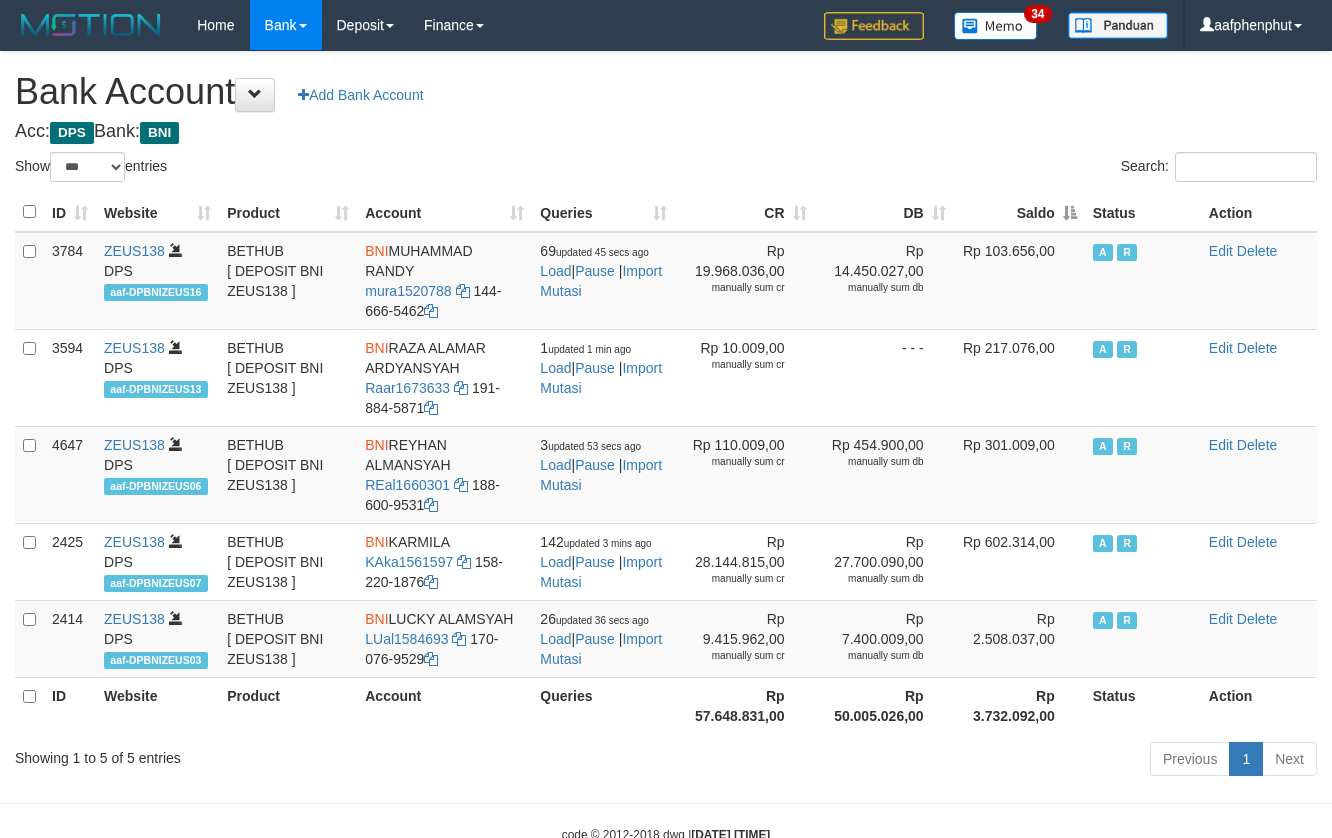 click on "Saldo" at bounding box center (1019, 212) 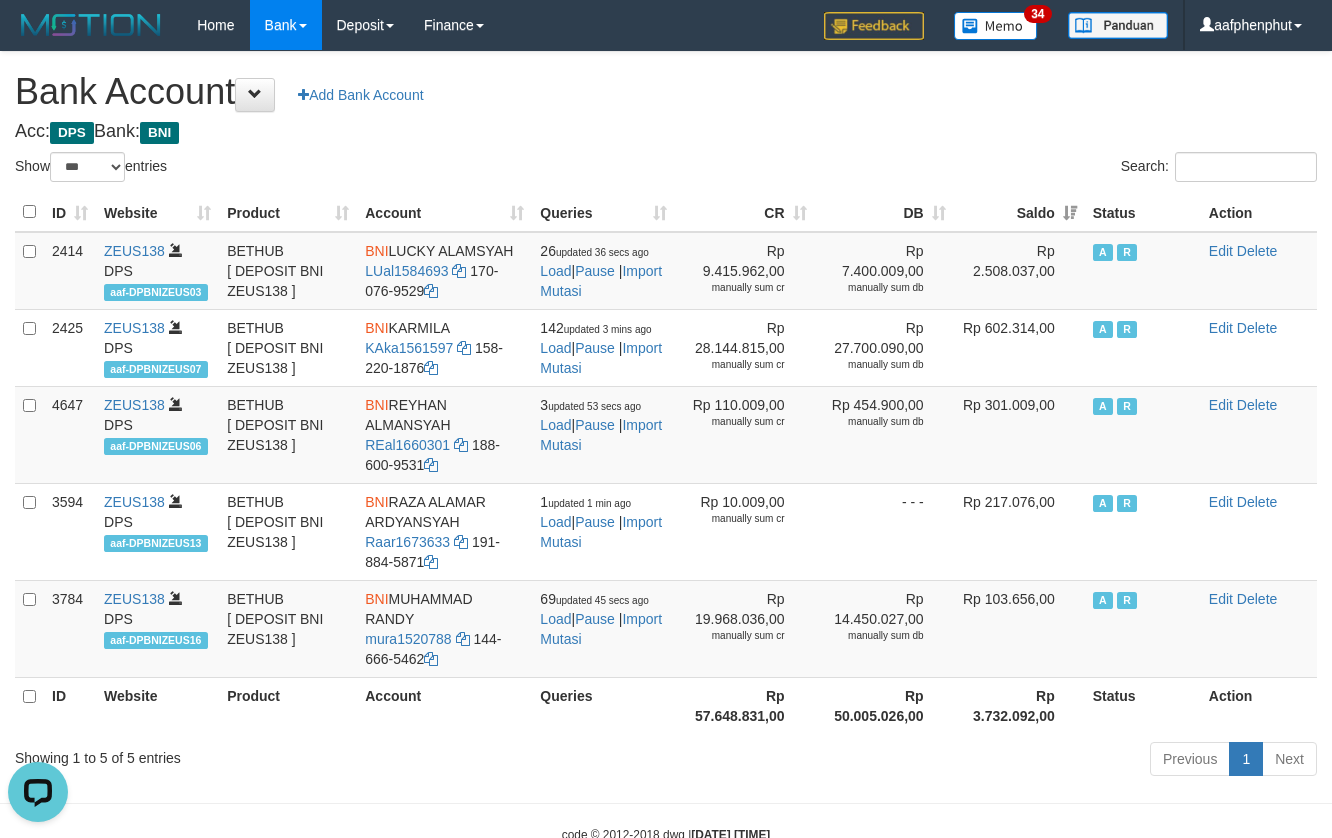 scroll, scrollTop: 0, scrollLeft: 0, axis: both 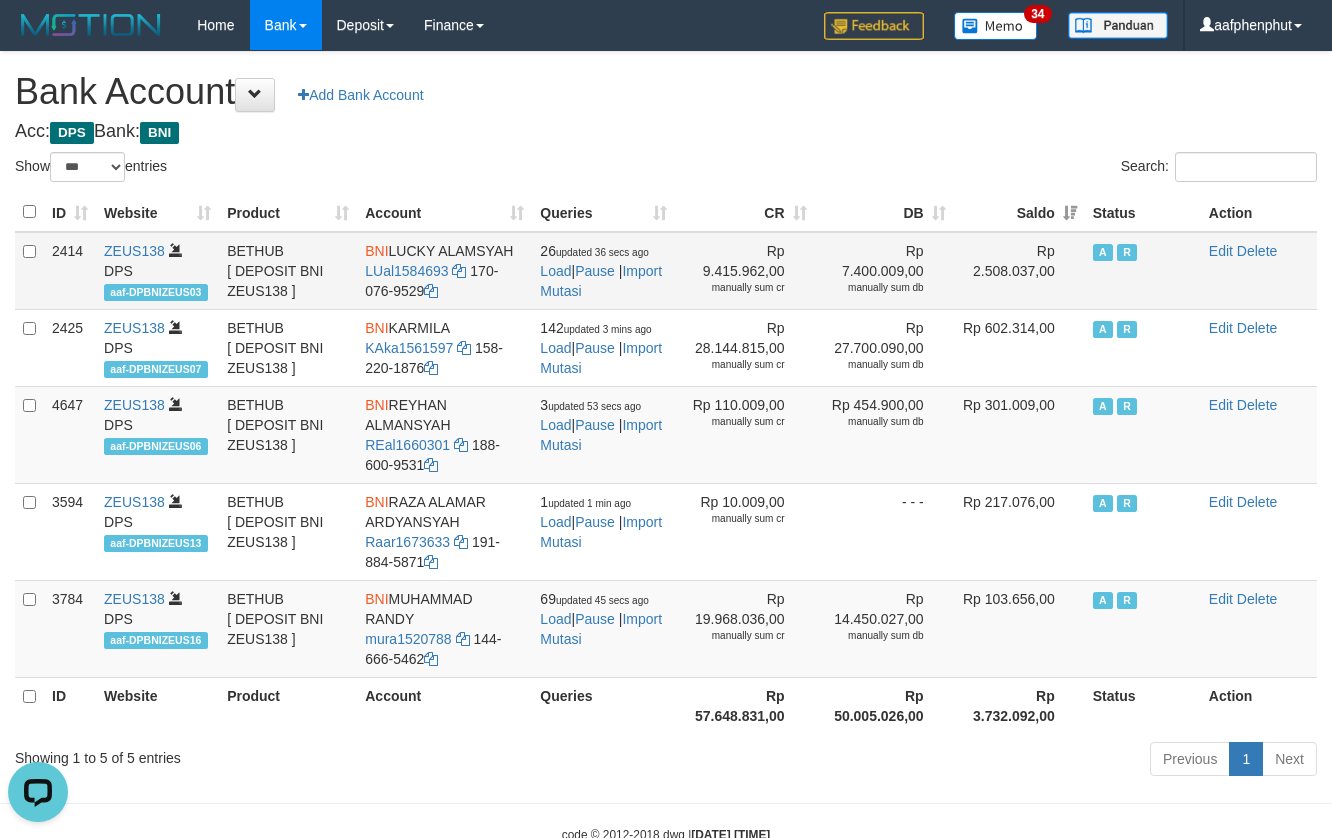 drag, startPoint x: 393, startPoint y: 246, endPoint x: 514, endPoint y: 252, distance: 121.14867 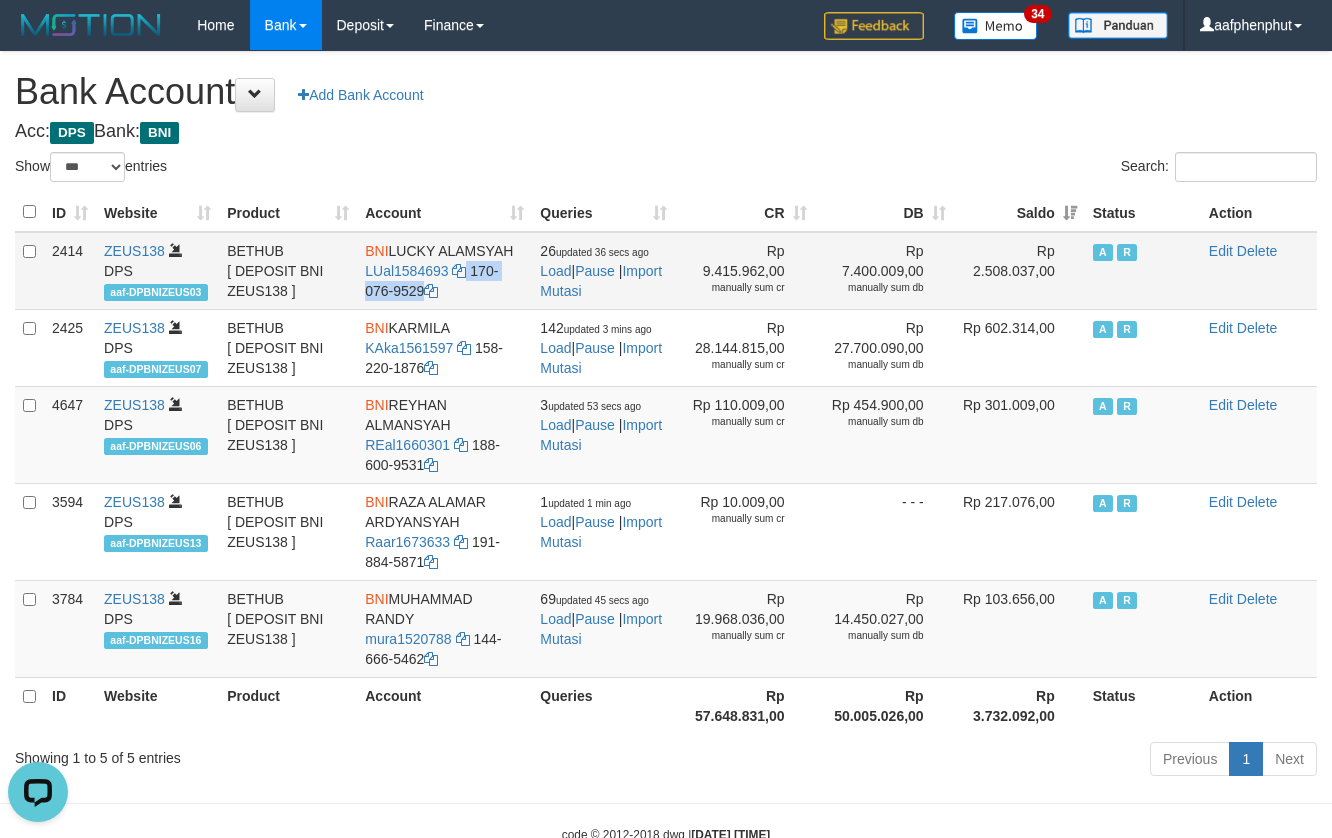 drag, startPoint x: 468, startPoint y: 273, endPoint x: 473, endPoint y: 294, distance: 21.587032 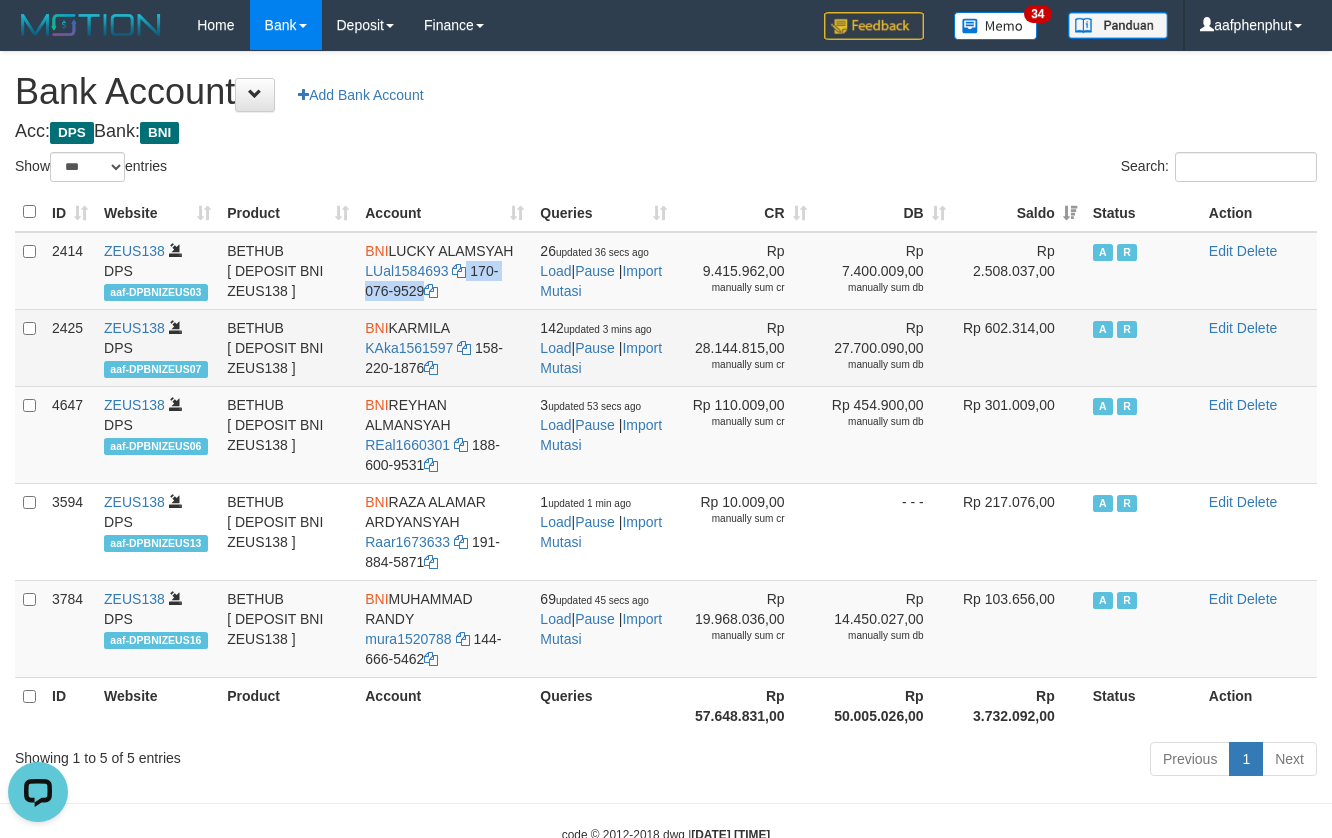 copy on "170-076-9529" 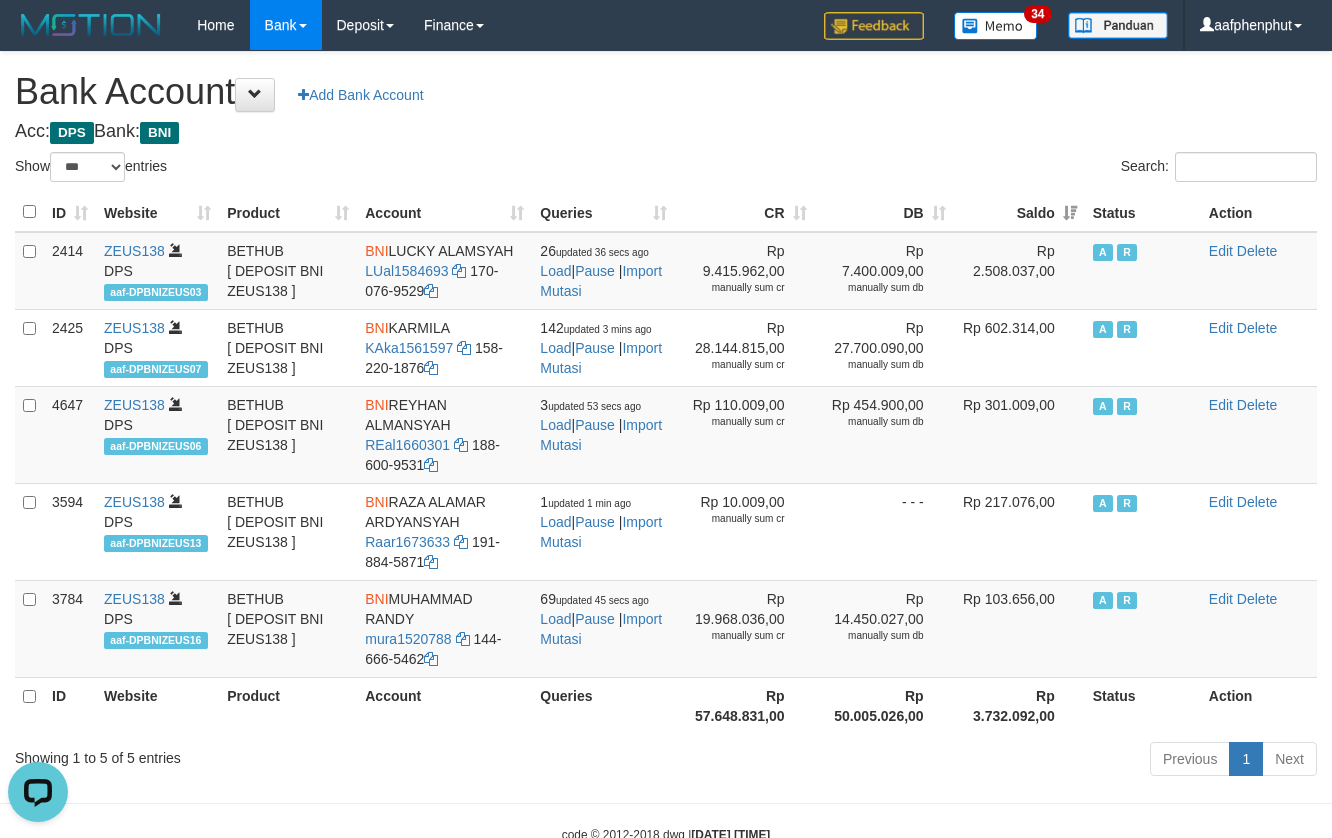 click on "Bank Account
Add Bank Account" at bounding box center [666, 92] 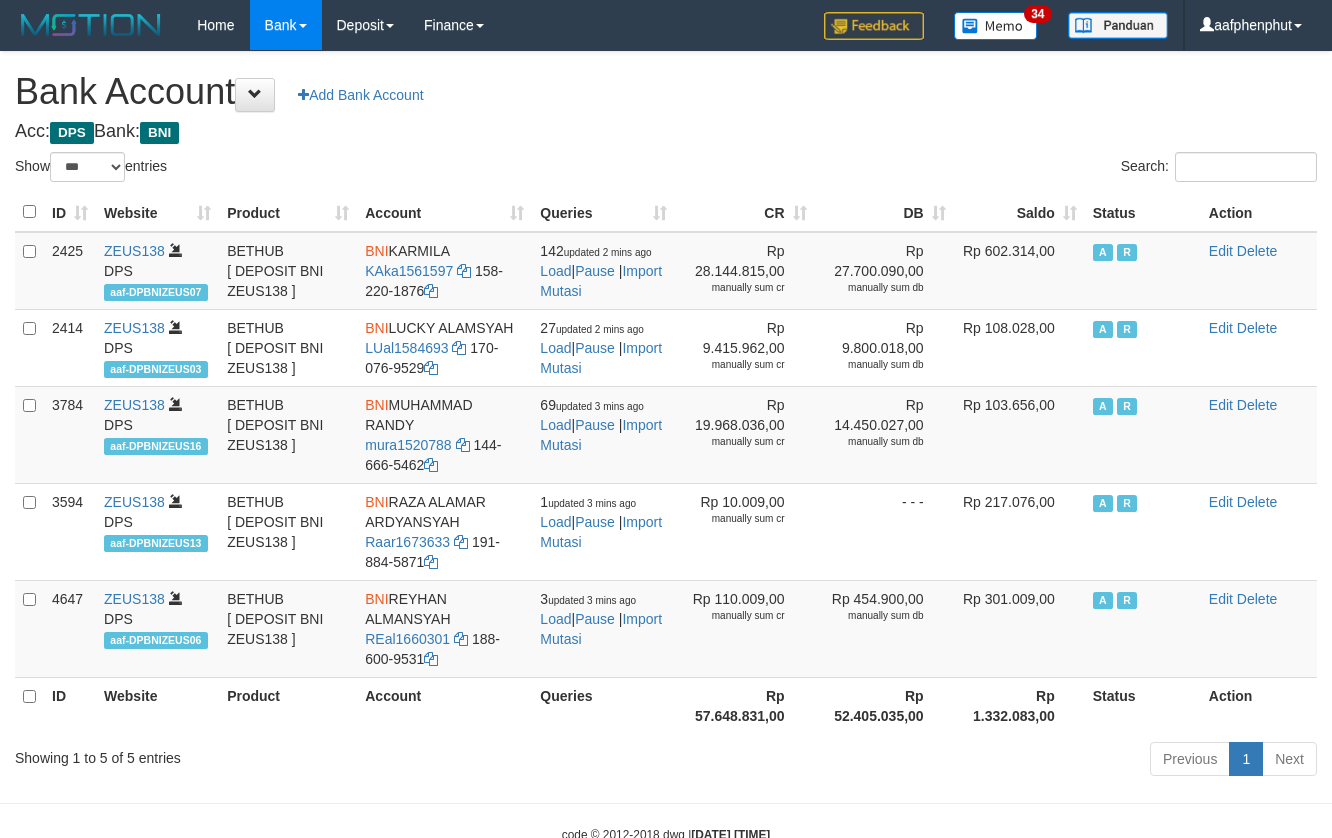 select on "***" 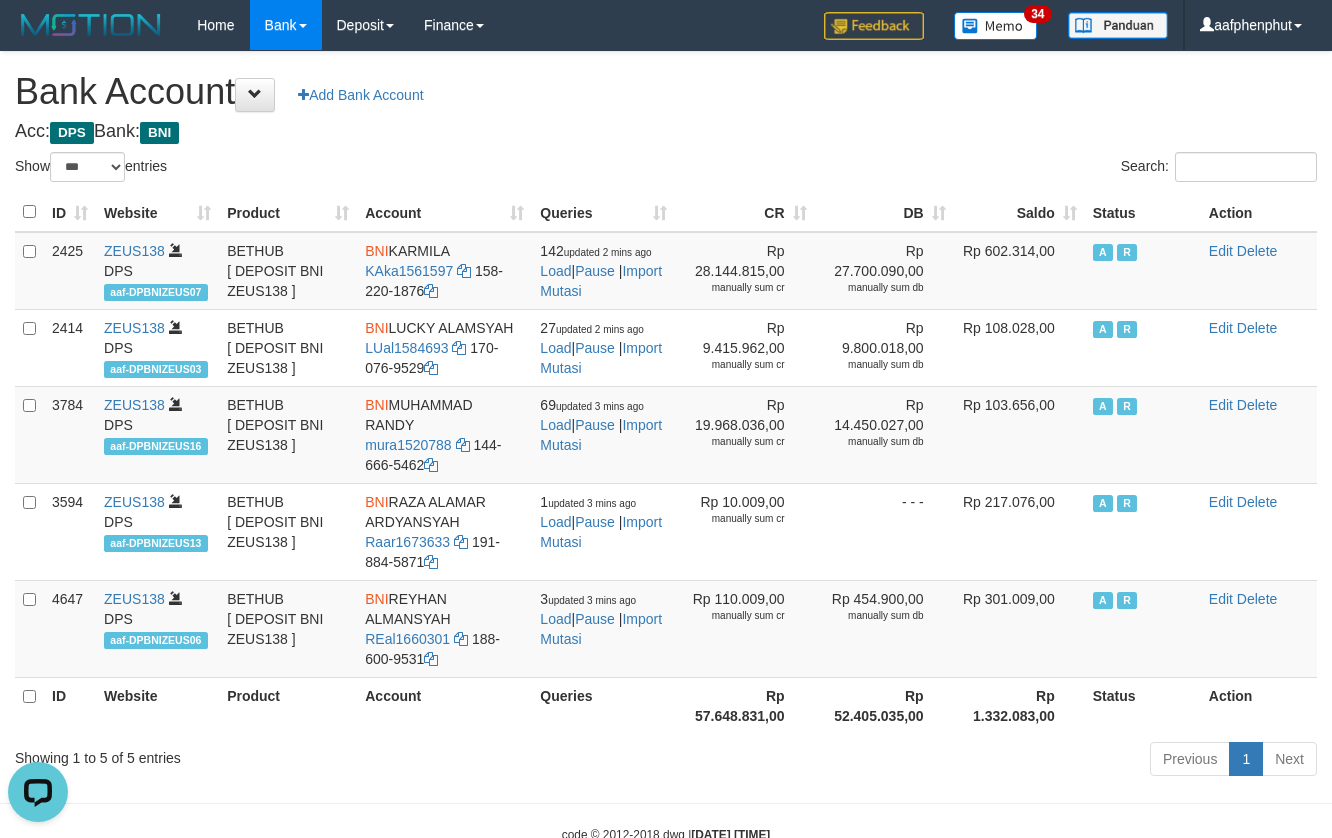 scroll, scrollTop: 0, scrollLeft: 0, axis: both 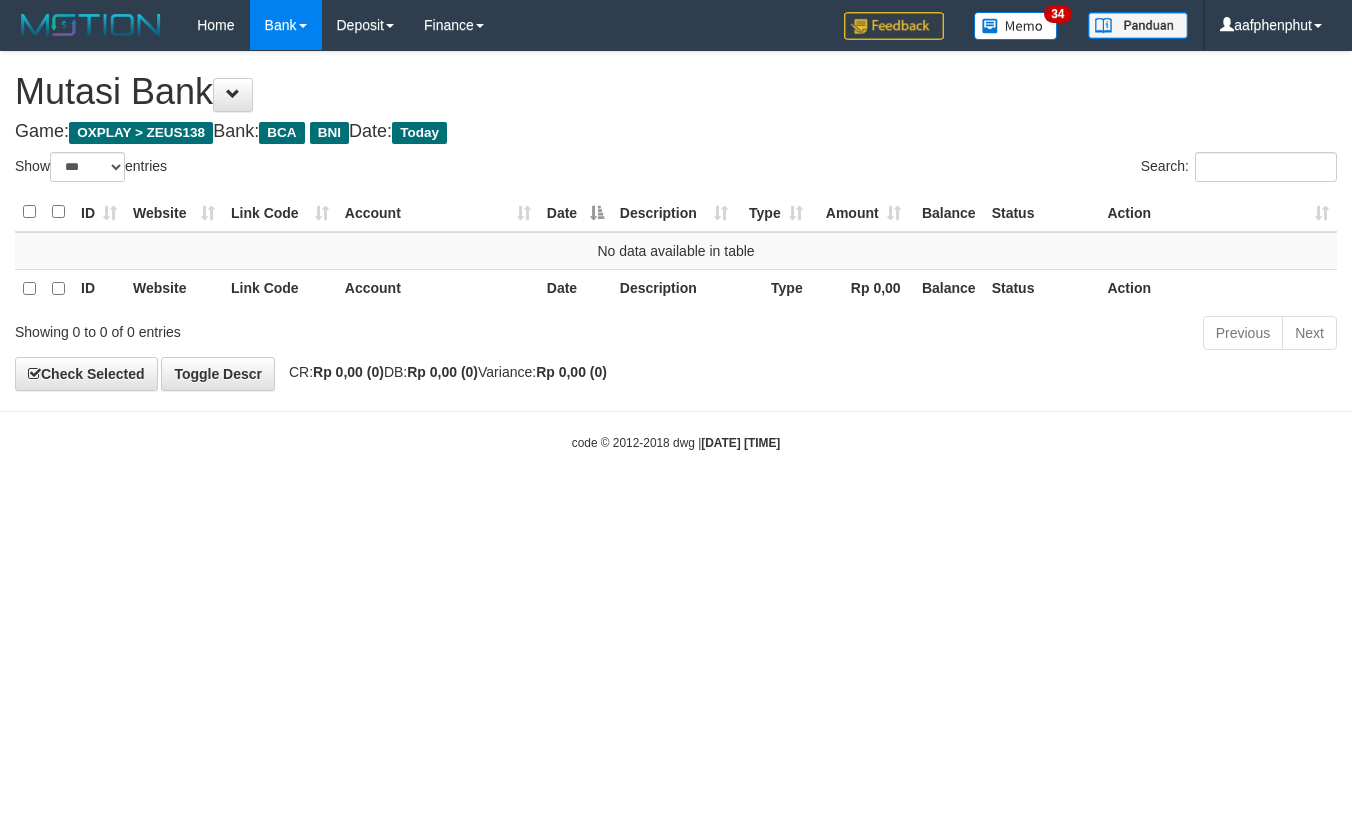 select on "***" 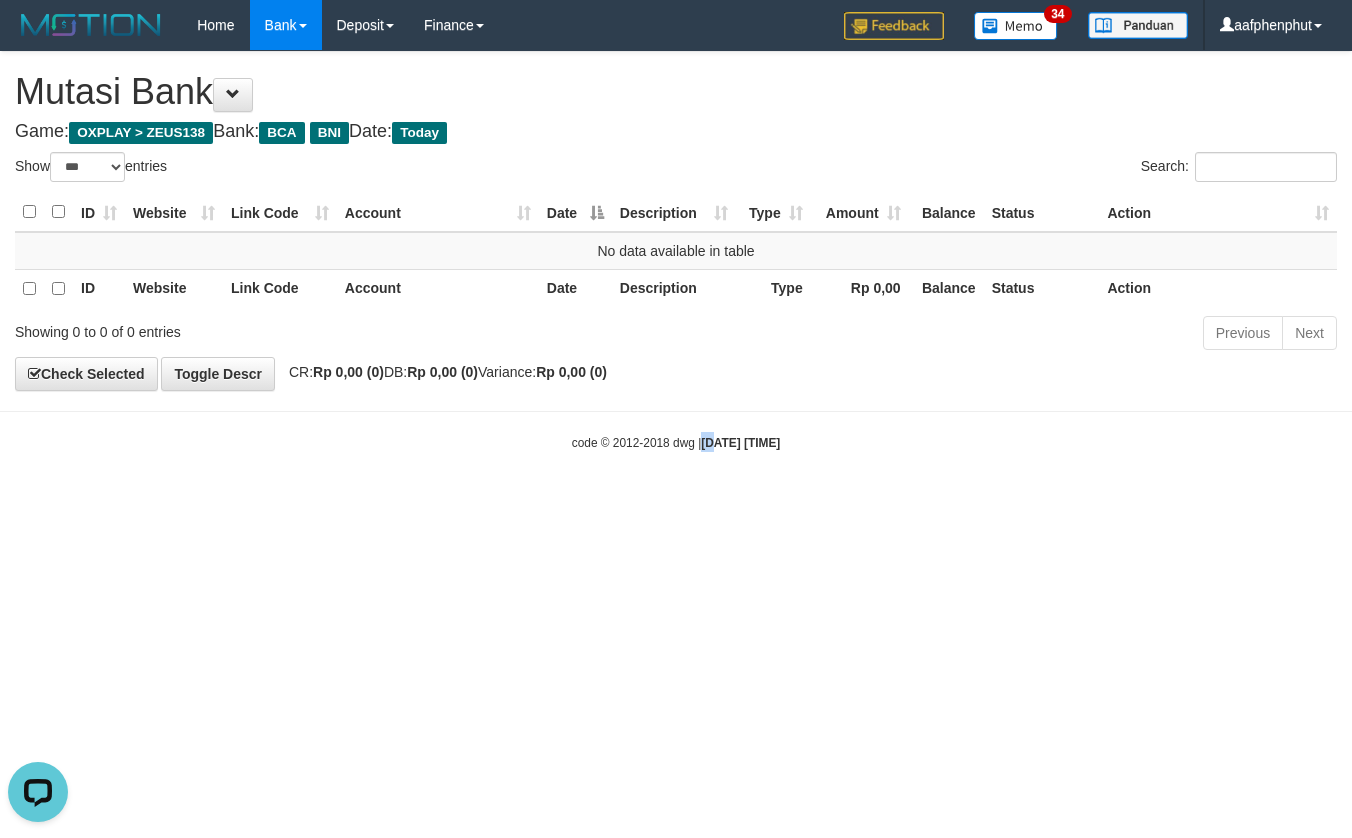 scroll, scrollTop: 0, scrollLeft: 0, axis: both 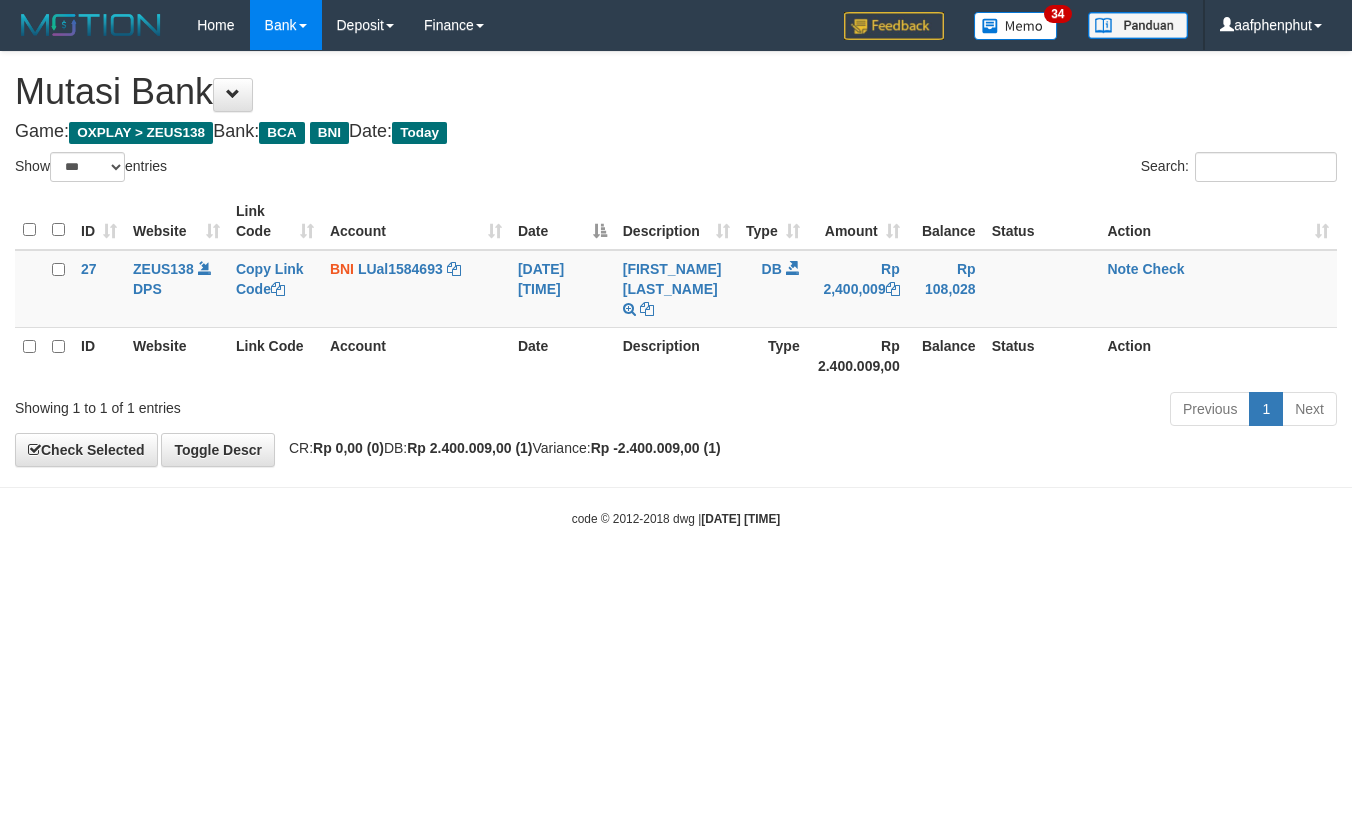 select on "***" 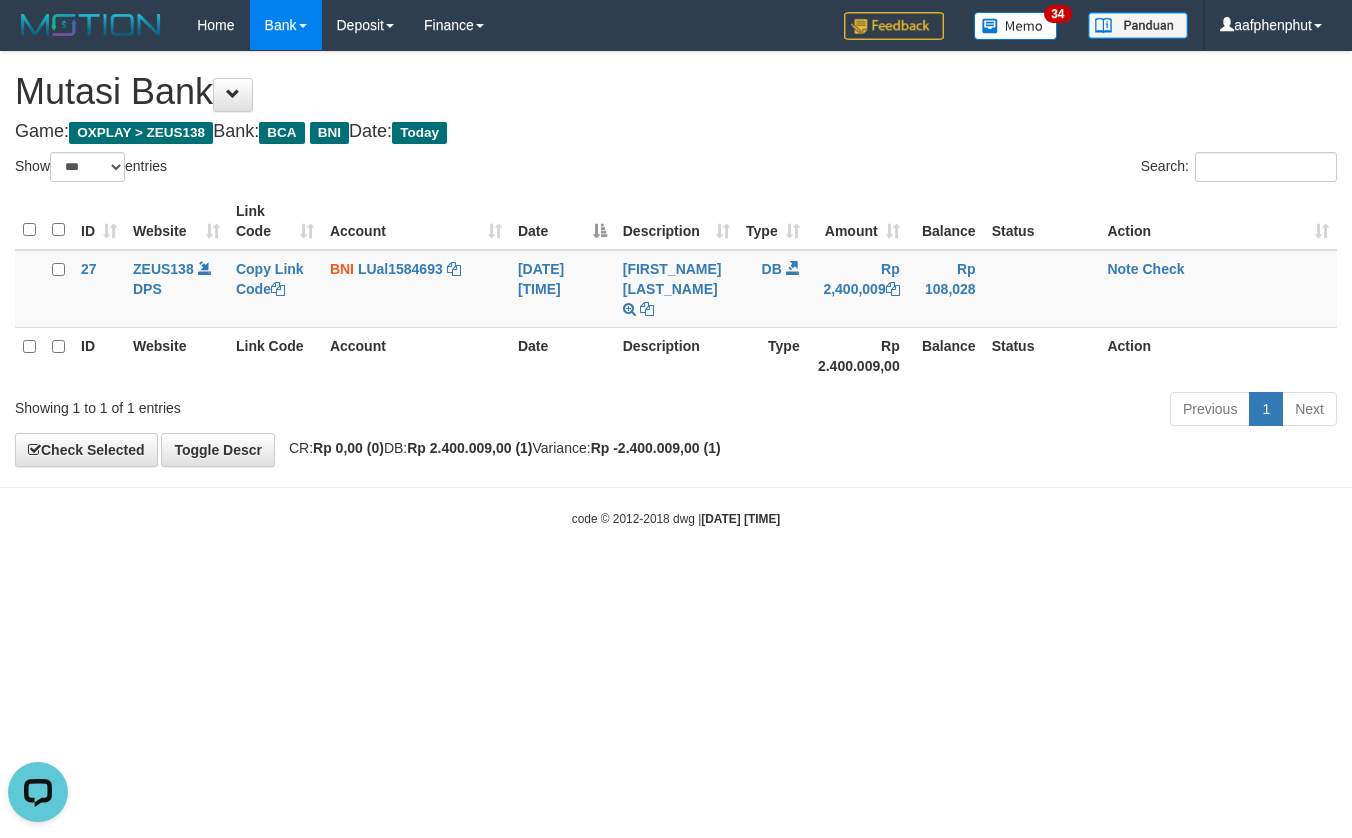 scroll, scrollTop: 0, scrollLeft: 0, axis: both 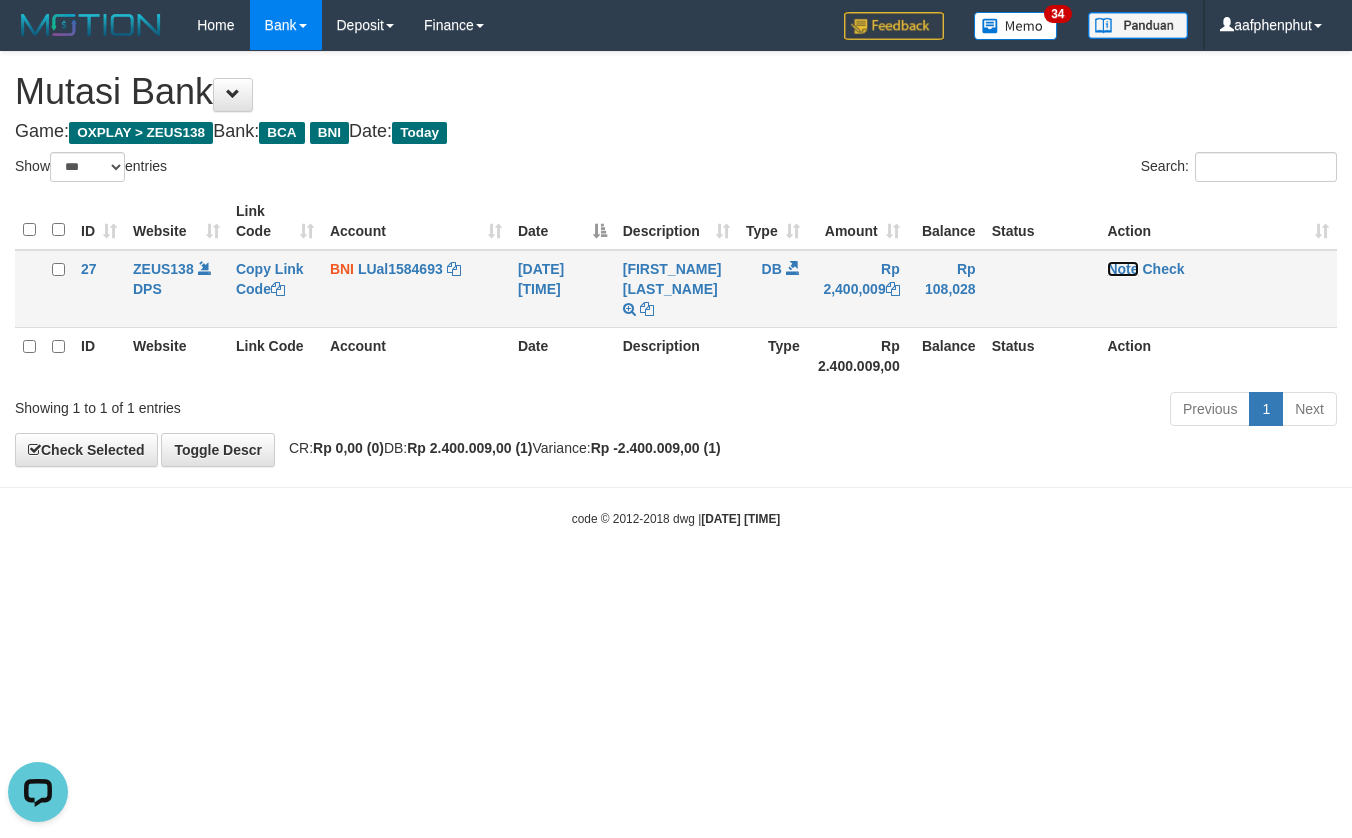 click on "Note" at bounding box center [1122, 269] 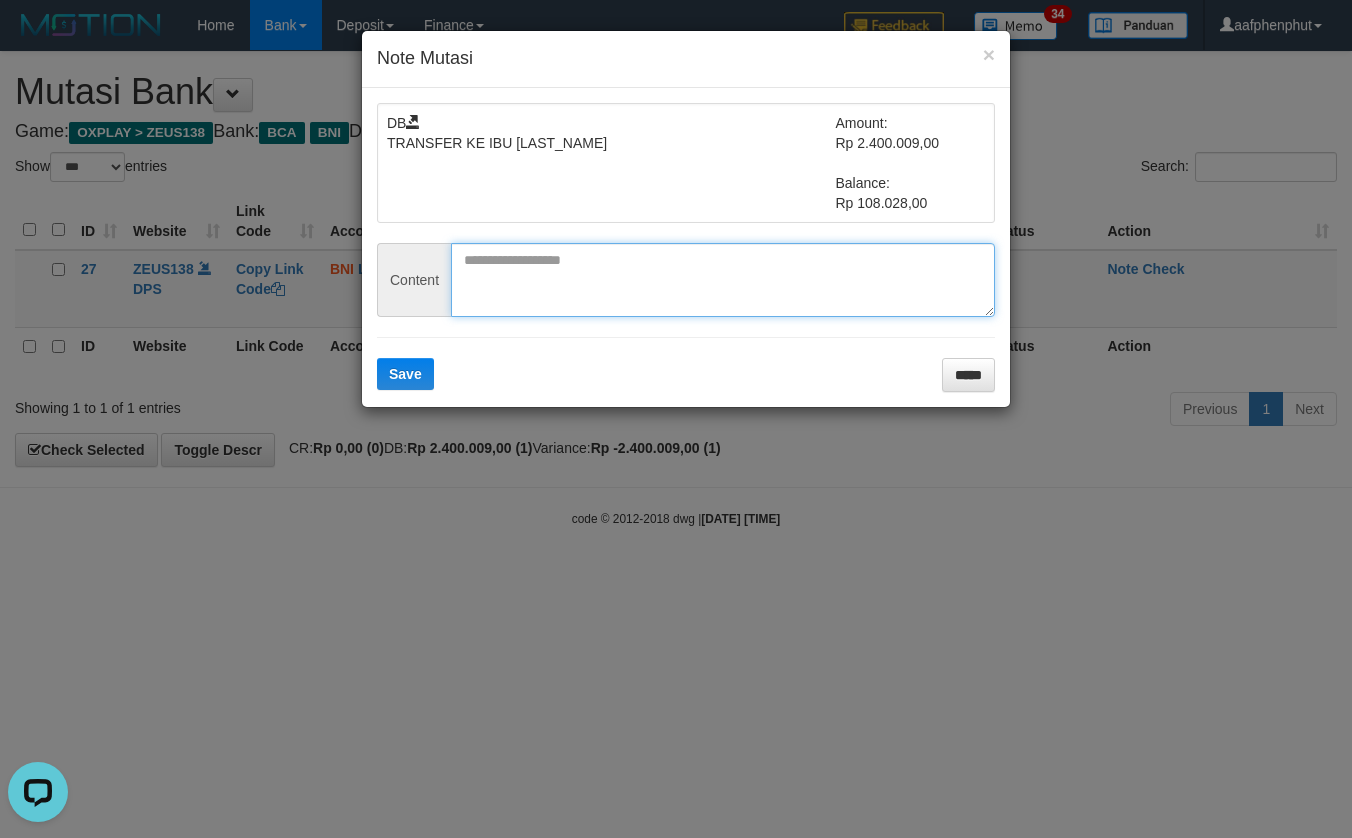 click at bounding box center (723, 280) 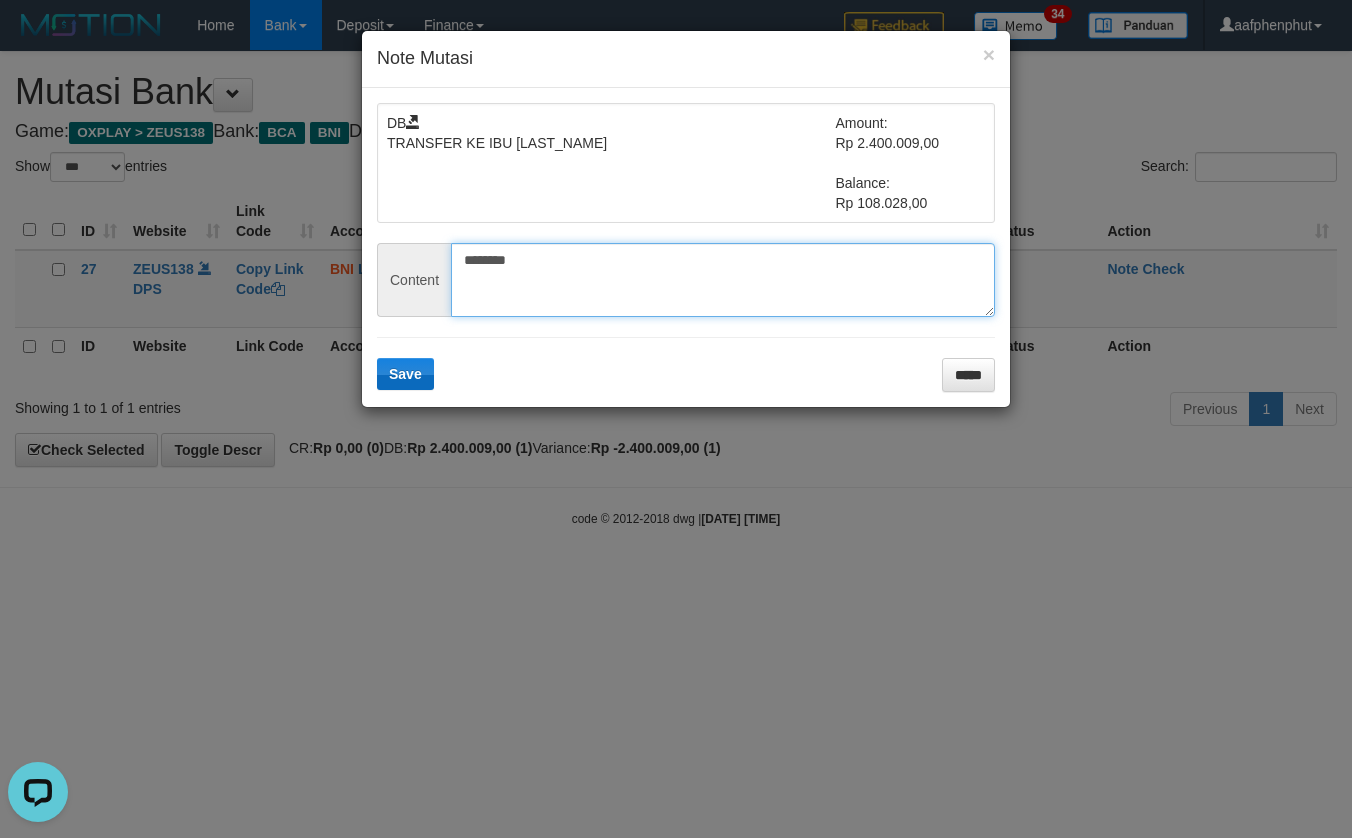 type on "********" 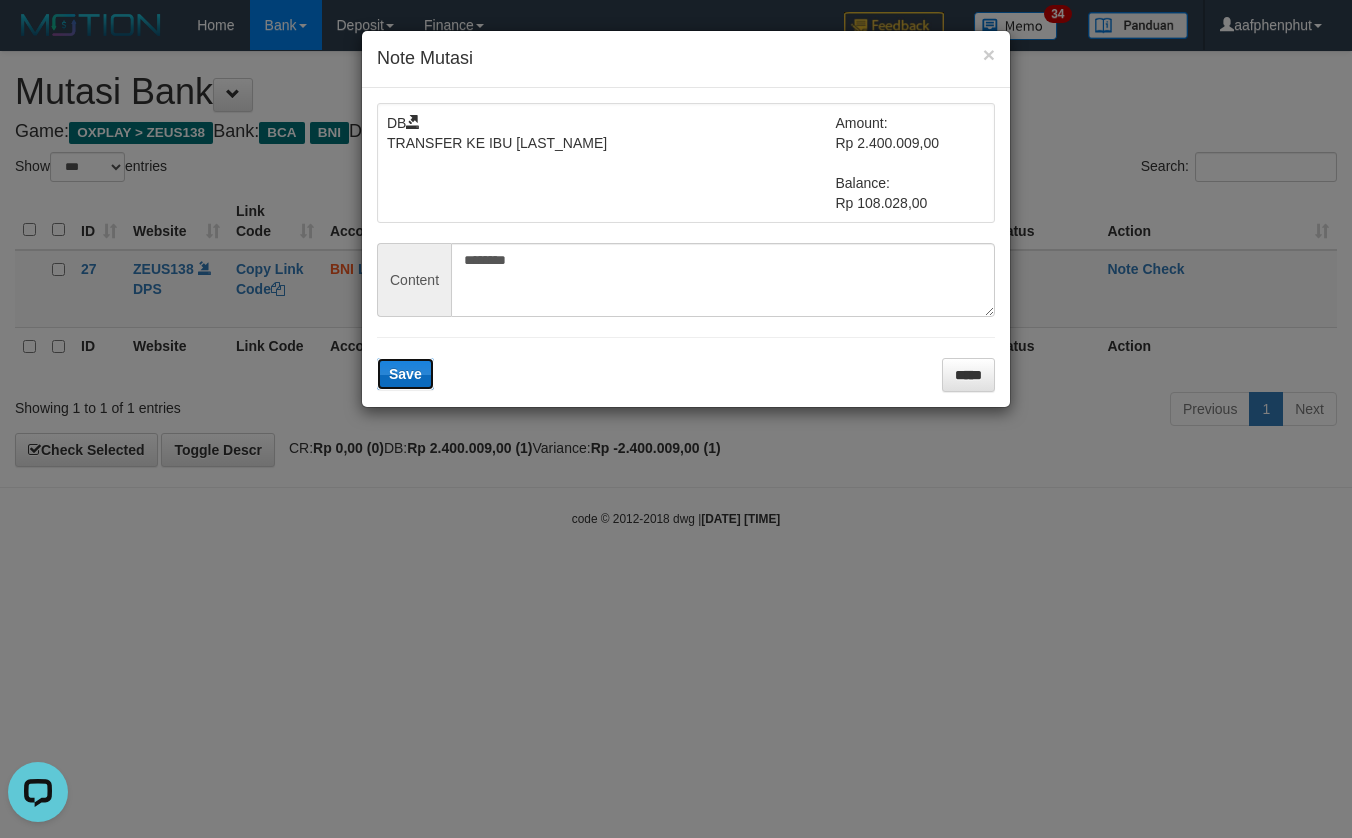 click on "Save" at bounding box center (405, 374) 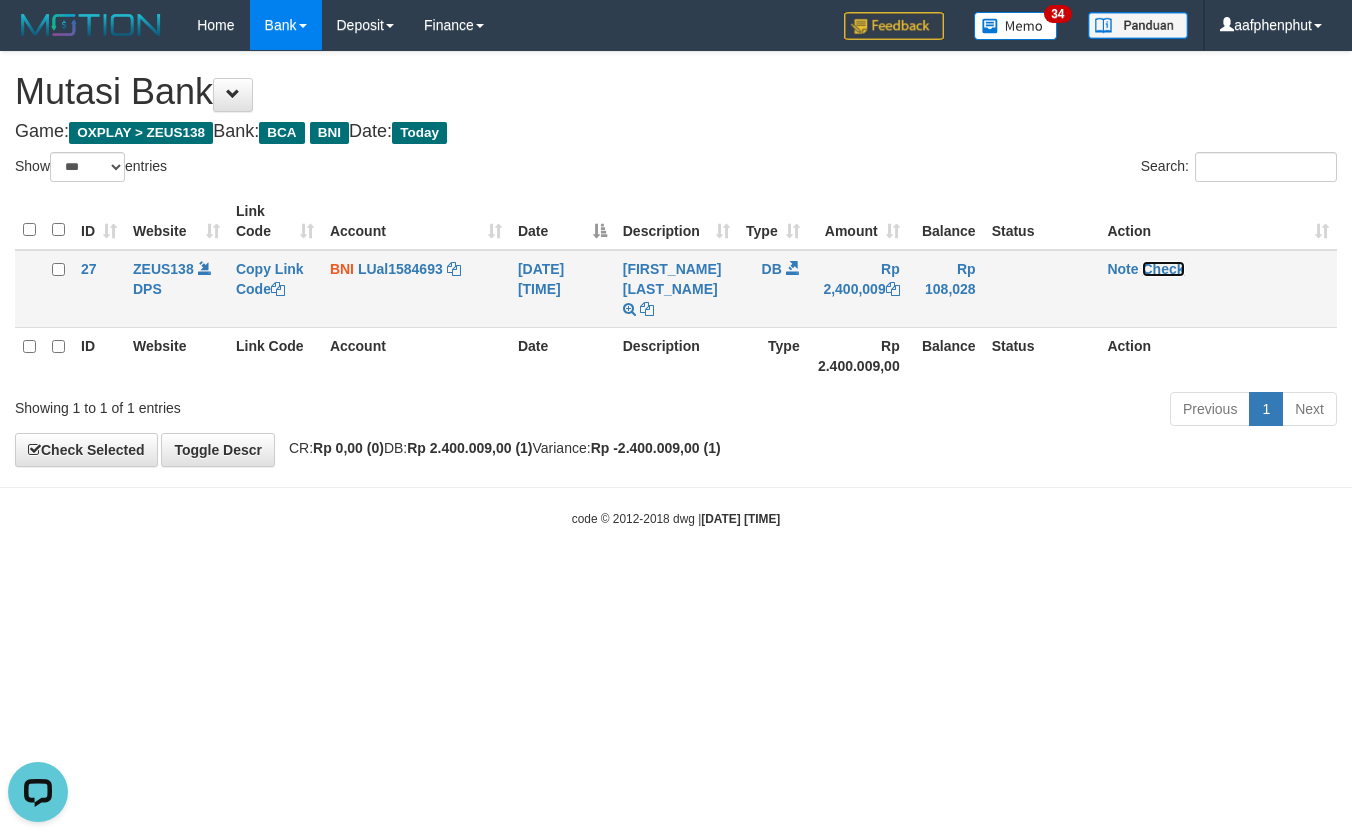 click on "Check" at bounding box center (1163, 269) 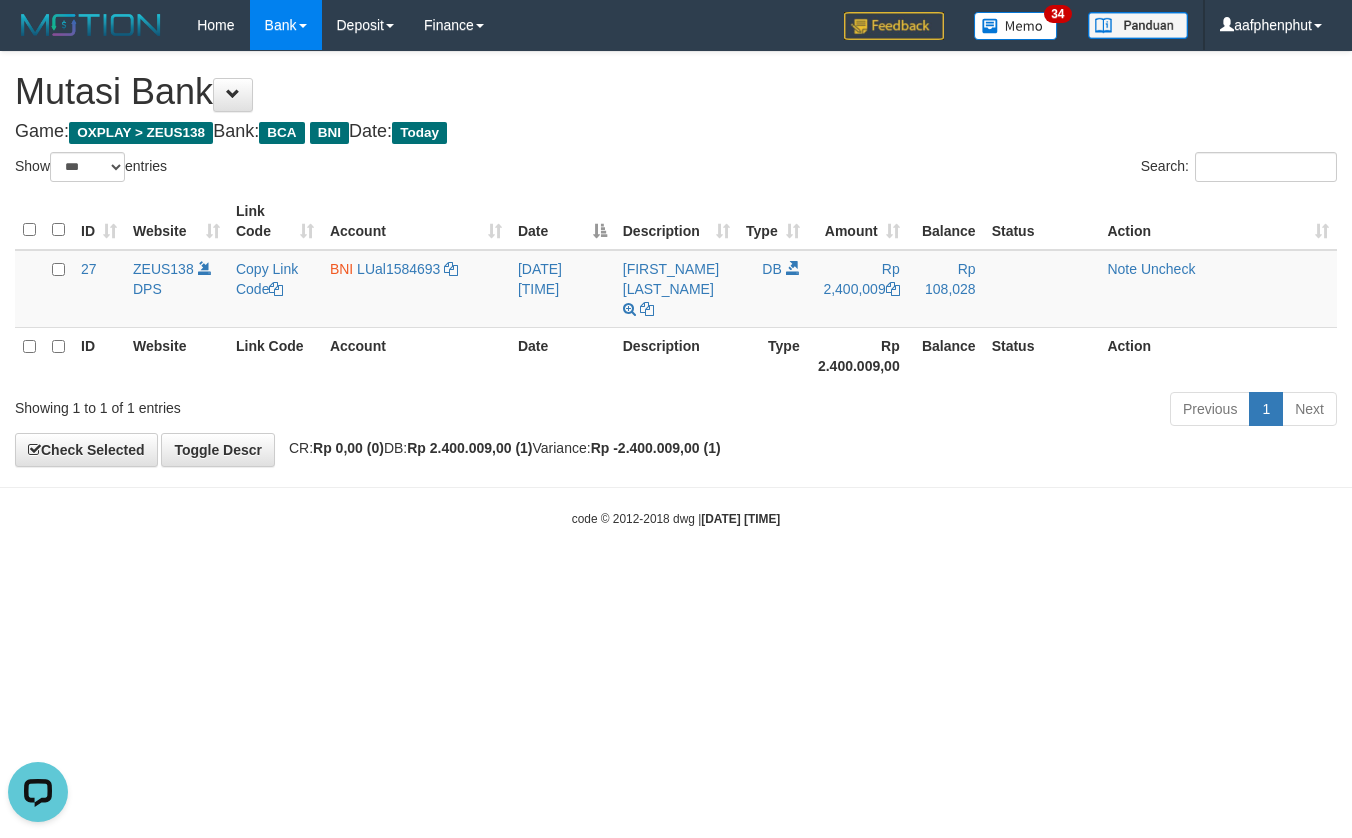 drag, startPoint x: 1042, startPoint y: 604, endPoint x: 1025, endPoint y: 610, distance: 18.027756 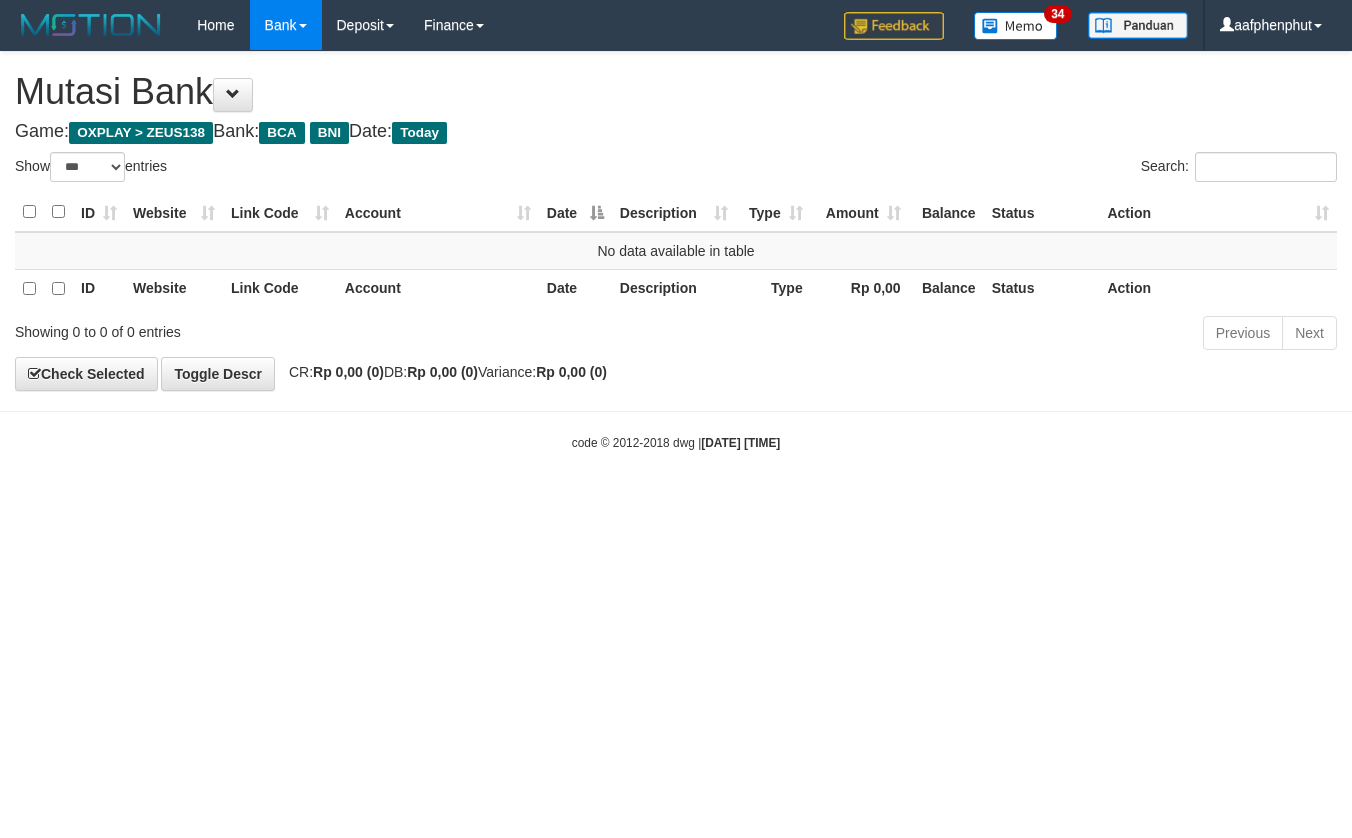 select on "***" 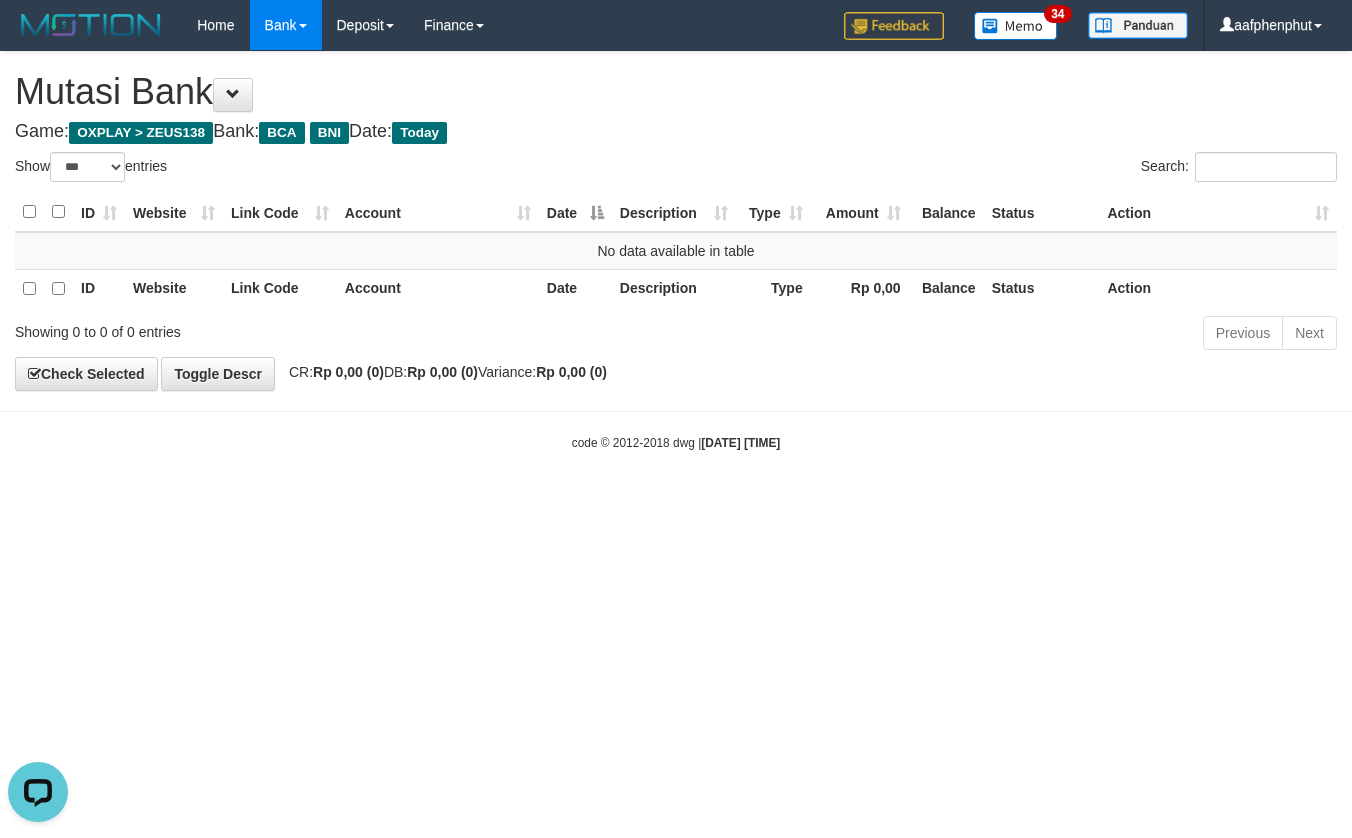 scroll, scrollTop: 0, scrollLeft: 0, axis: both 